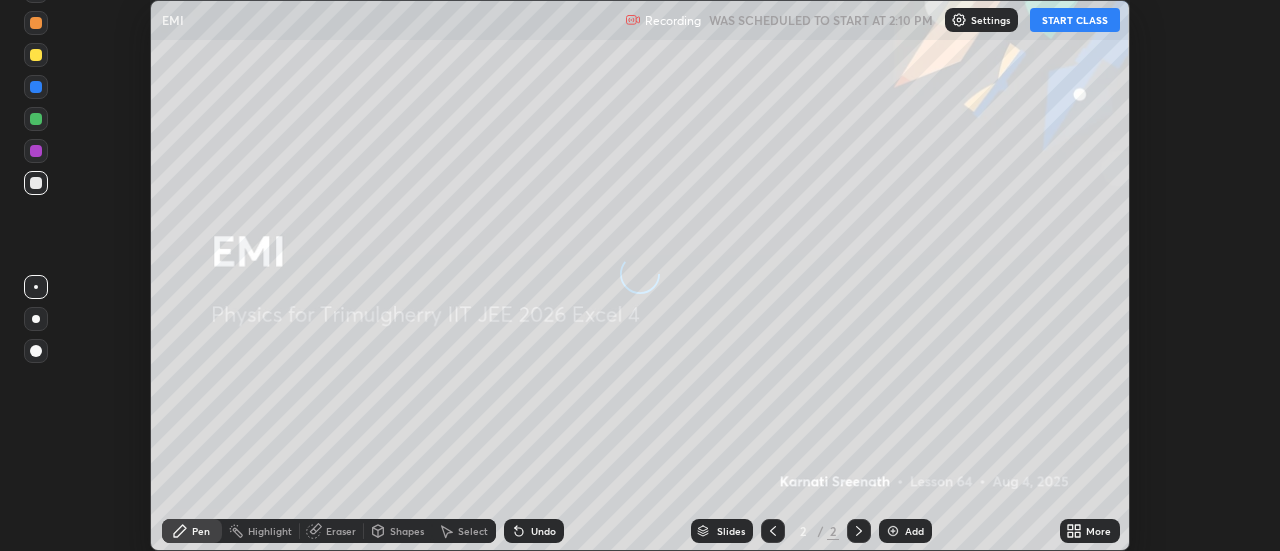 scroll, scrollTop: 0, scrollLeft: 0, axis: both 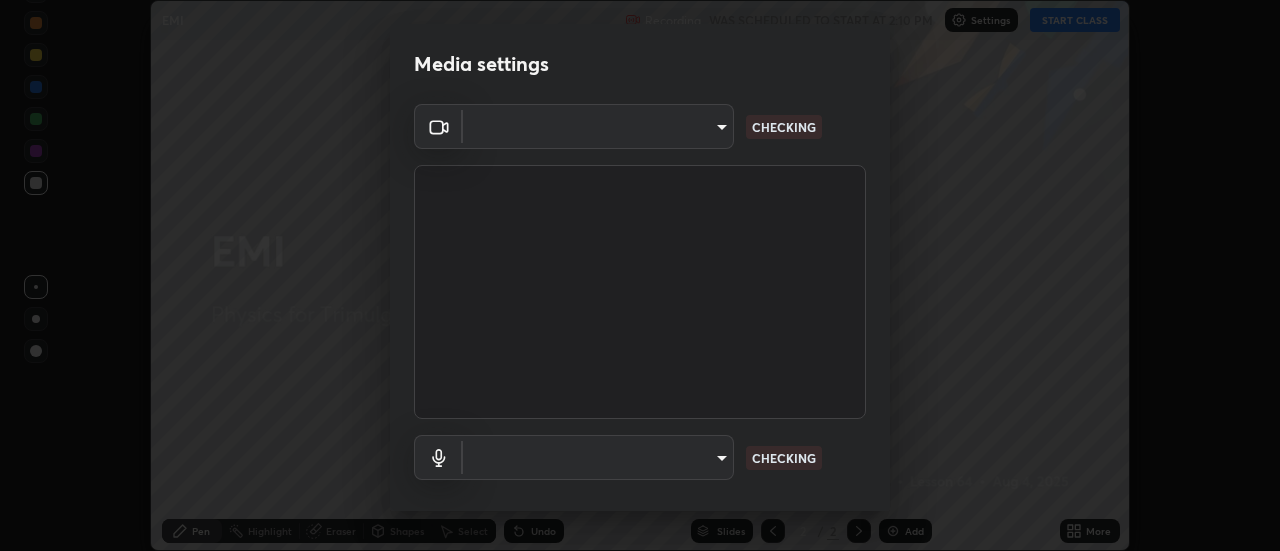 type on "9255d0ea4f7f4a742749cebd111cbd092d00bb49662c79401ed7f424fd1dd9ca" 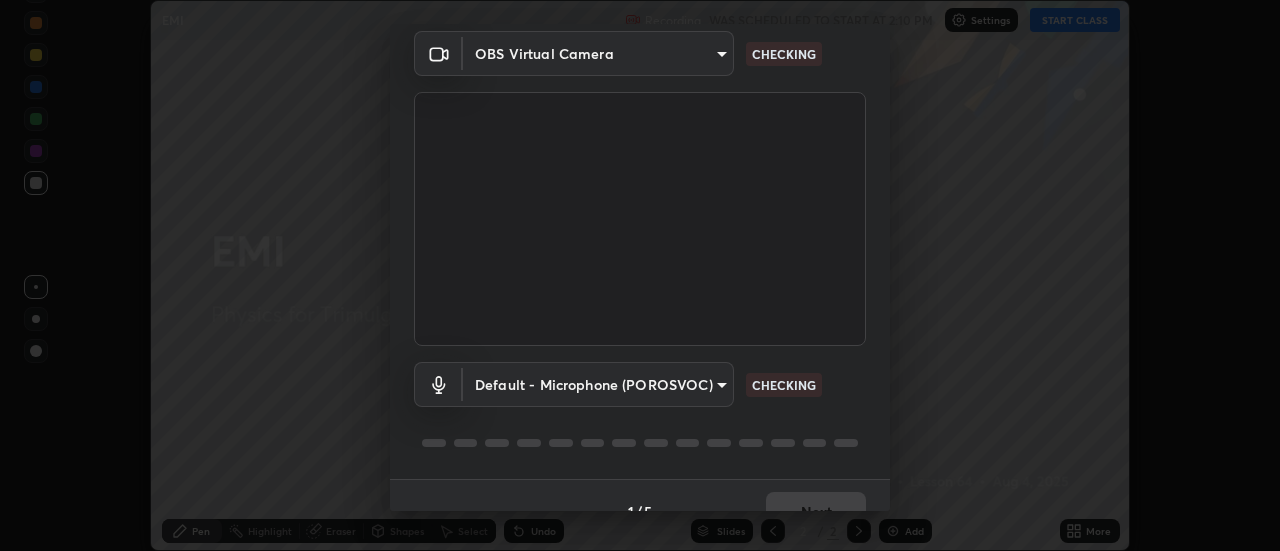 scroll, scrollTop: 105, scrollLeft: 0, axis: vertical 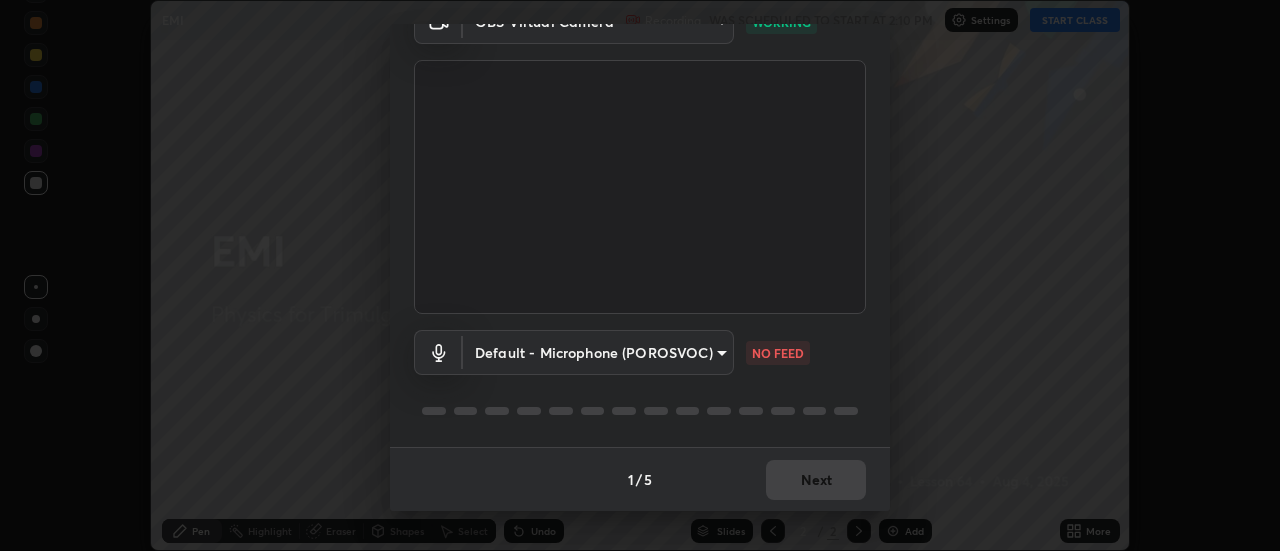 click on "Erase all EMI Recording WAS SCHEDULED TO START AT  2:10 PM Settings START CLASS Setting up your live class EMI • L64 of Physics for Trimulgherry IIT JEE 2026 Excel 4 [FIRST] [LAST] Pen Highlight Eraser Shapes Select Undo Slides 2 / 2 Add More No doubts shared Encourage your learners to ask a doubt for better clarity Report an issue Reason for reporting Buffering Chat not working Audio - Video sync issue Educator video quality low ​ Attach an image Report Media settings OBS Virtual Camera 9255d0ea4f7f4a742749cebd111cbd092d00bb49662c79401ed7f424fd1dd9ca WORKING Default - Microphone (POROSVOC) default NO FEED 1 / 5 Next" at bounding box center (640, 275) 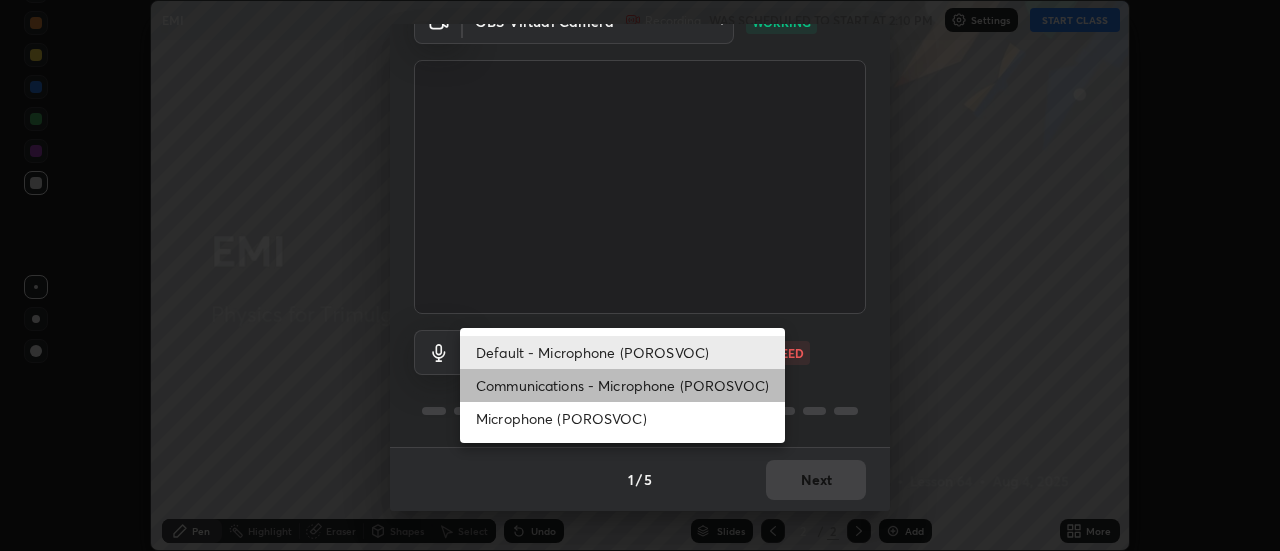 click on "Communications - Microphone (POROSVOC)" at bounding box center (622, 385) 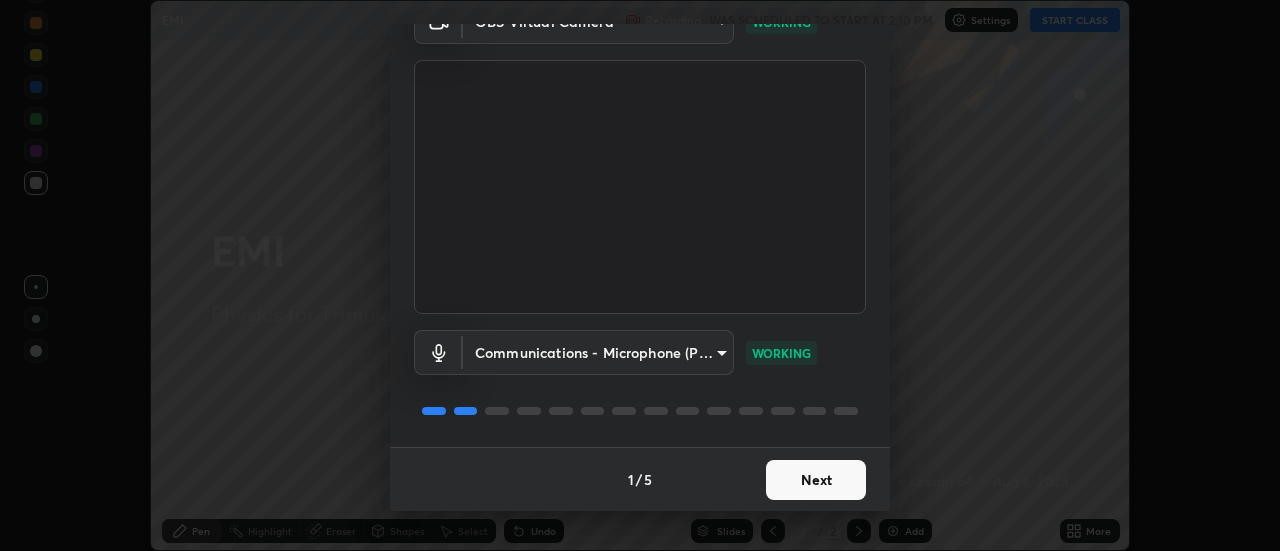 click on "Next" at bounding box center (816, 480) 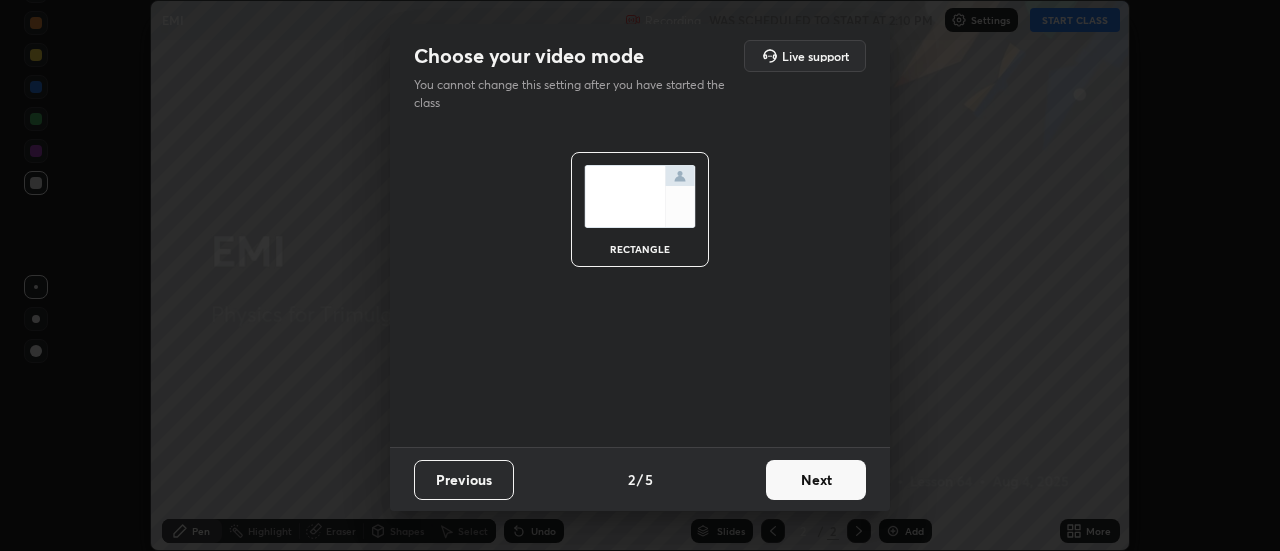 scroll, scrollTop: 0, scrollLeft: 0, axis: both 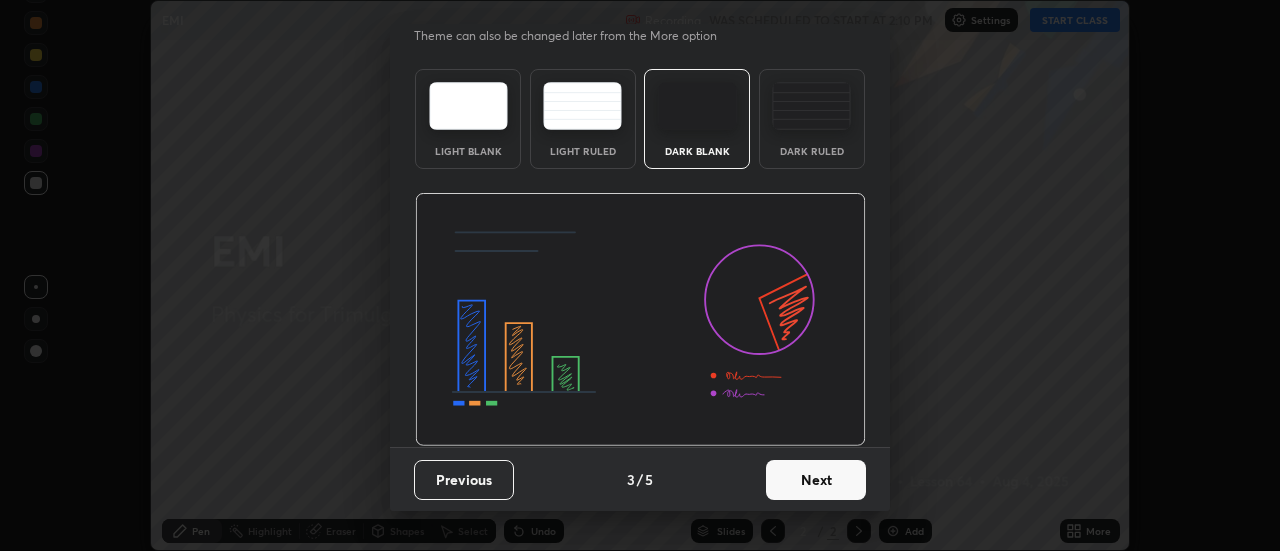 click on "Next" at bounding box center (816, 480) 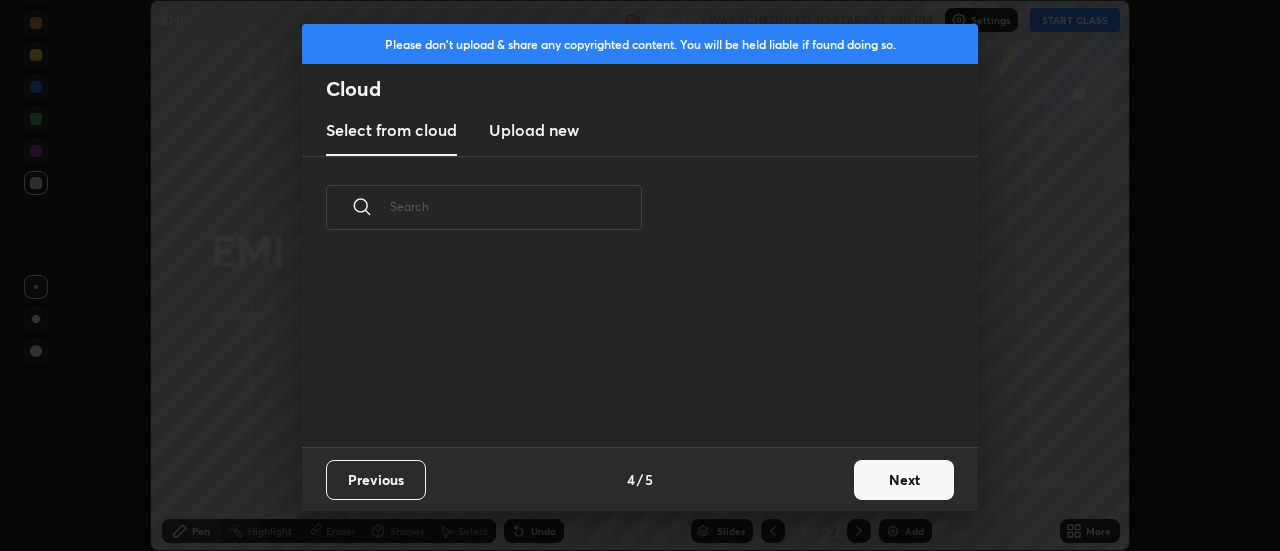 scroll, scrollTop: 0, scrollLeft: 0, axis: both 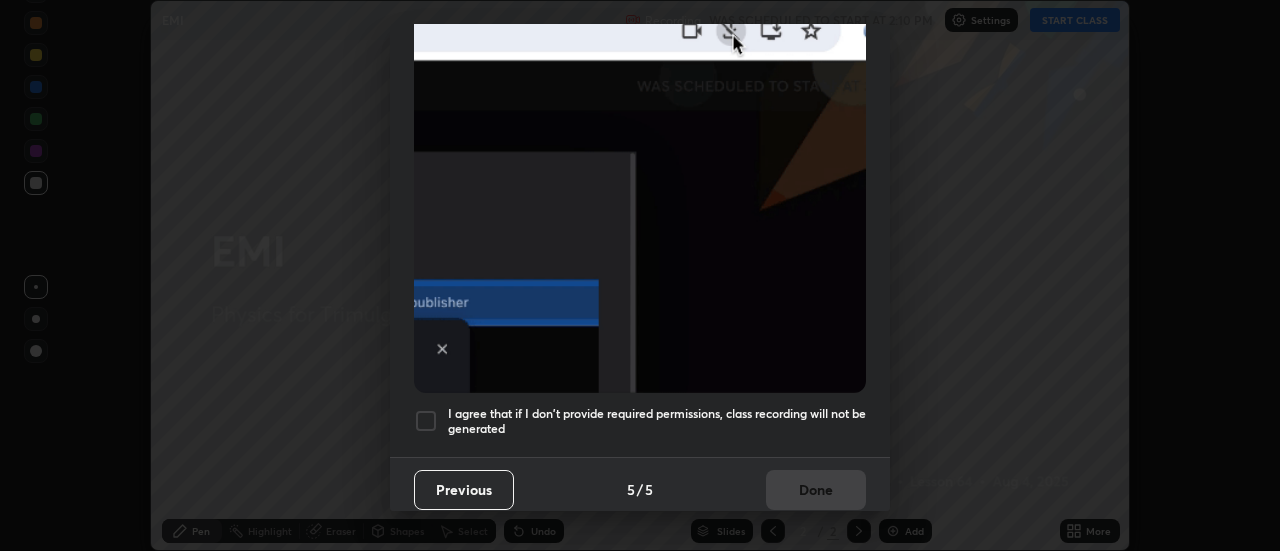 click on "I agree that if I don't provide required permissions, class recording will not be generated" at bounding box center [657, 421] 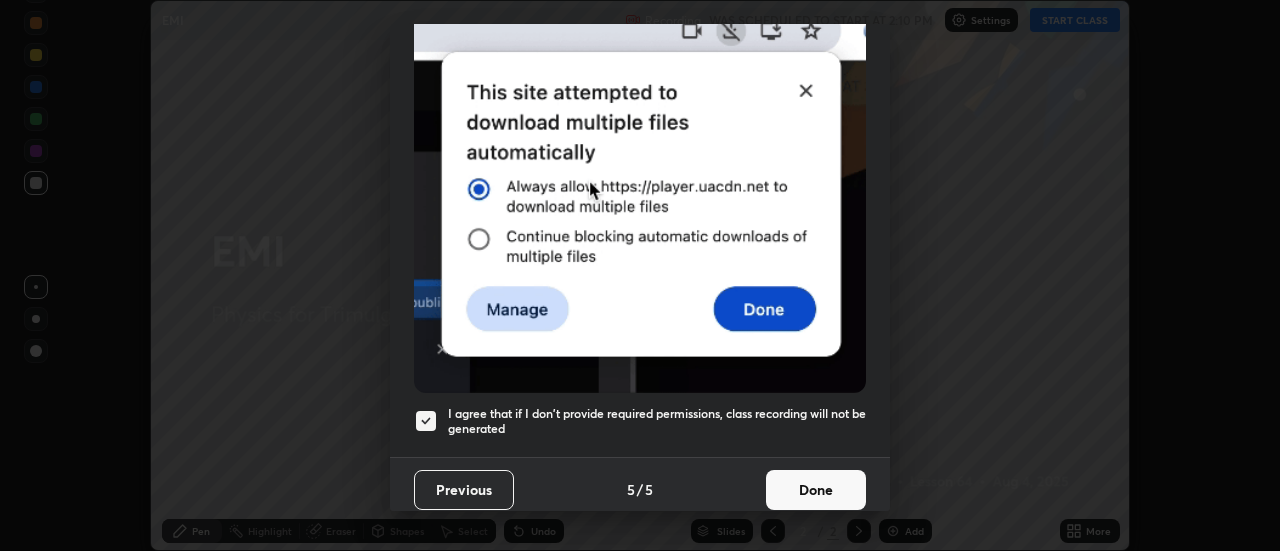 click on "Done" at bounding box center [816, 490] 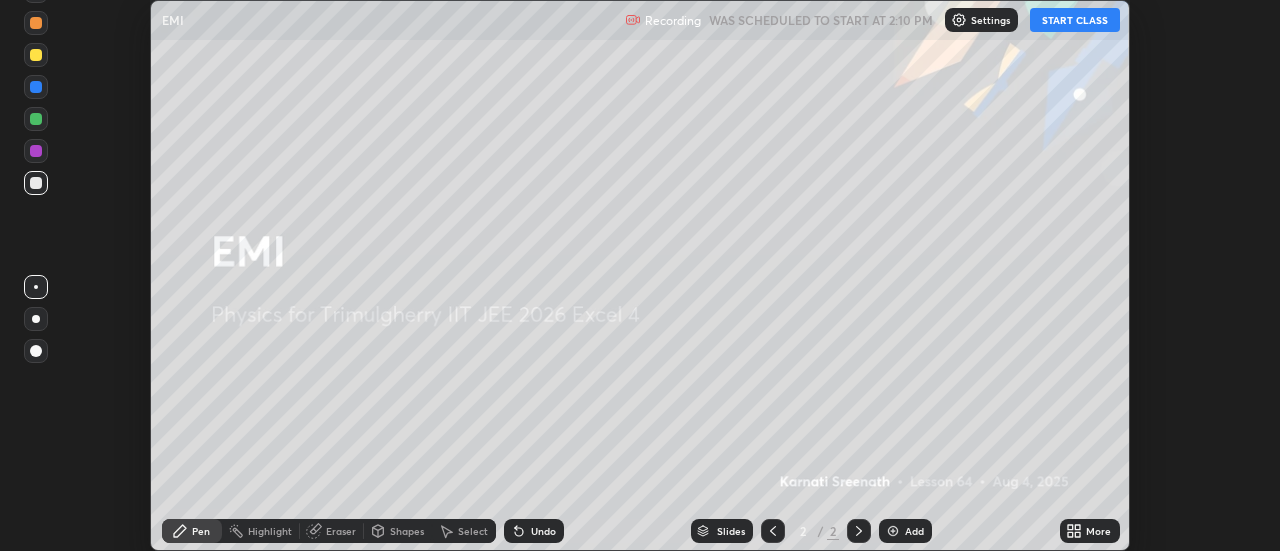 click on "START CLASS" at bounding box center [1075, 20] 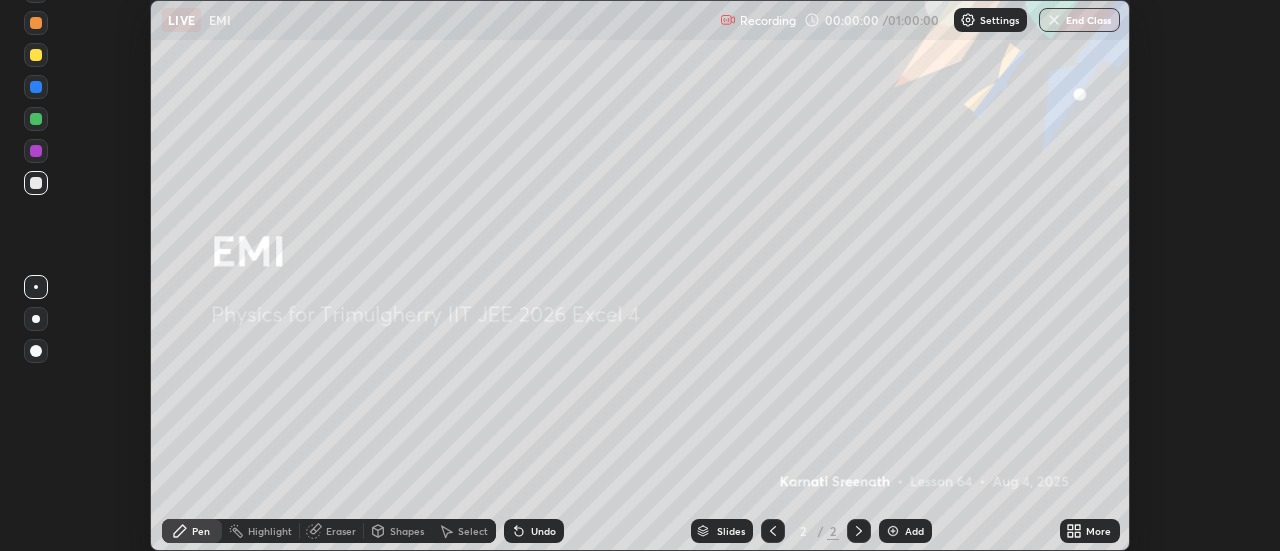 click 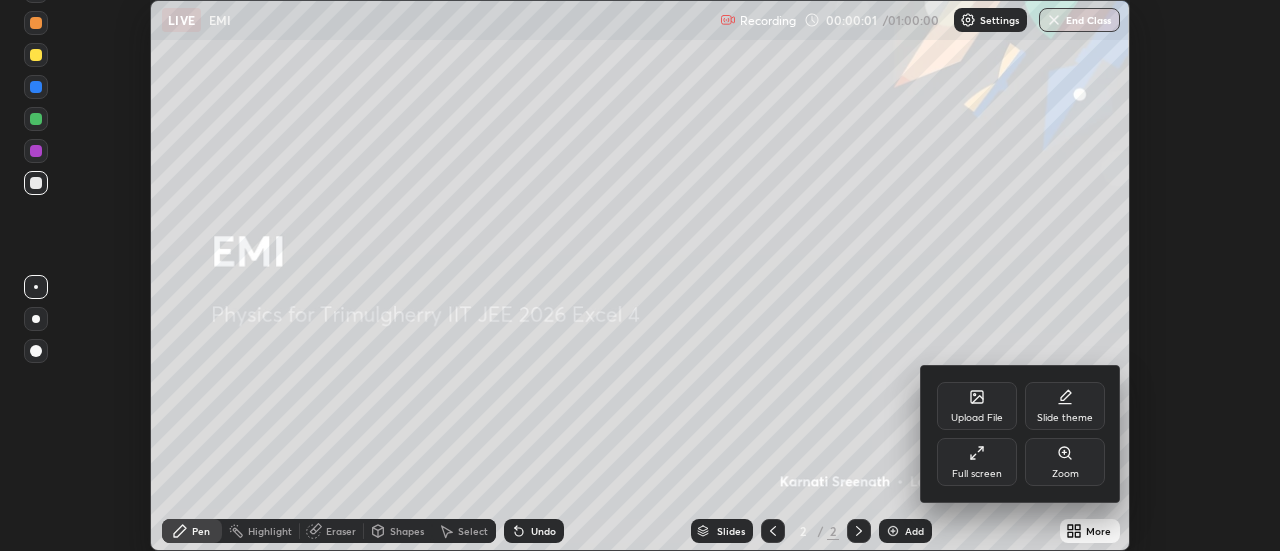 click on "Full screen" at bounding box center (977, 462) 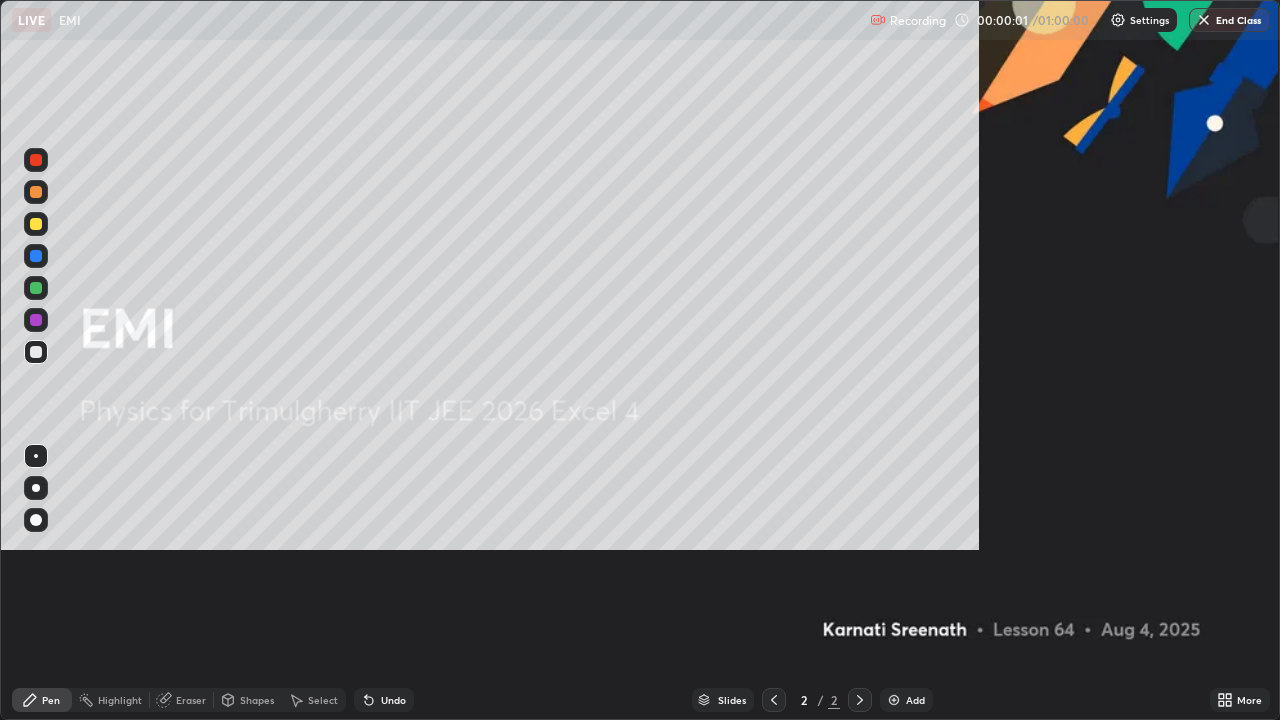scroll, scrollTop: 99280, scrollLeft: 98720, axis: both 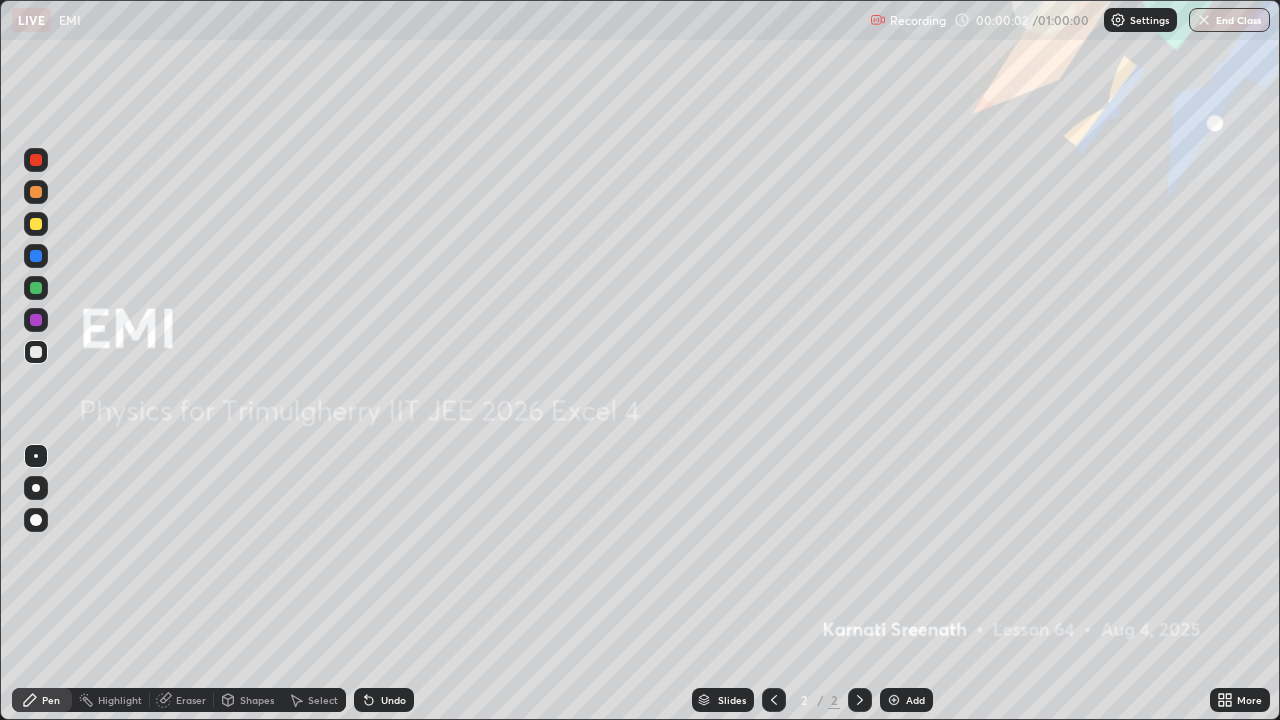 click on "Add" at bounding box center [915, 700] 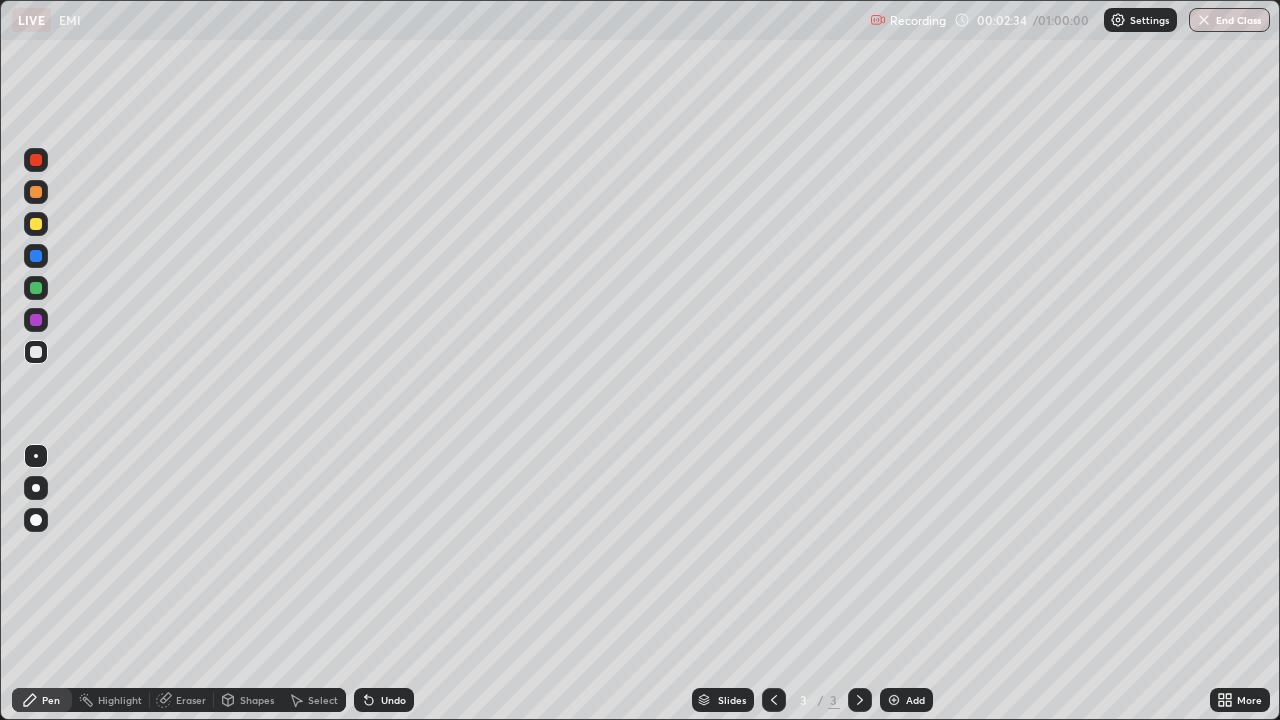 click at bounding box center [36, 320] 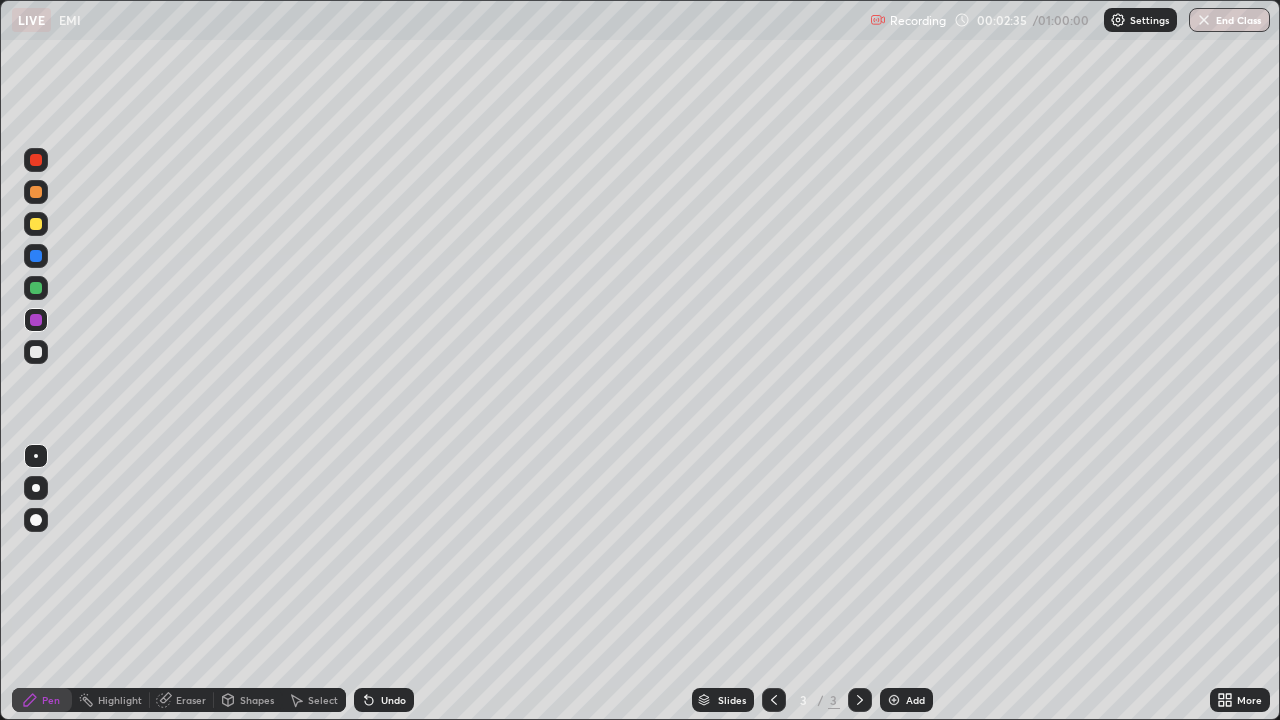 click at bounding box center [36, 288] 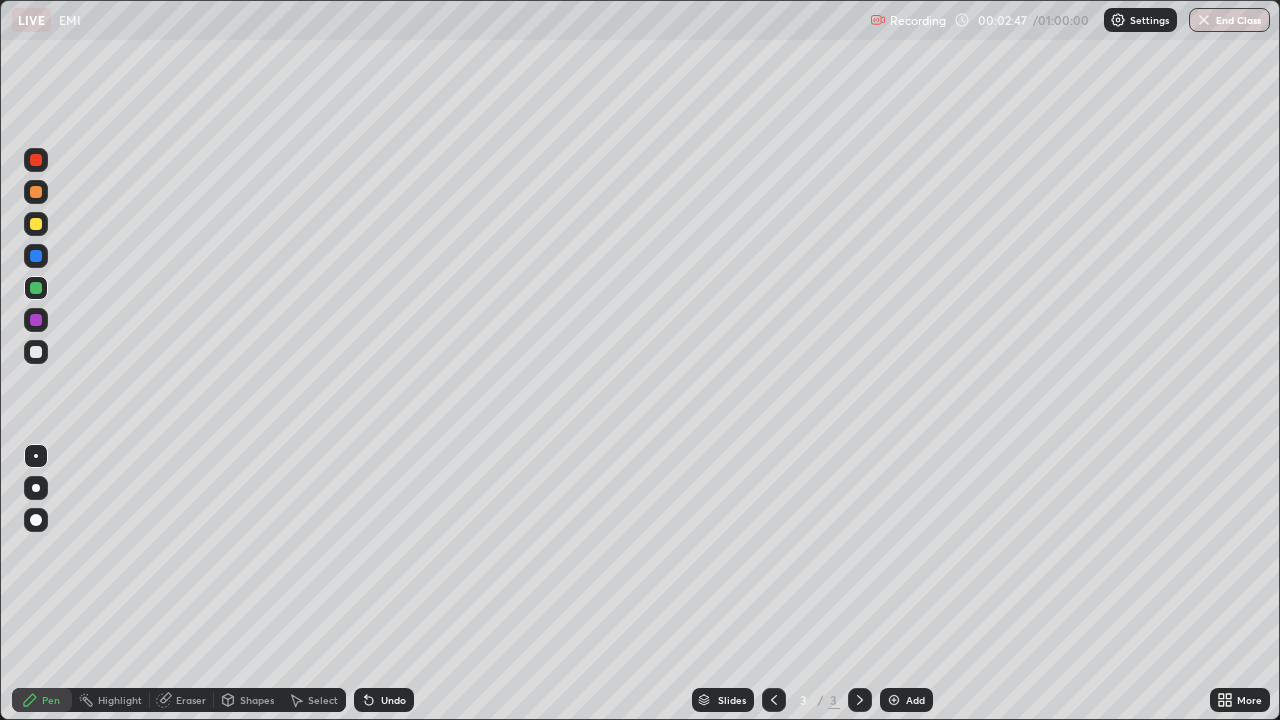click on "Eraser" at bounding box center (191, 700) 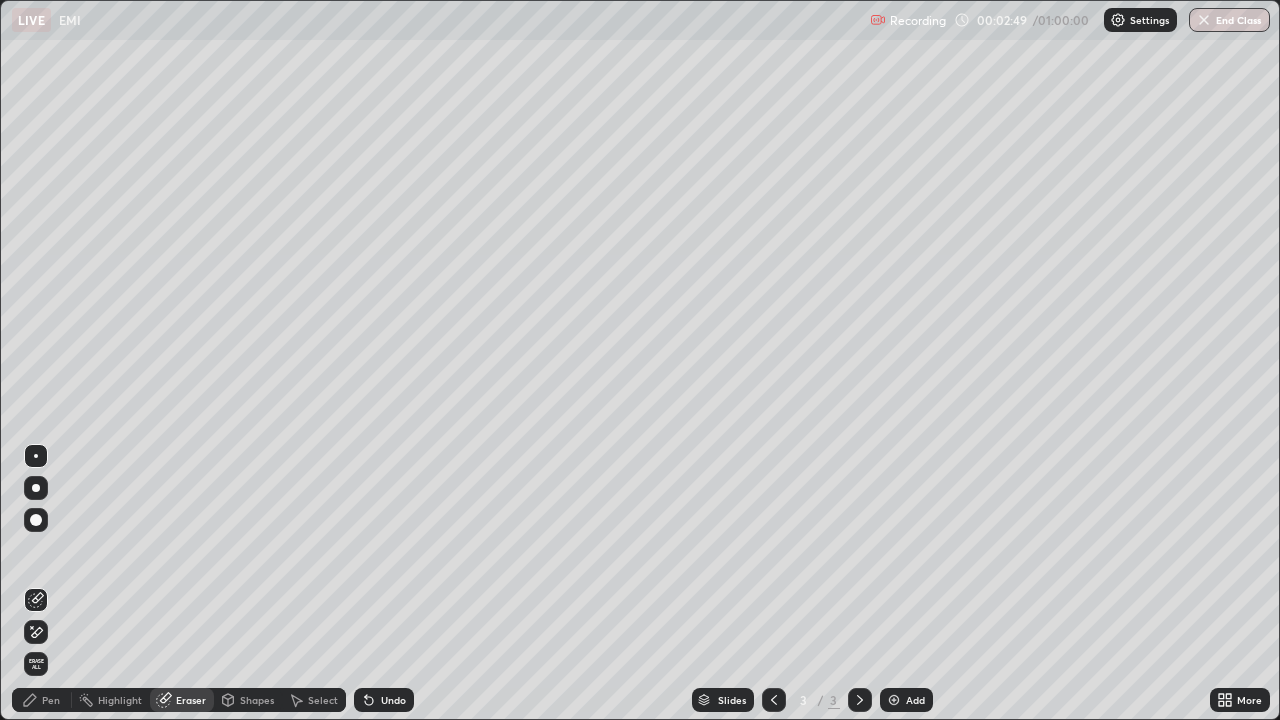 click on "Pen" at bounding box center (51, 700) 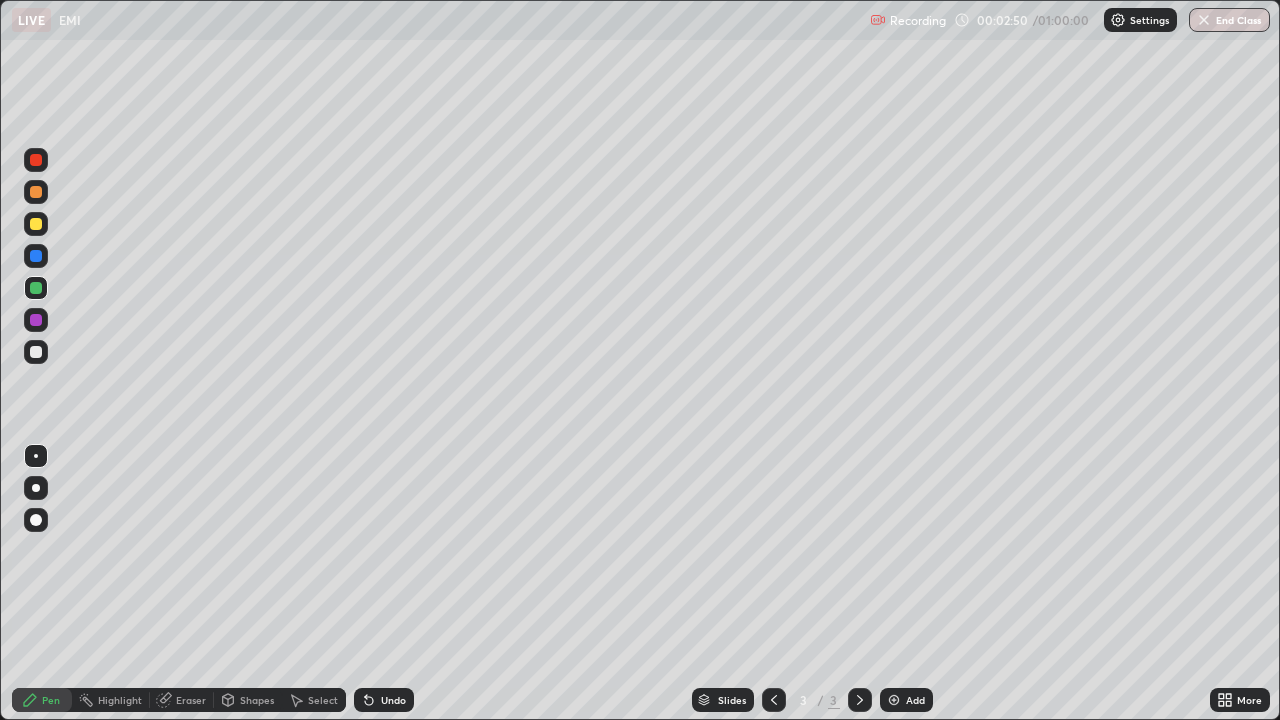 click at bounding box center (36, 352) 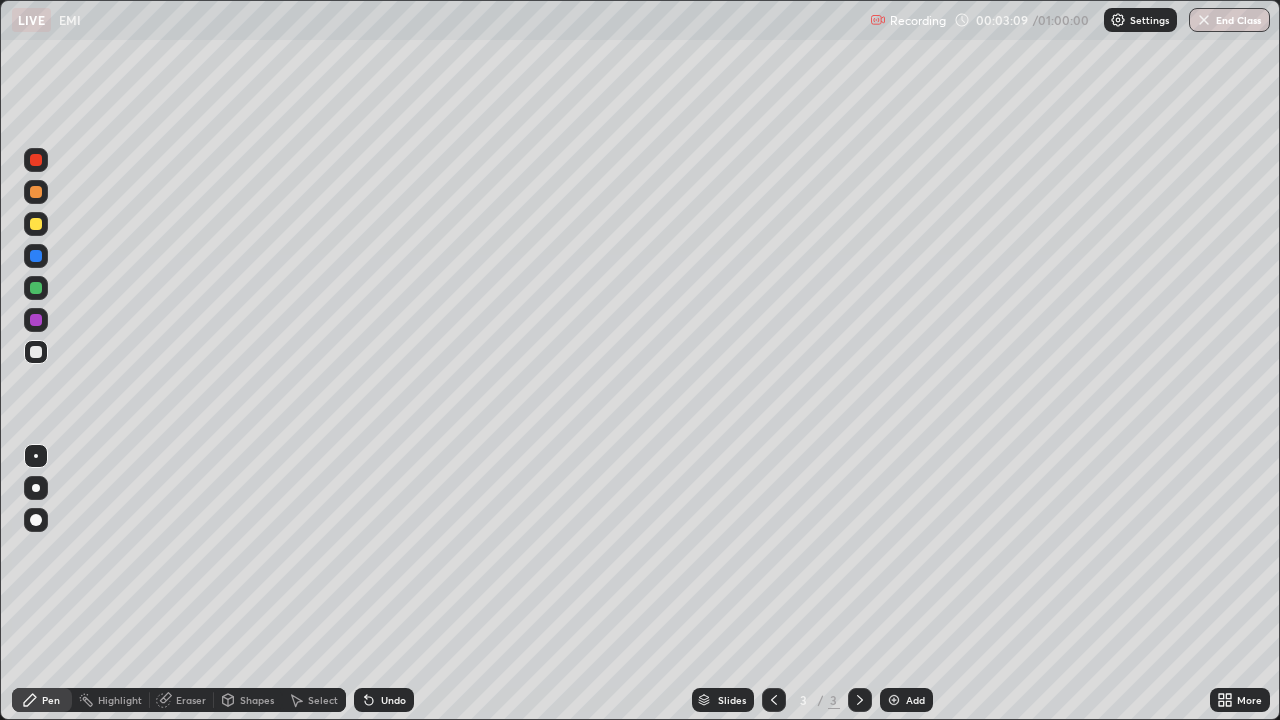click at bounding box center (36, 224) 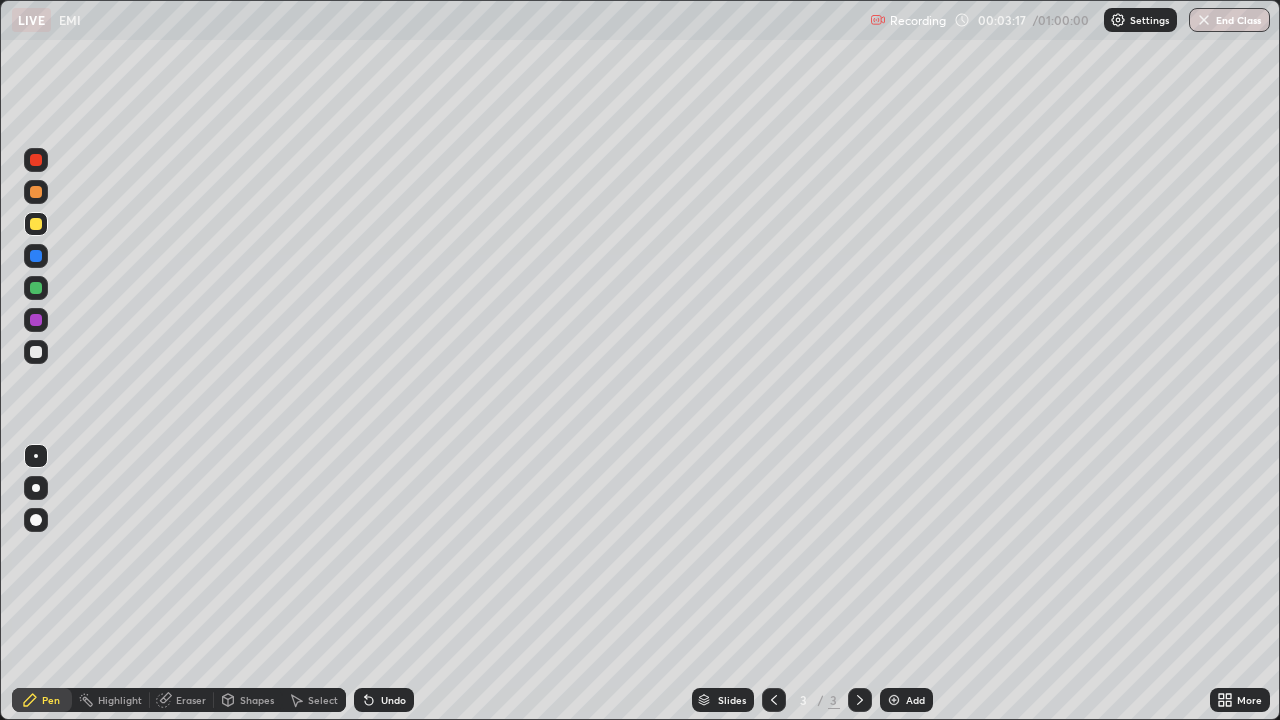 click on "Undo" at bounding box center (384, 700) 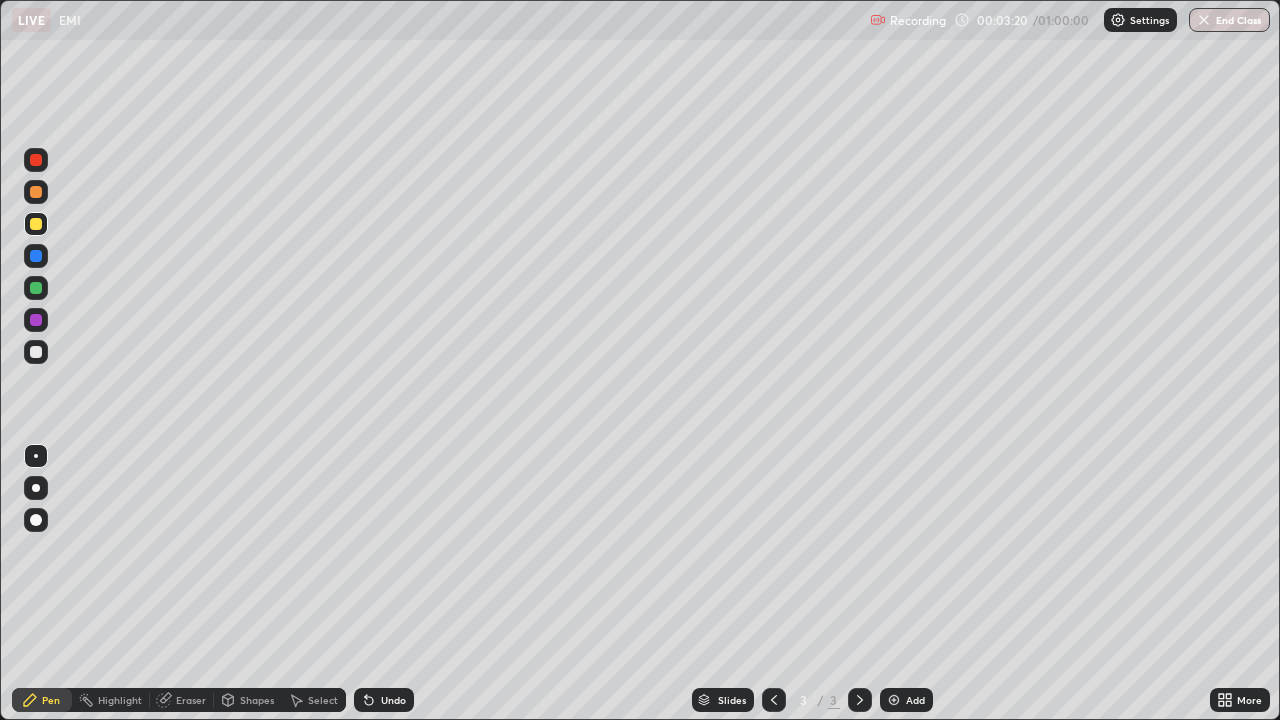 click on "Shapes" at bounding box center [248, 700] 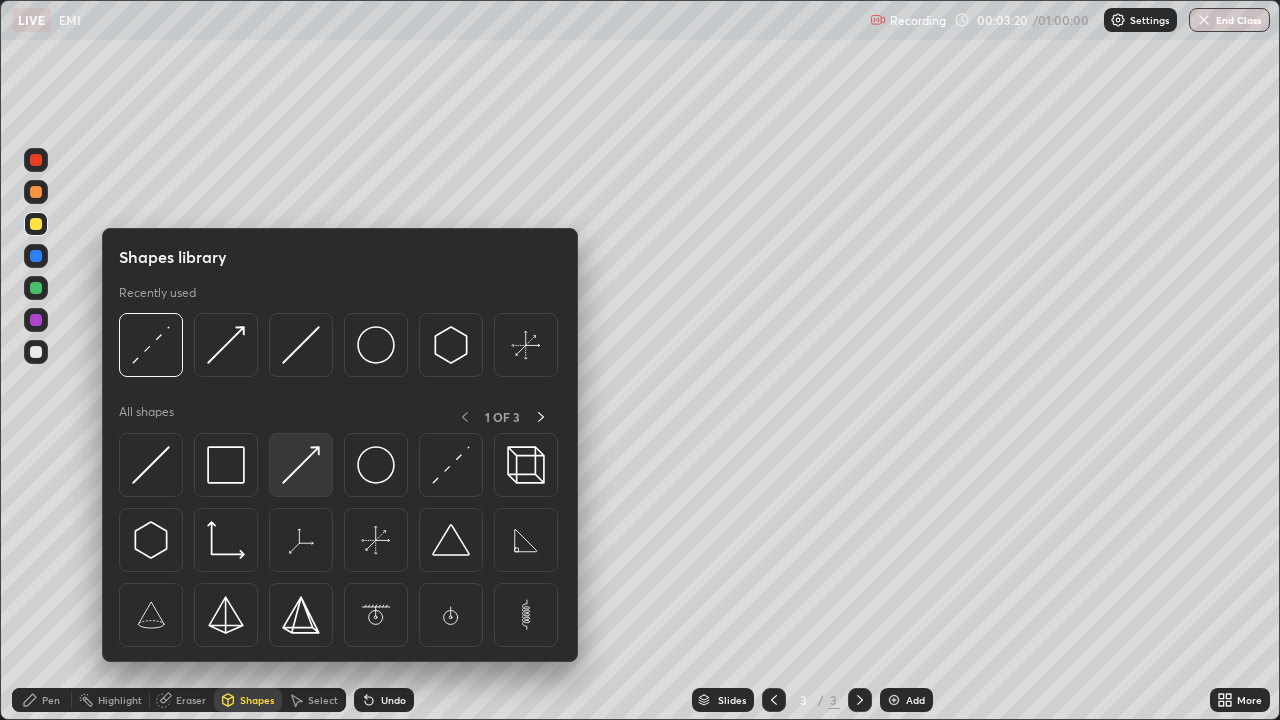 click at bounding box center [301, 465] 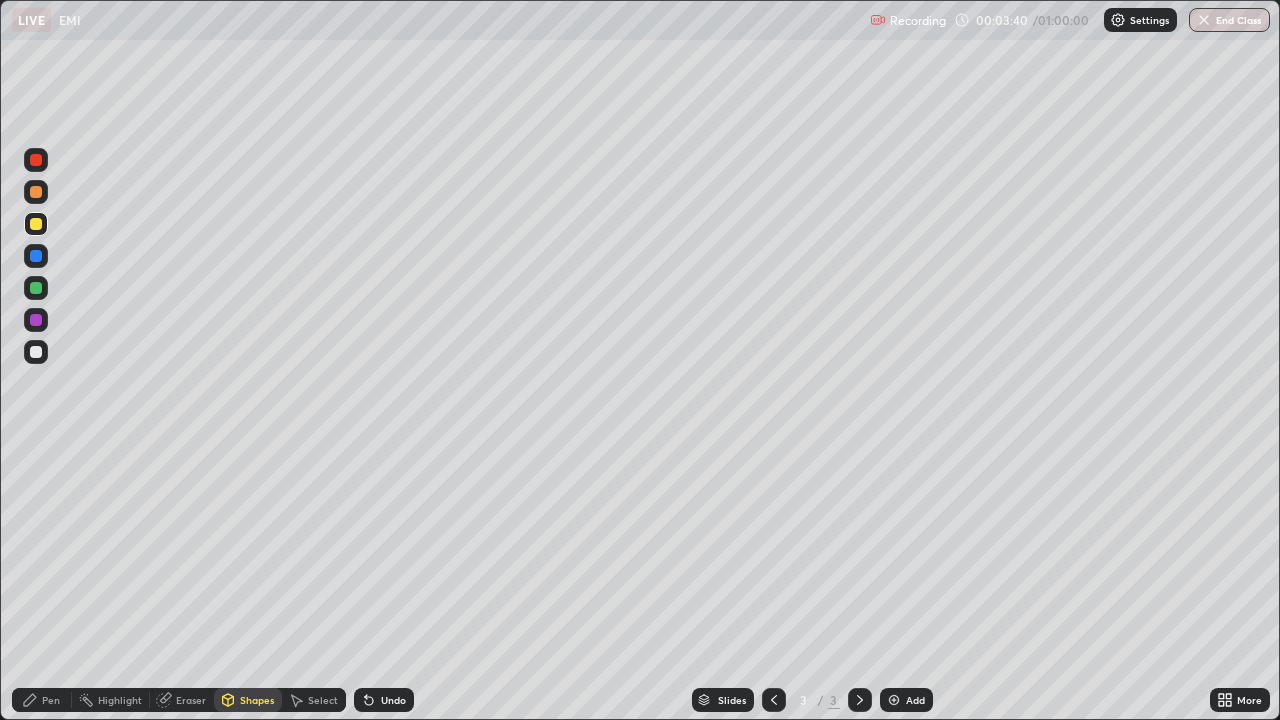click at bounding box center [36, 192] 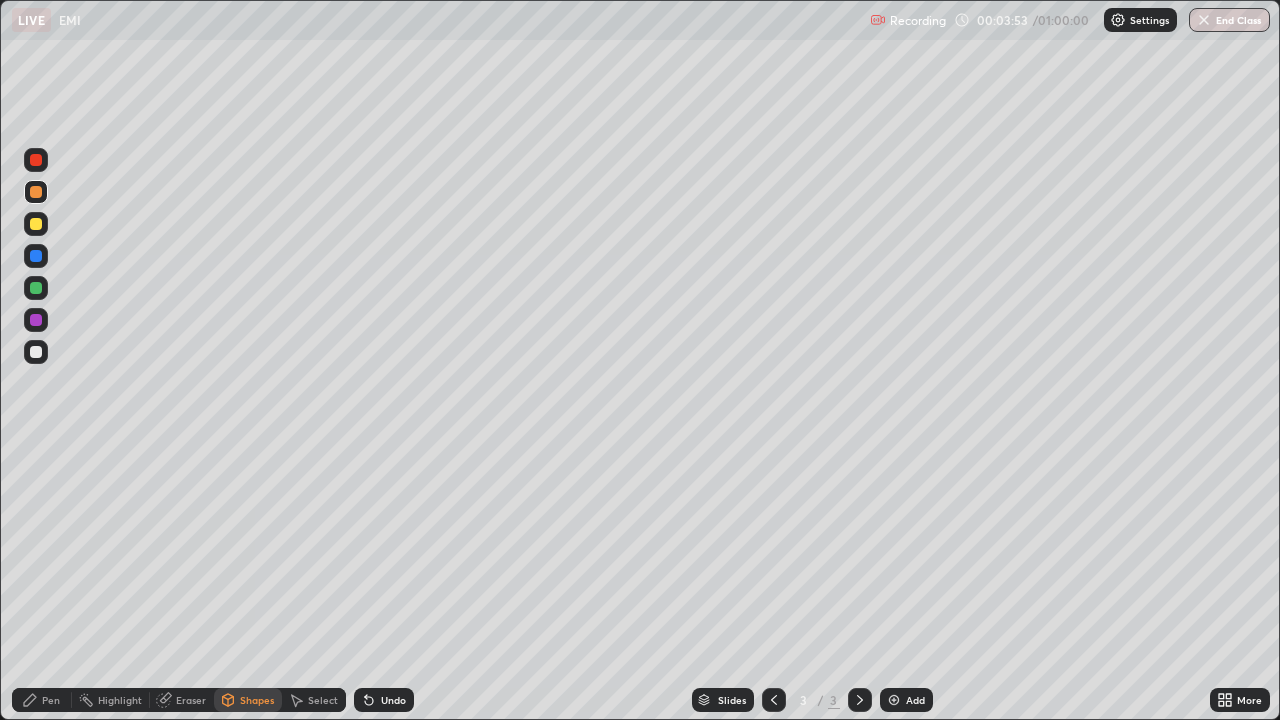 click at bounding box center [36, 352] 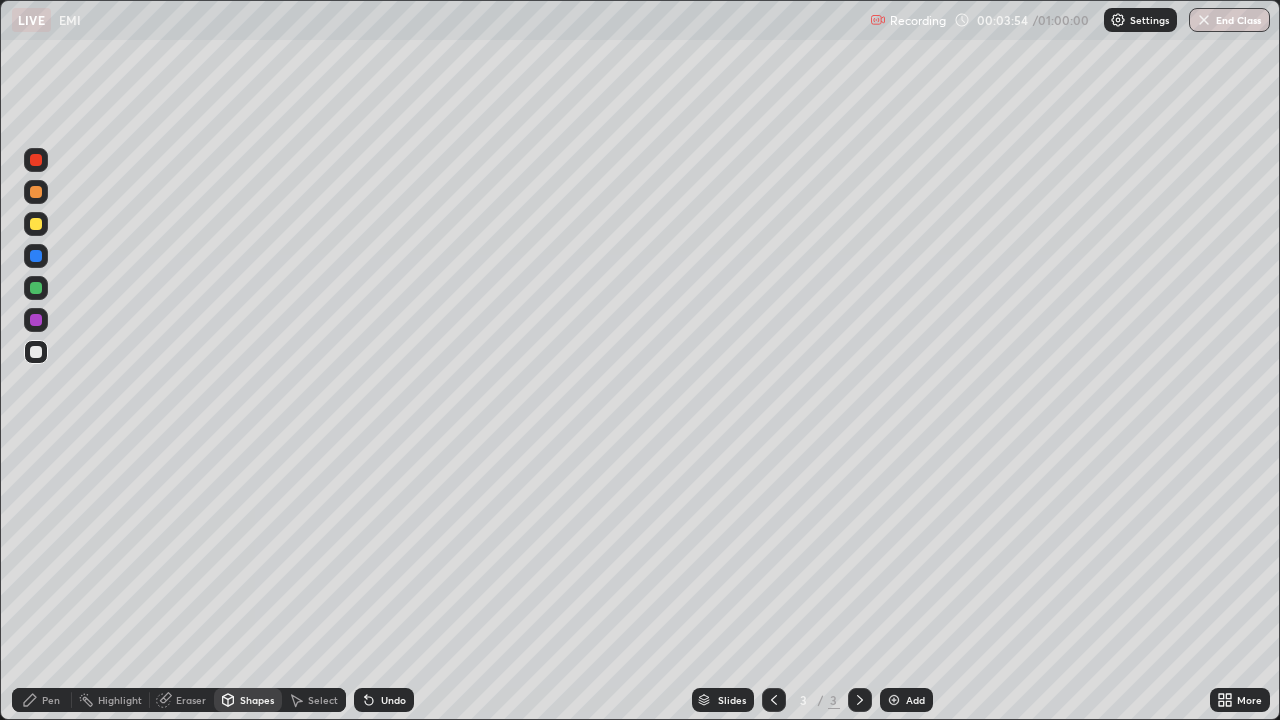 click at bounding box center [36, 192] 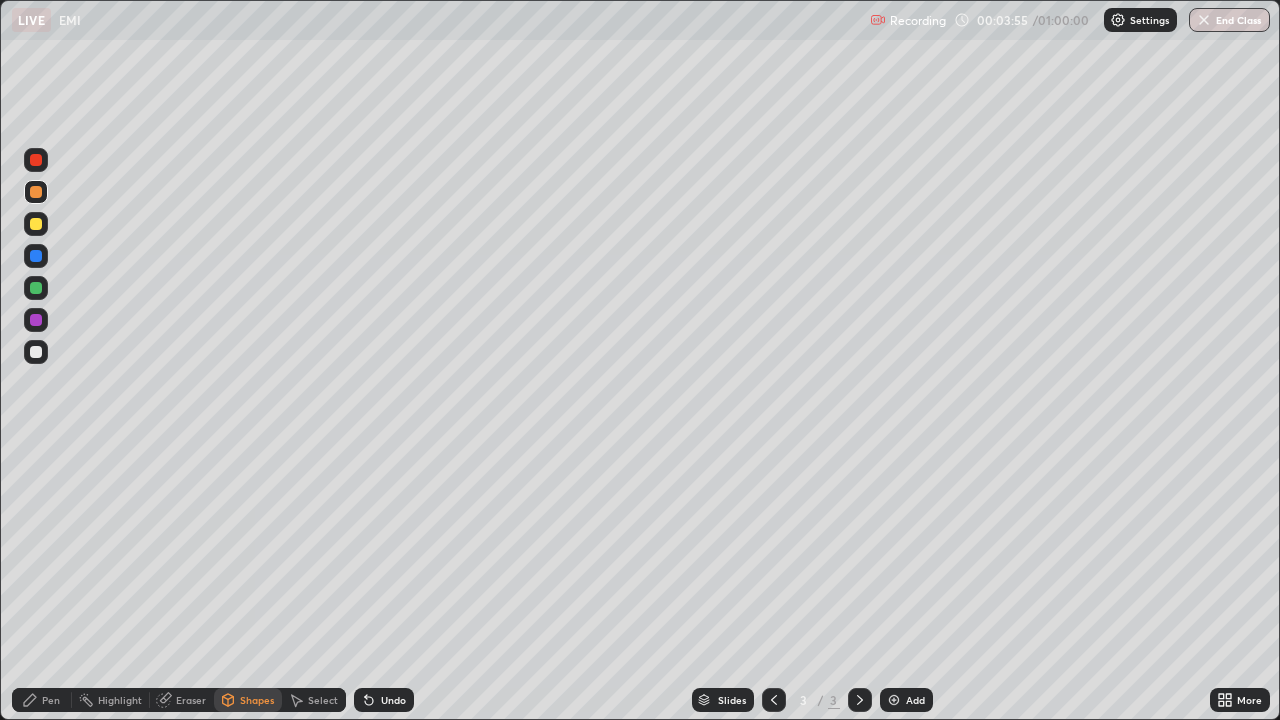 click on "Shapes" at bounding box center (257, 700) 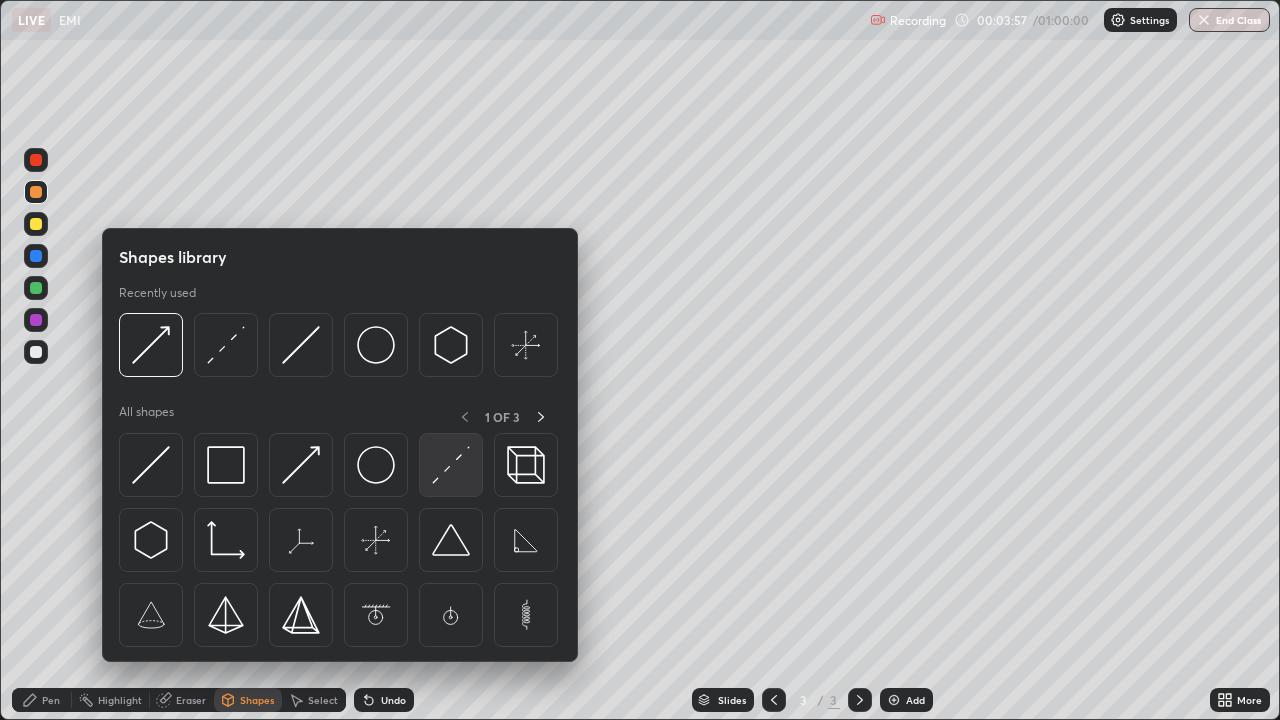 click at bounding box center (451, 465) 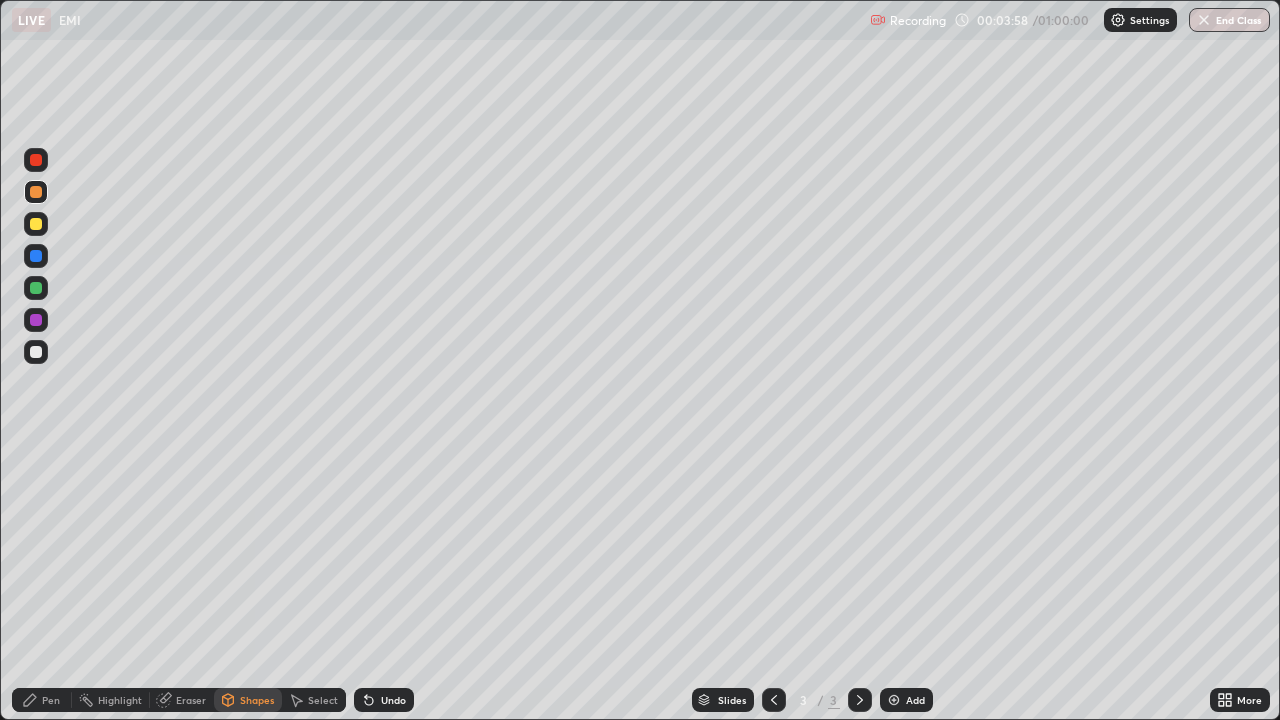 click 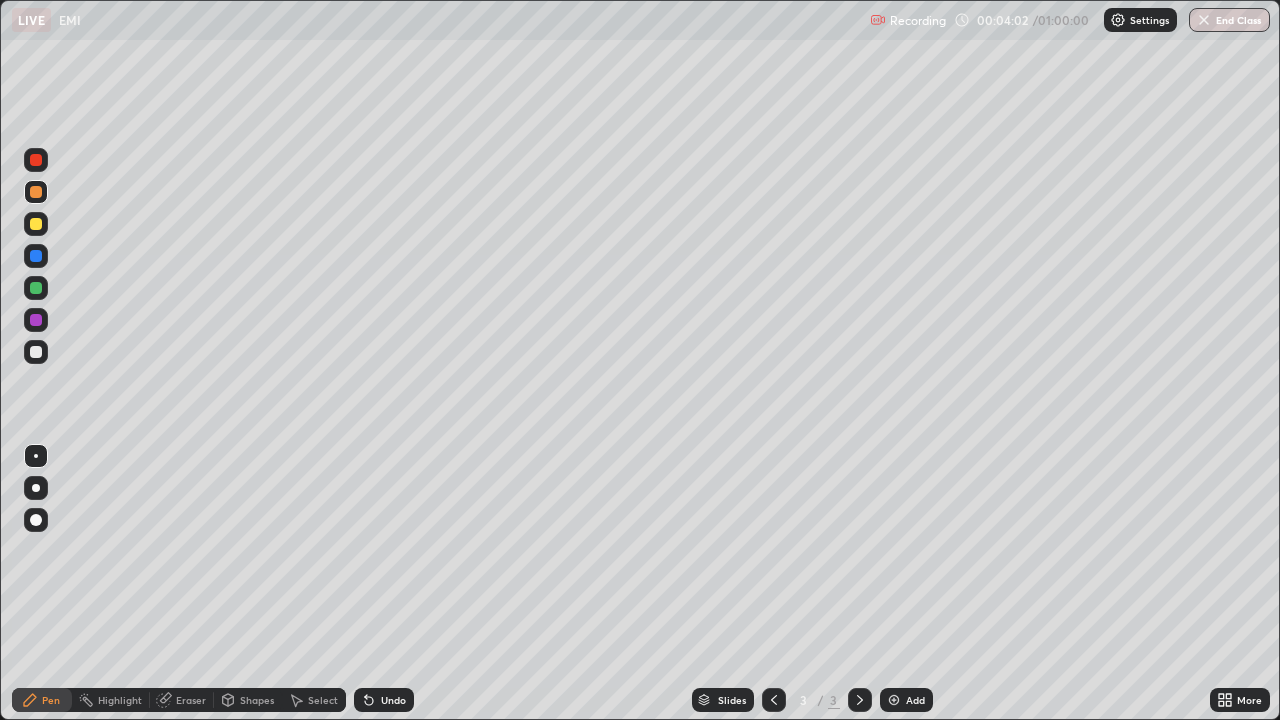 click on "Undo" at bounding box center (393, 700) 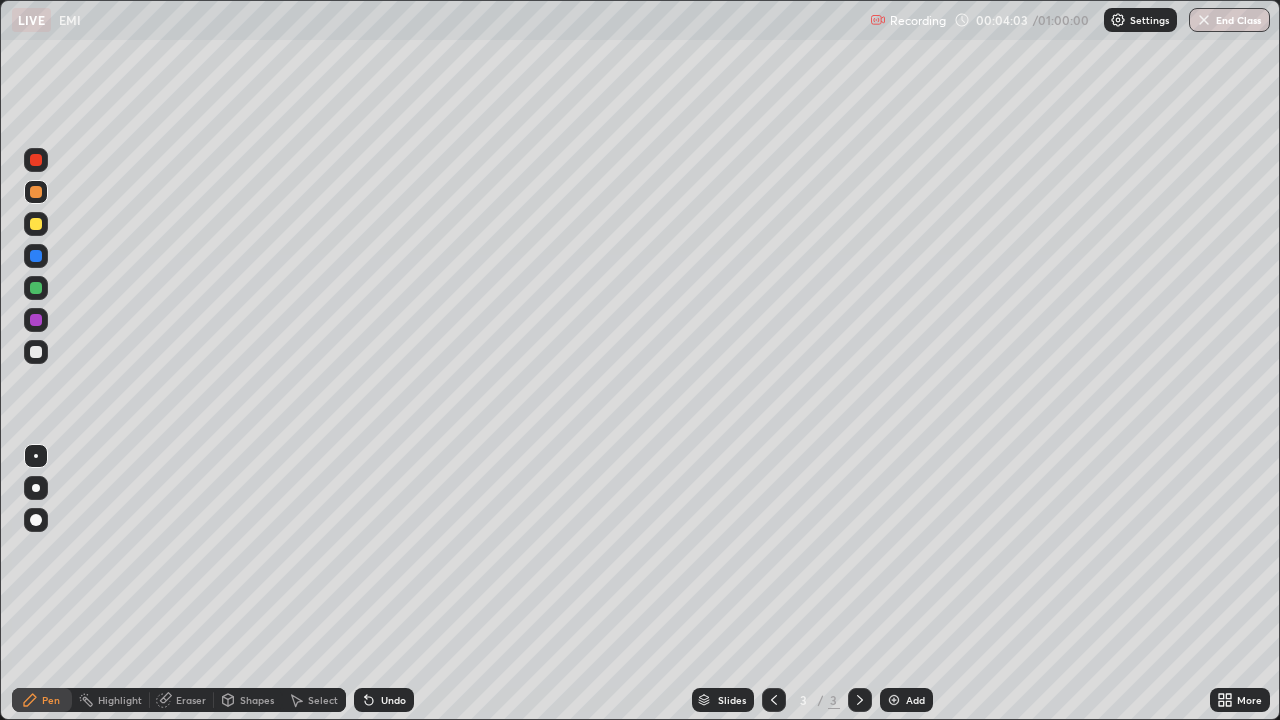 click on "Shapes" at bounding box center (257, 700) 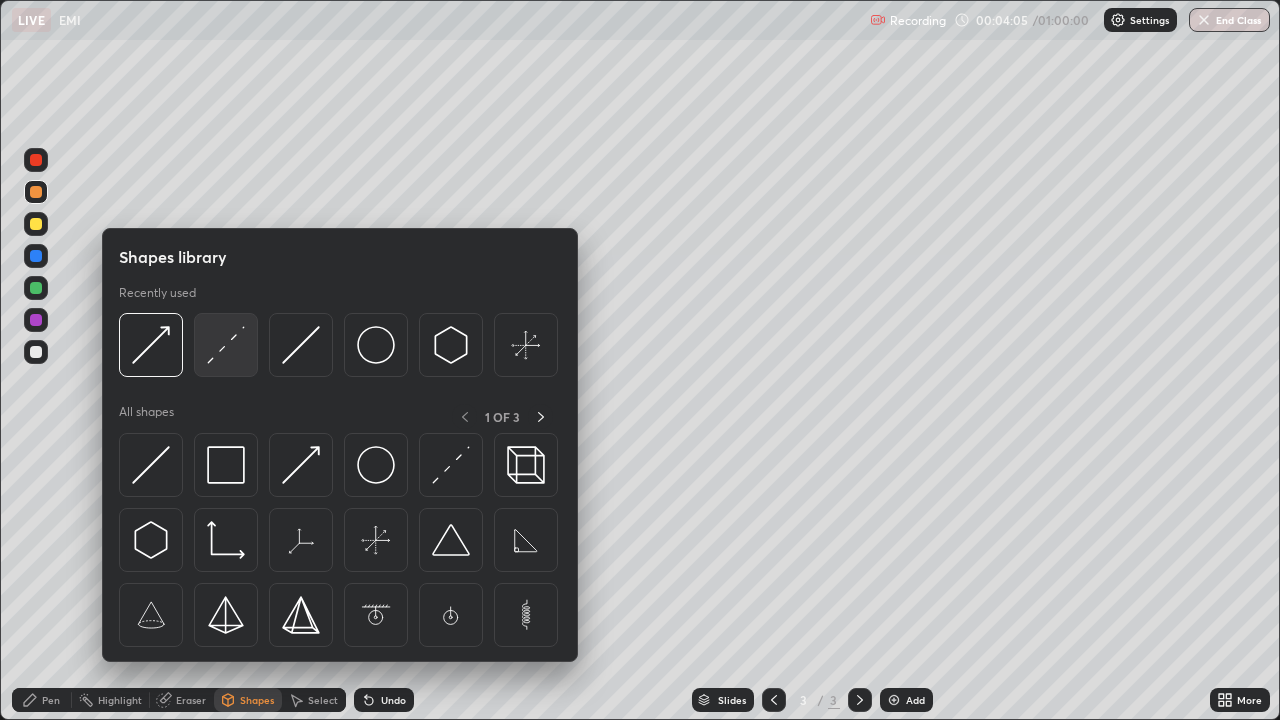 click at bounding box center [226, 345] 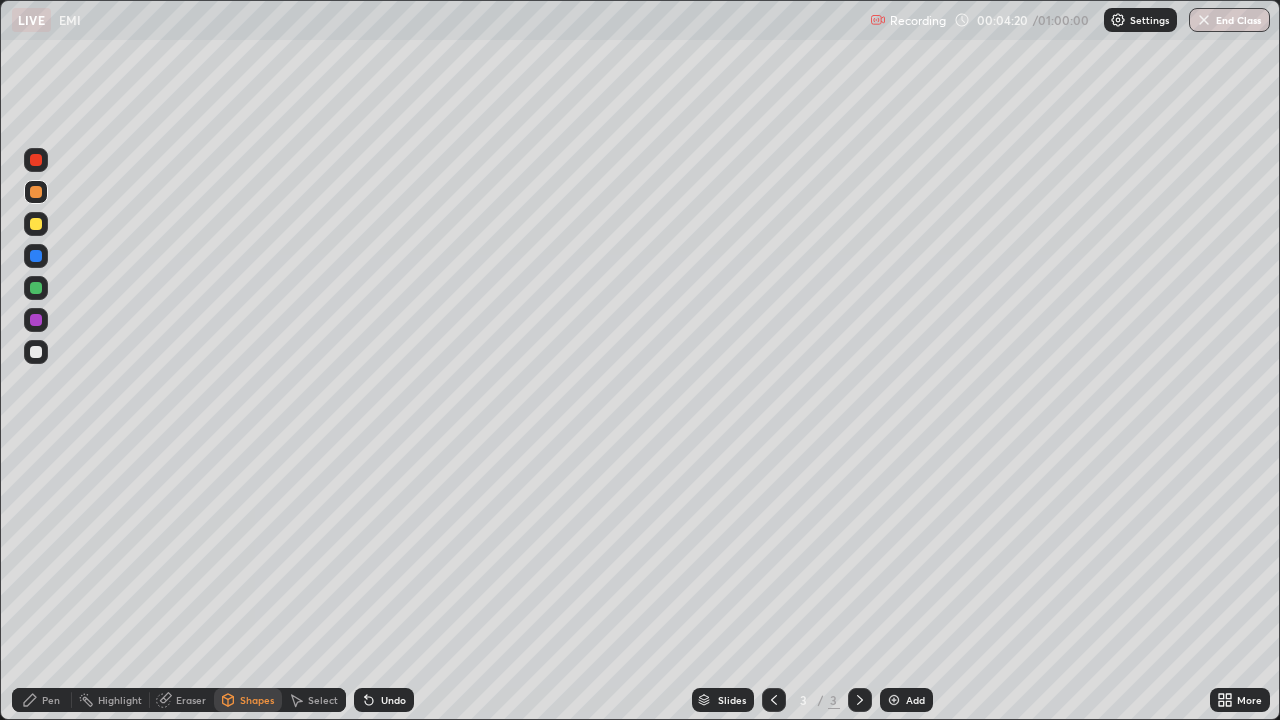 click on "Pen" at bounding box center [51, 700] 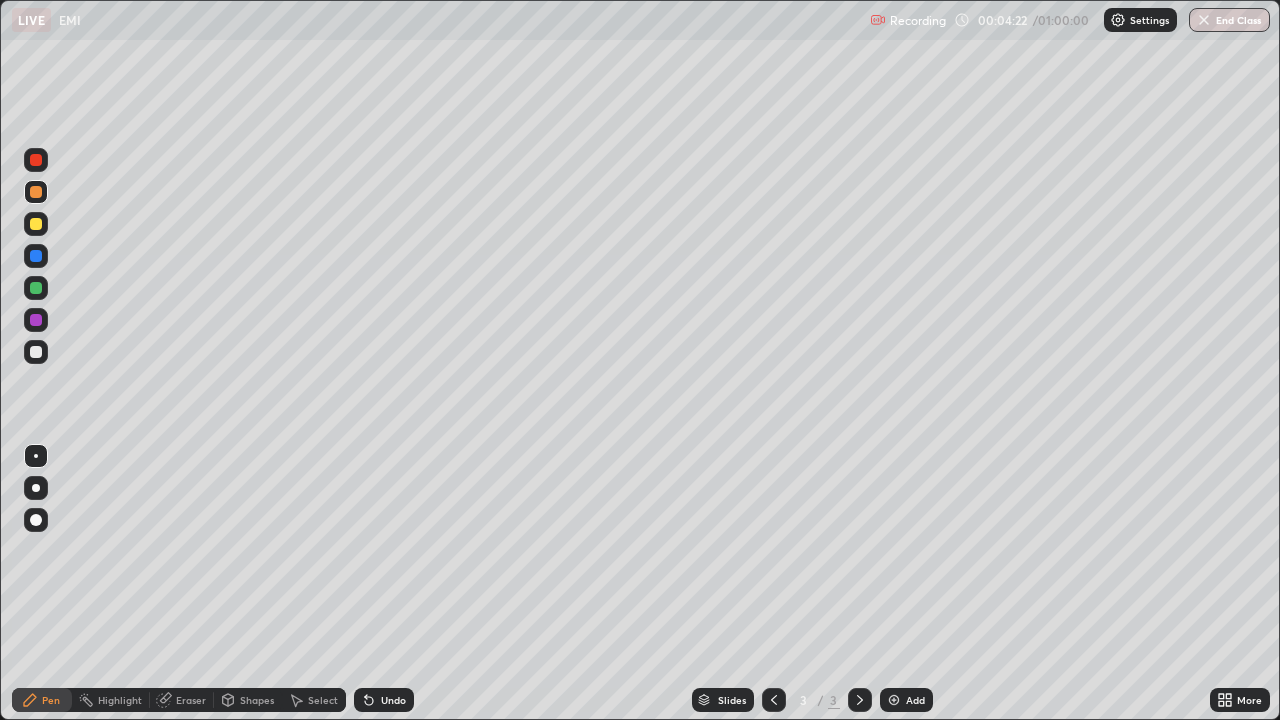 click at bounding box center [36, 488] 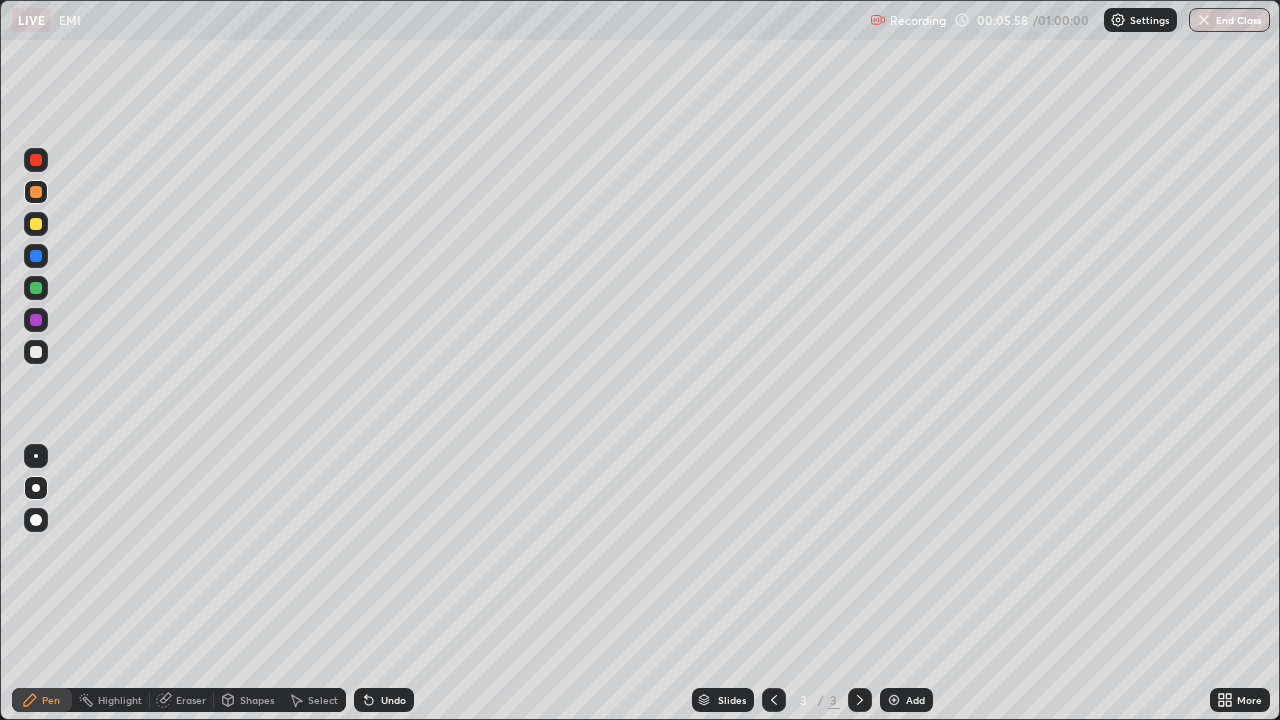 click at bounding box center (36, 352) 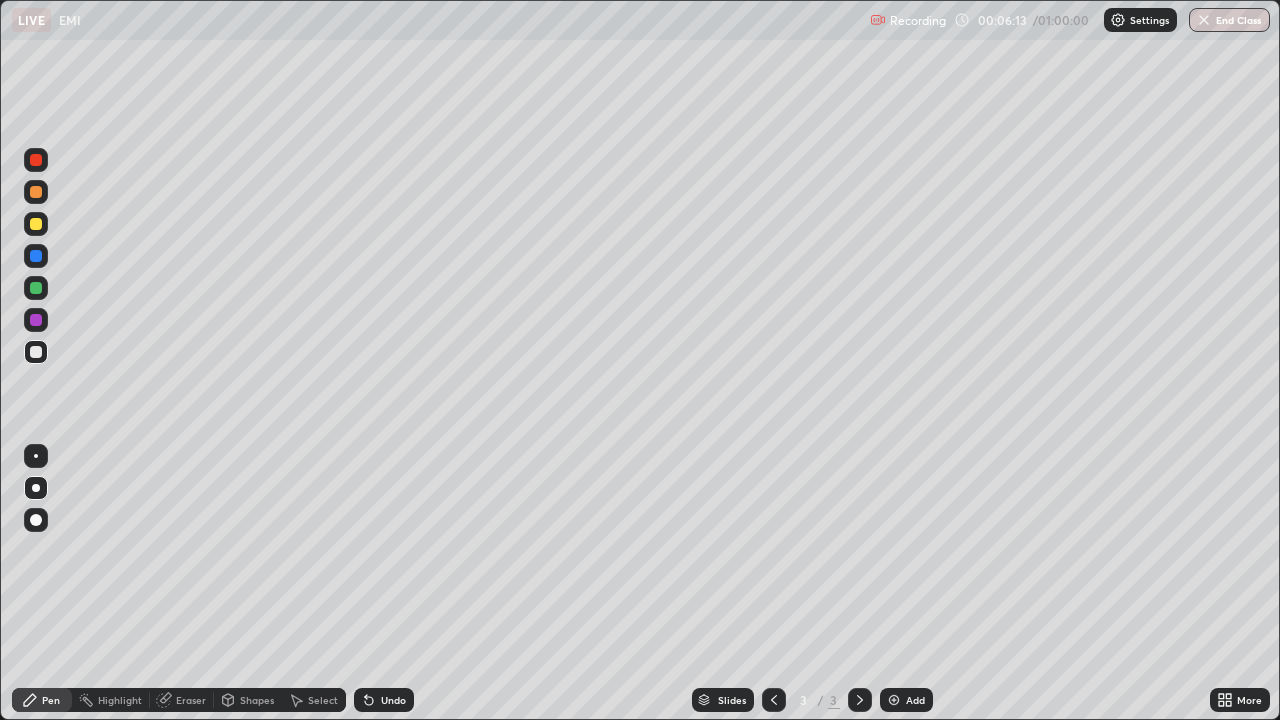 click at bounding box center [36, 352] 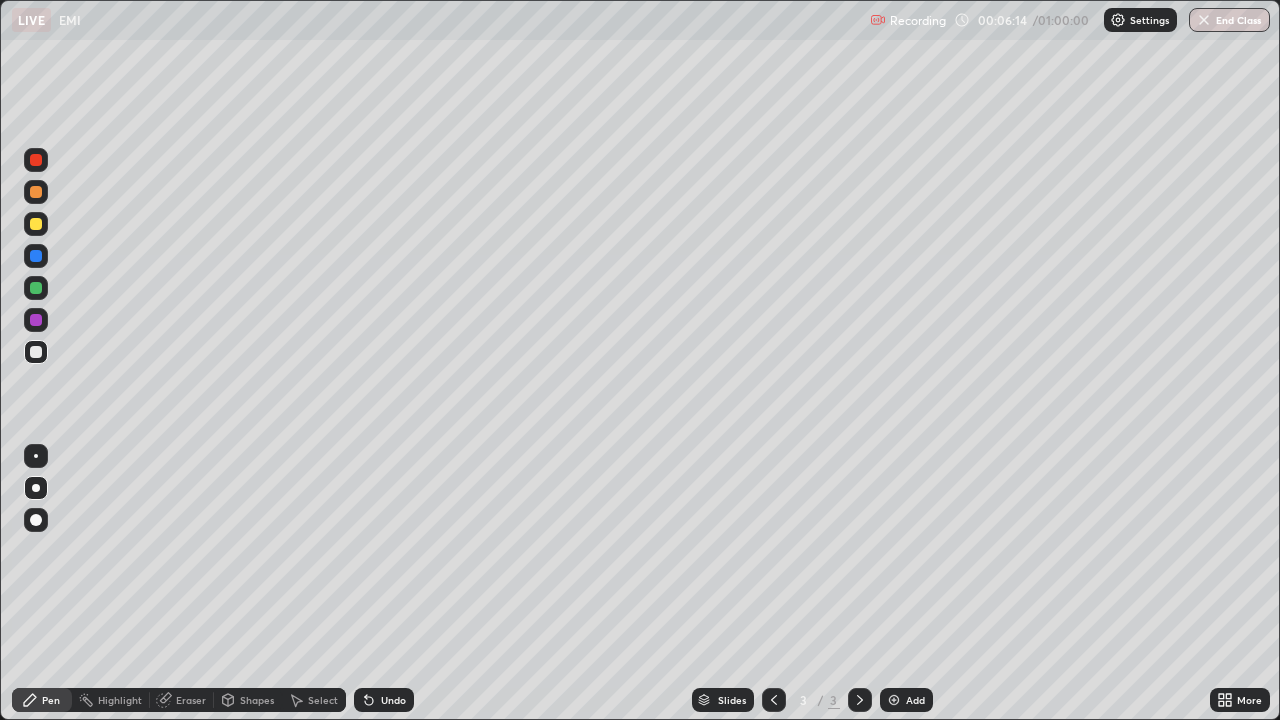 click at bounding box center [36, 320] 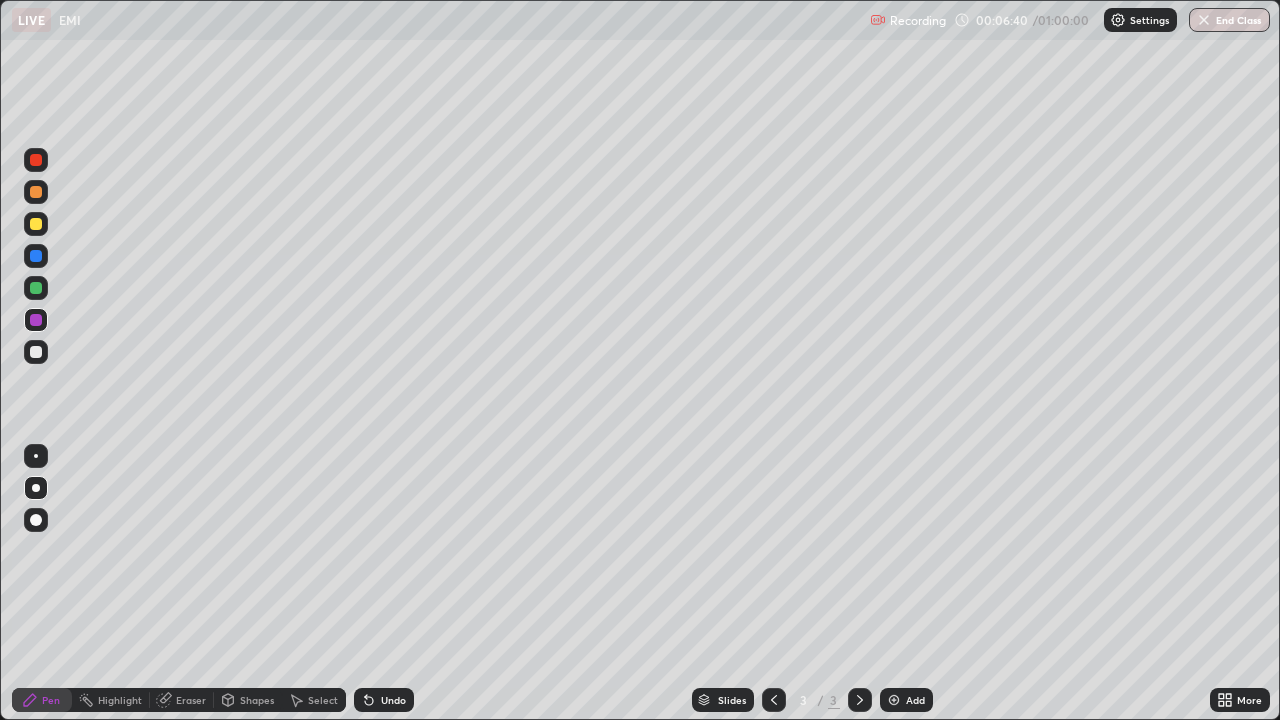 click at bounding box center [36, 352] 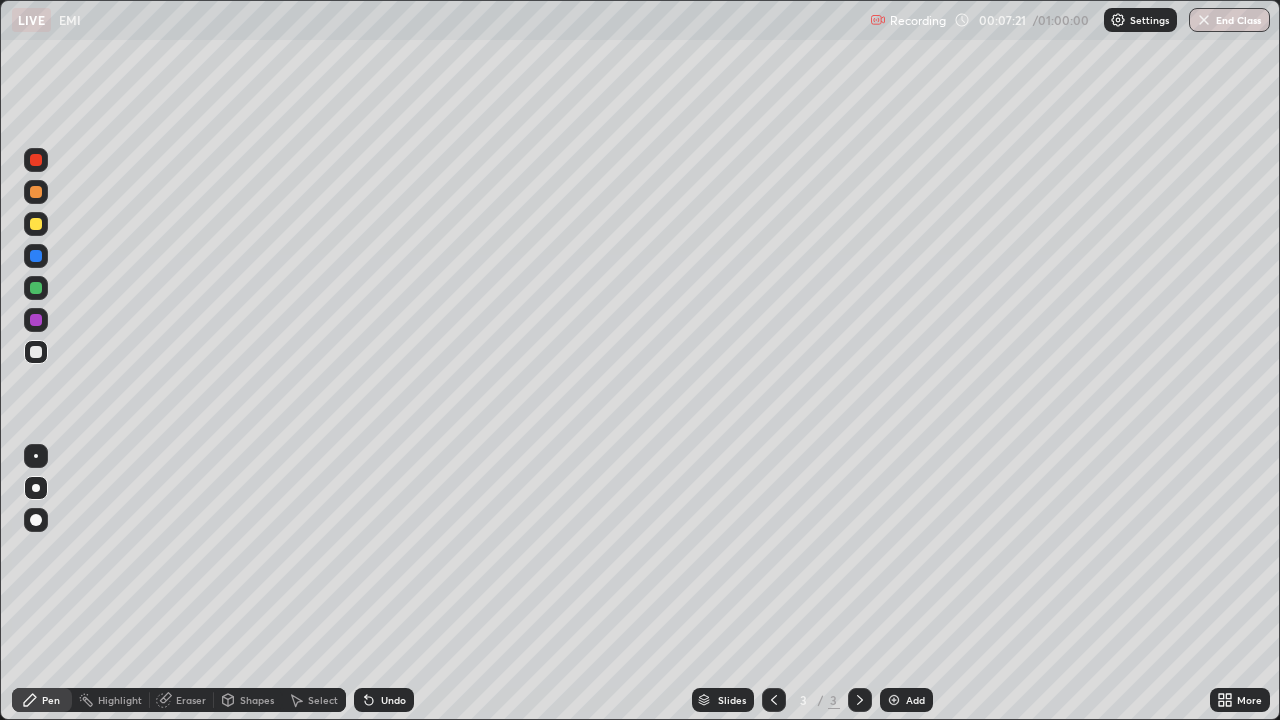 click at bounding box center (36, 320) 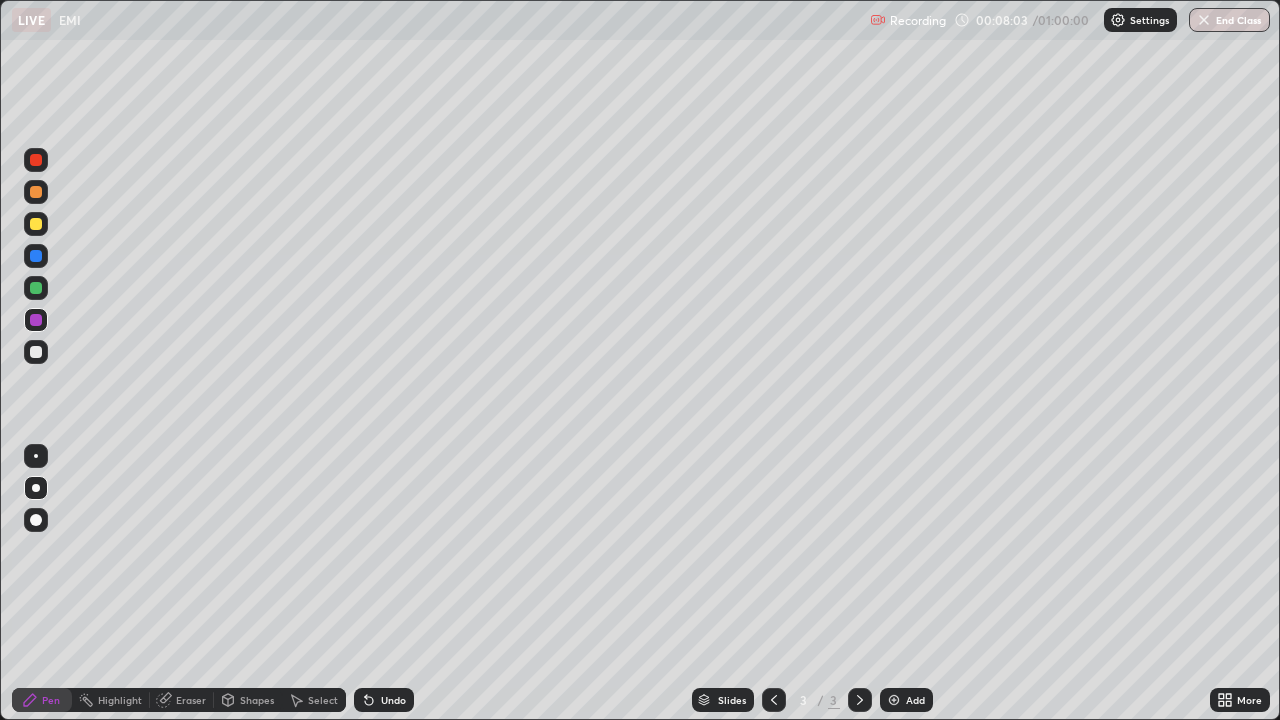 click at bounding box center [36, 288] 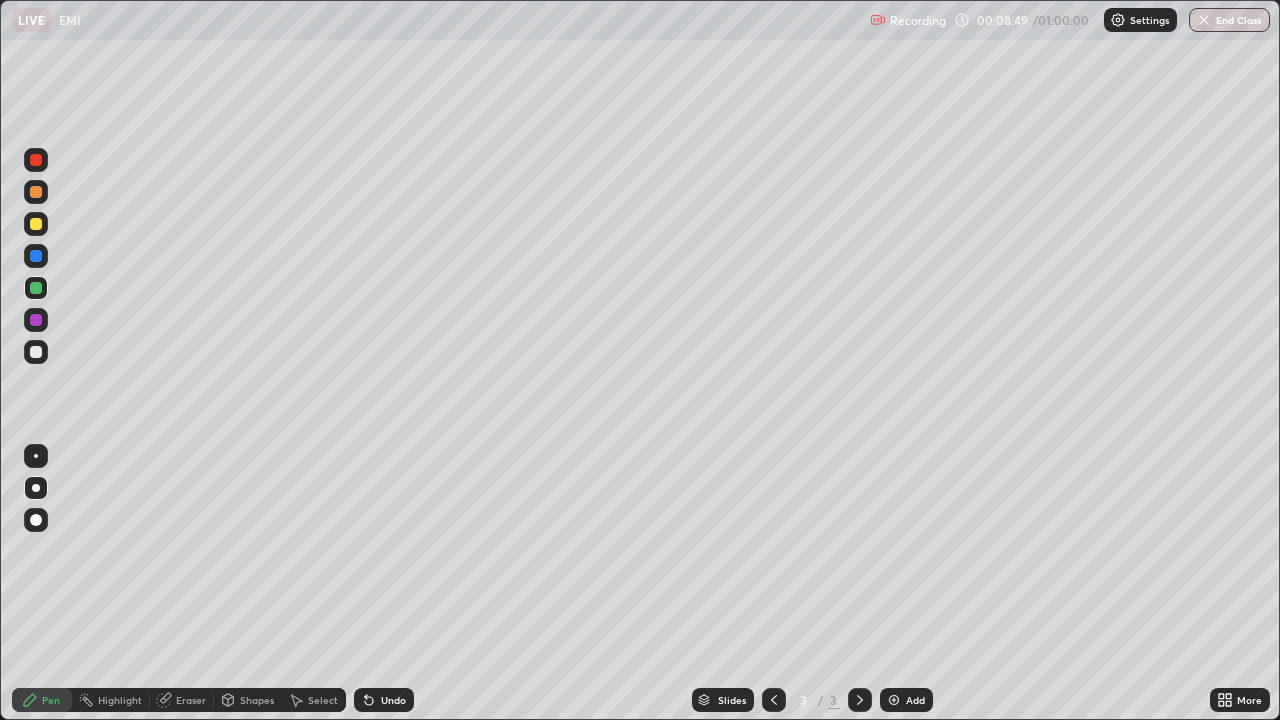 click on "Add" at bounding box center (906, 700) 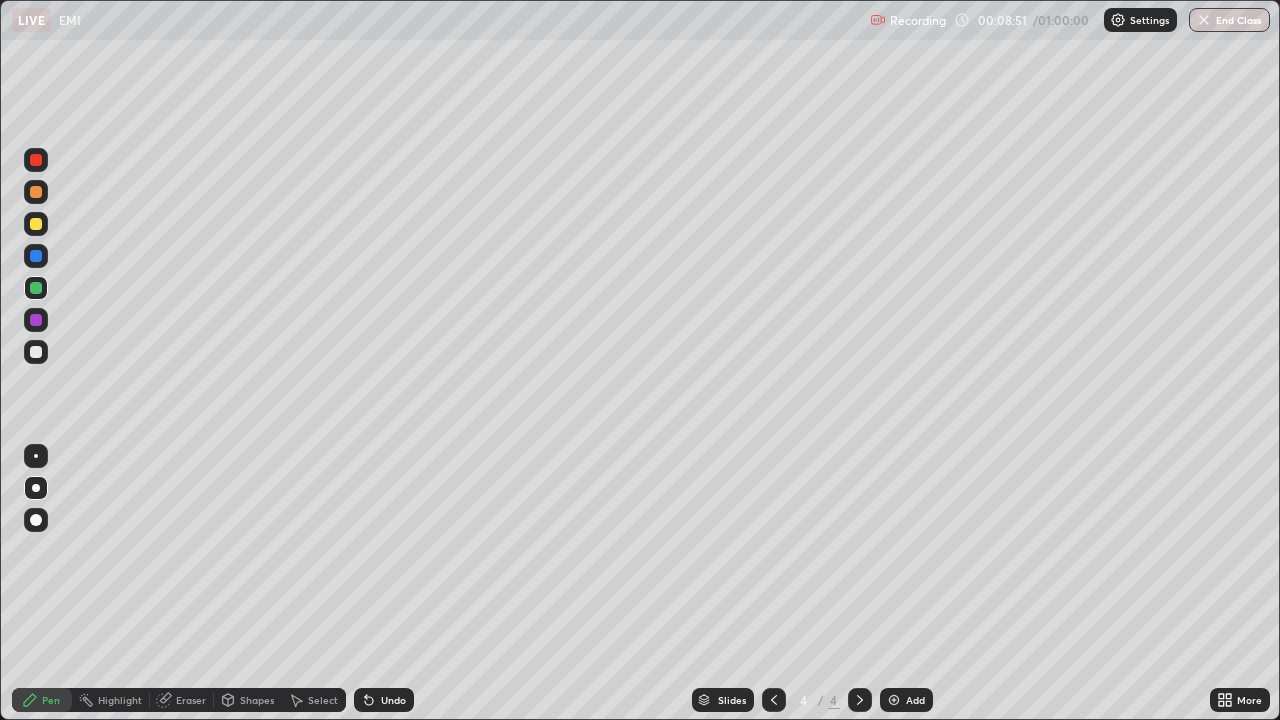 click at bounding box center (36, 224) 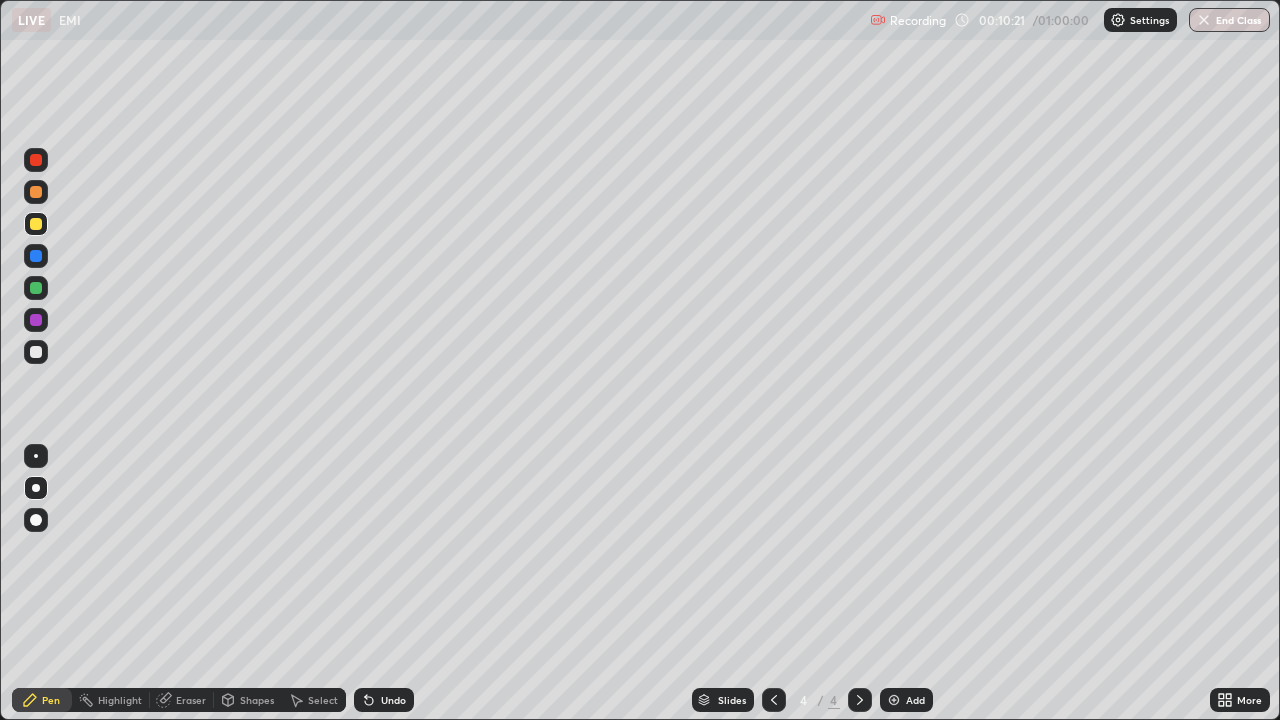 click at bounding box center (36, 288) 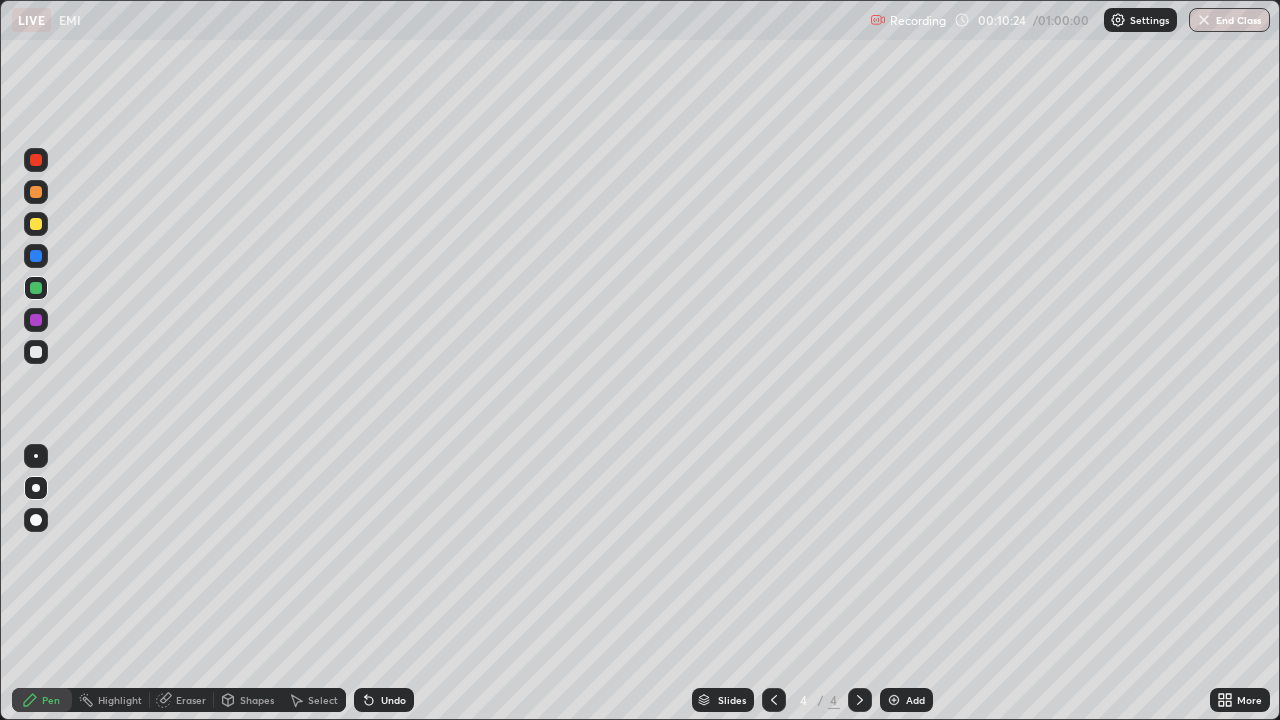 click at bounding box center (36, 192) 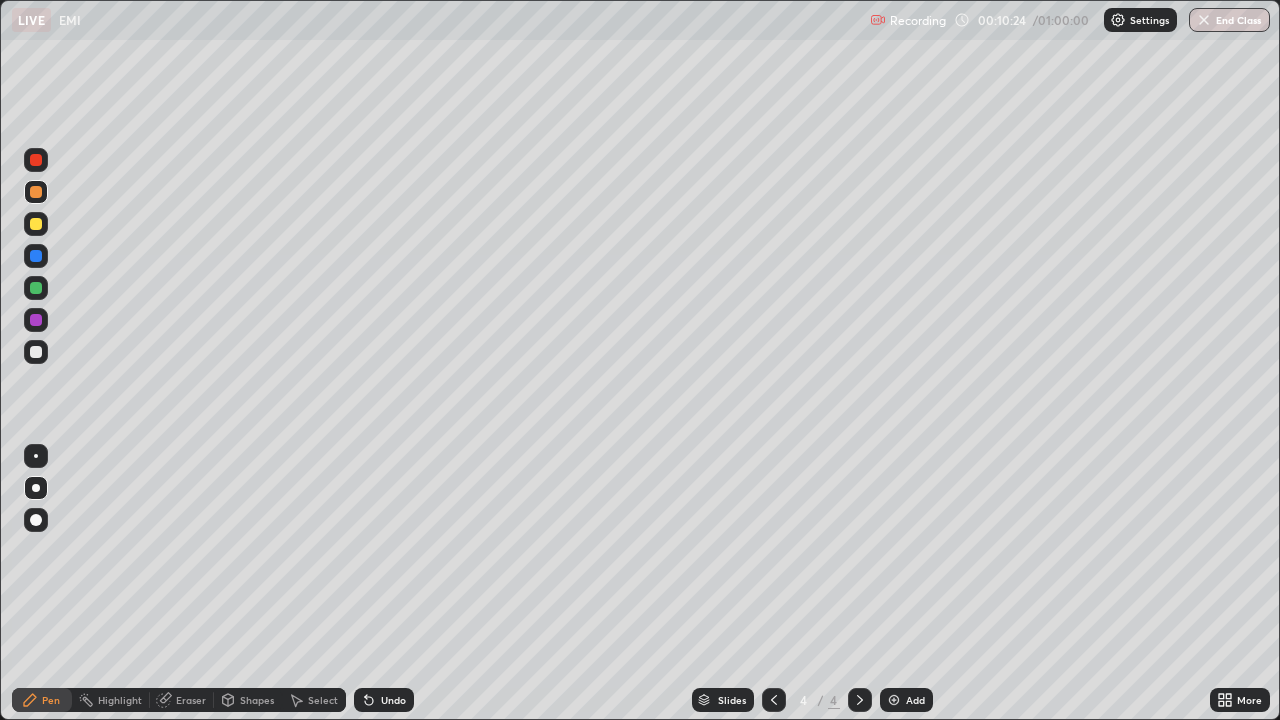 click at bounding box center (36, 352) 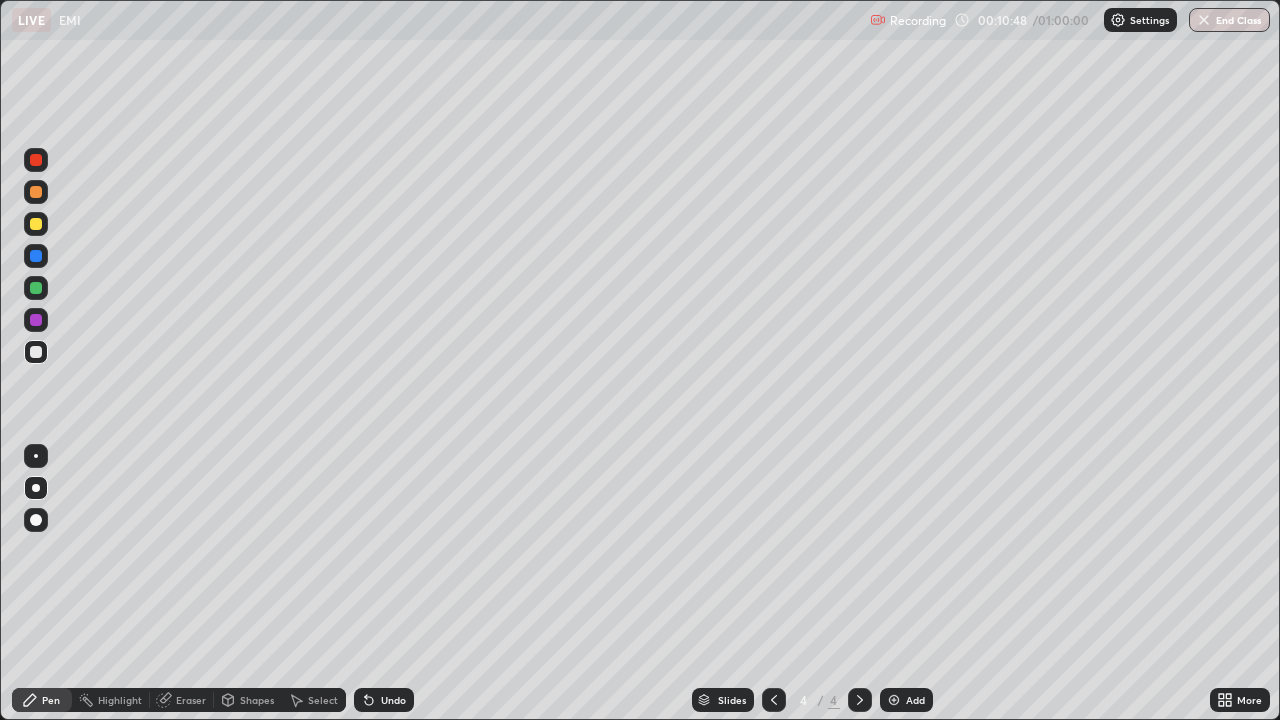 click at bounding box center (36, 224) 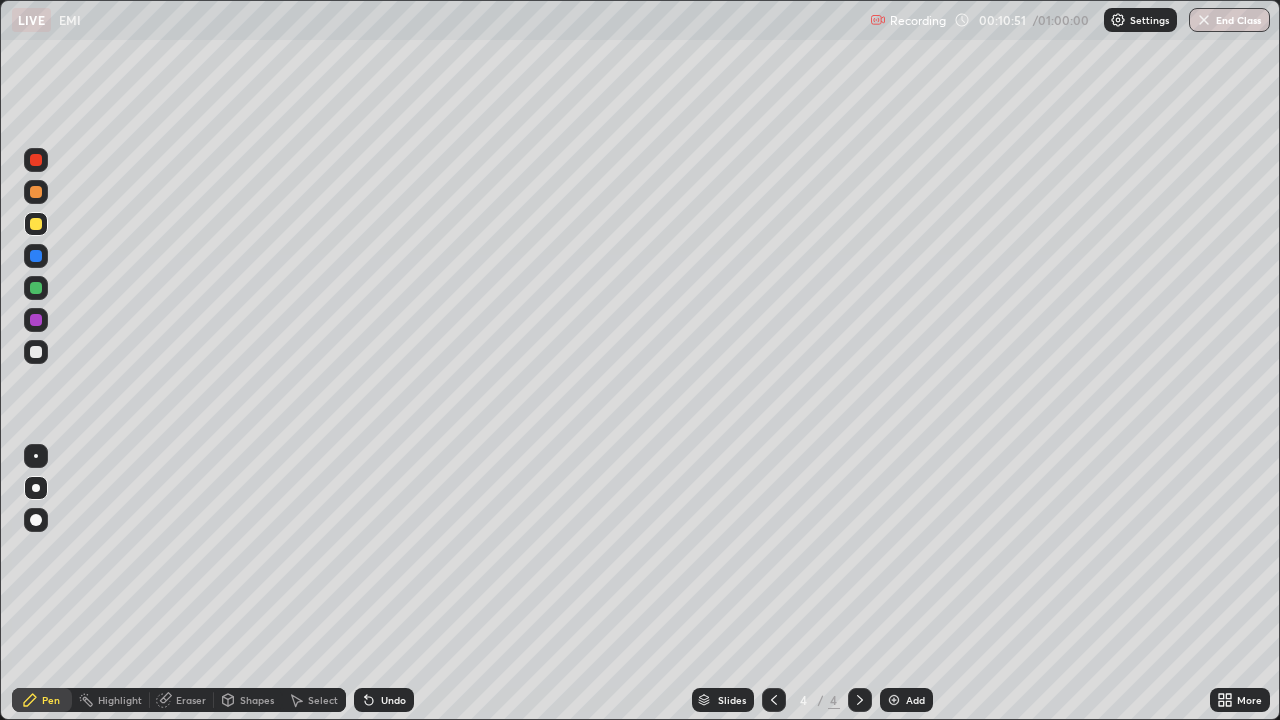 click at bounding box center [36, 192] 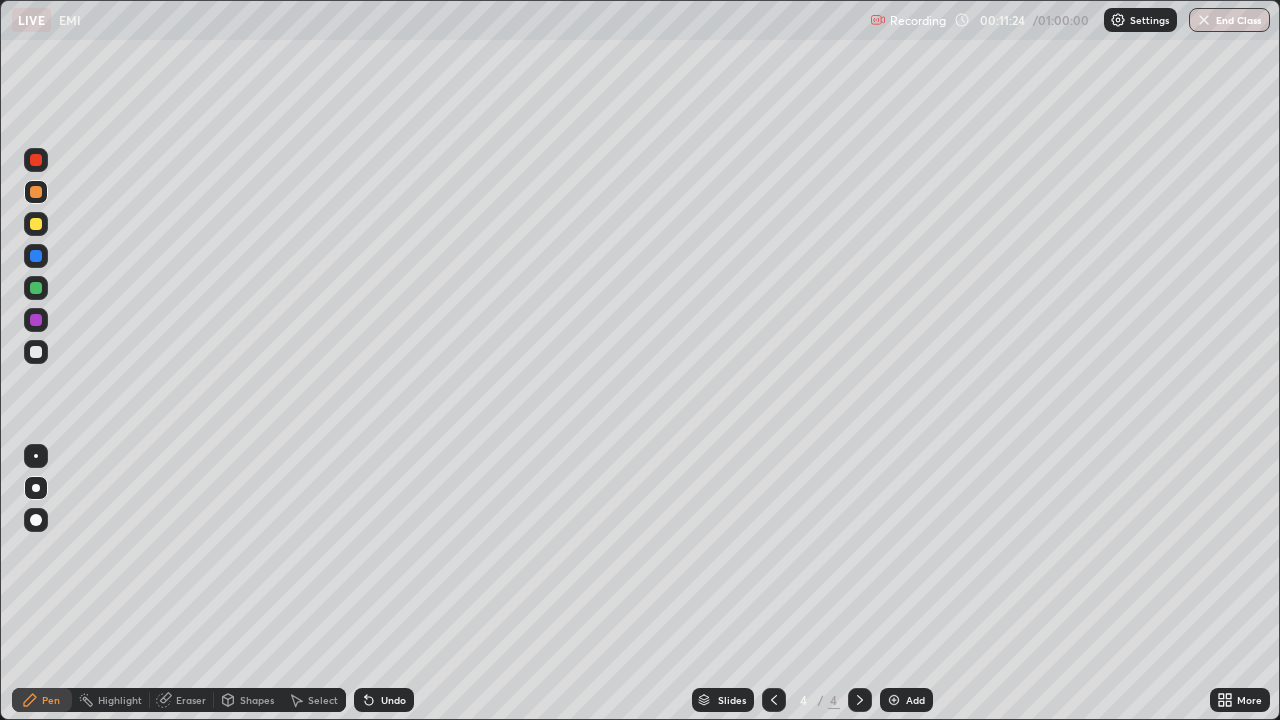 click at bounding box center [36, 288] 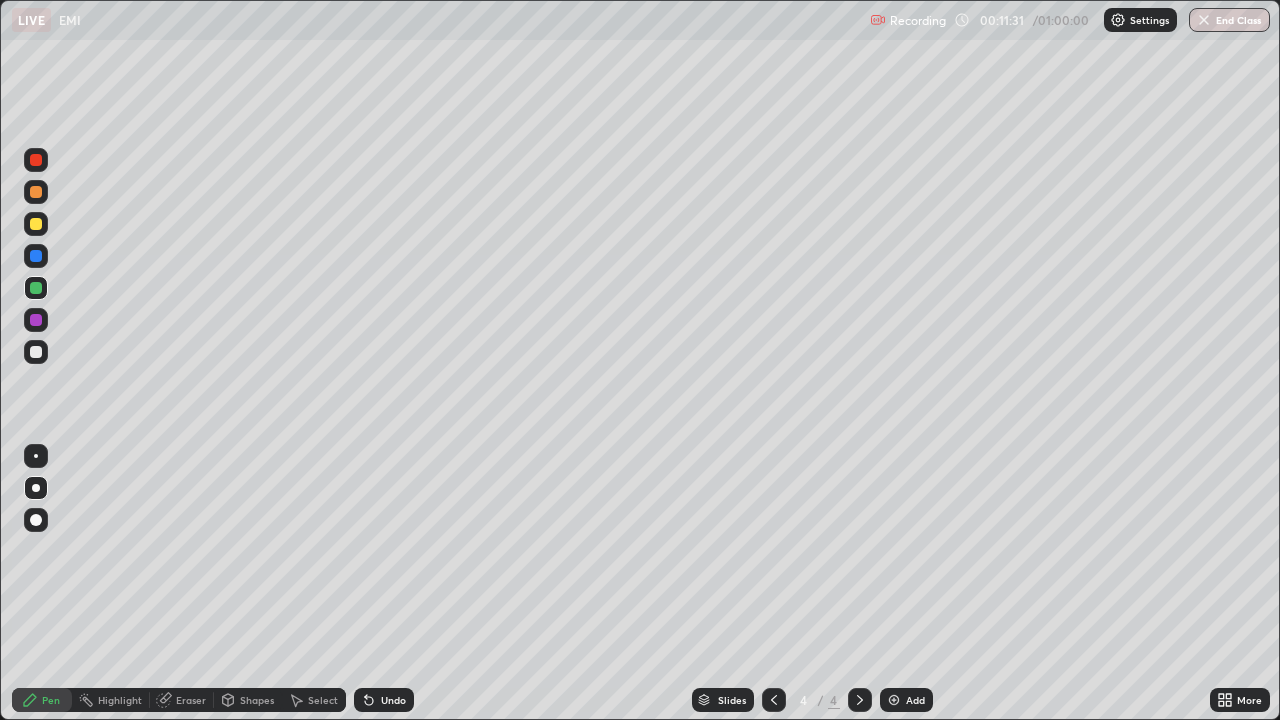 click at bounding box center (36, 288) 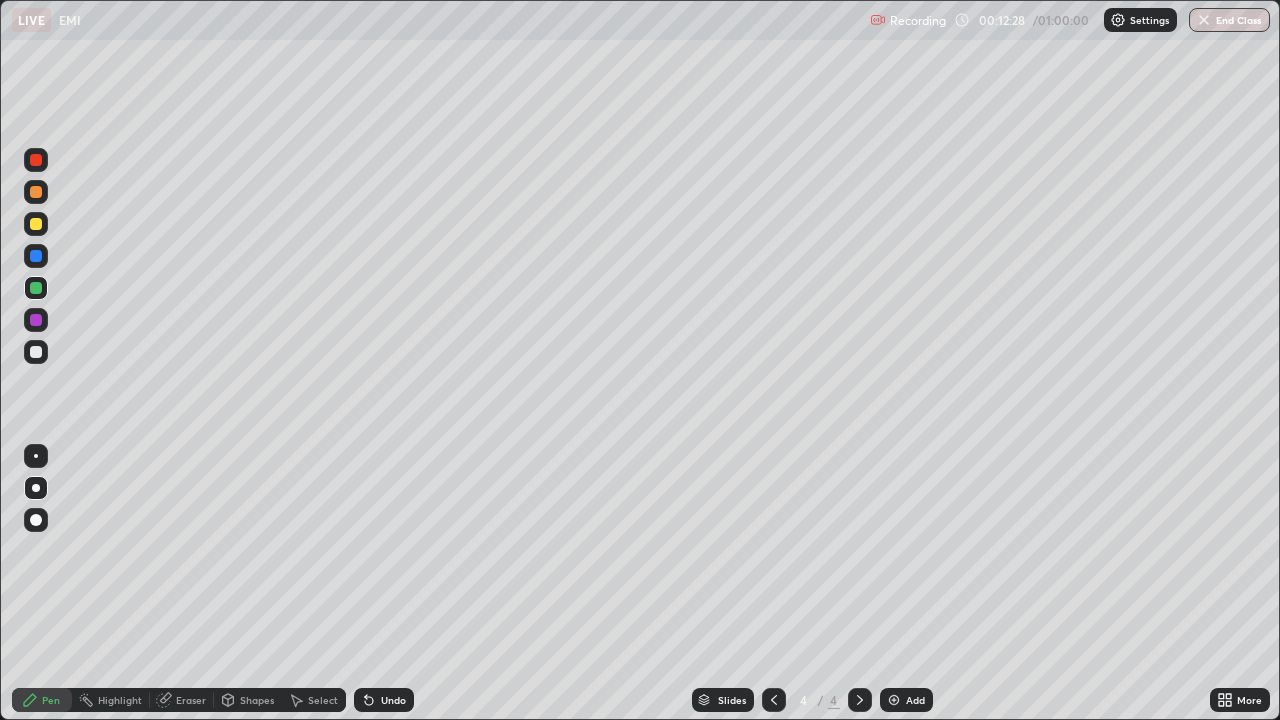click on "Add" at bounding box center [906, 700] 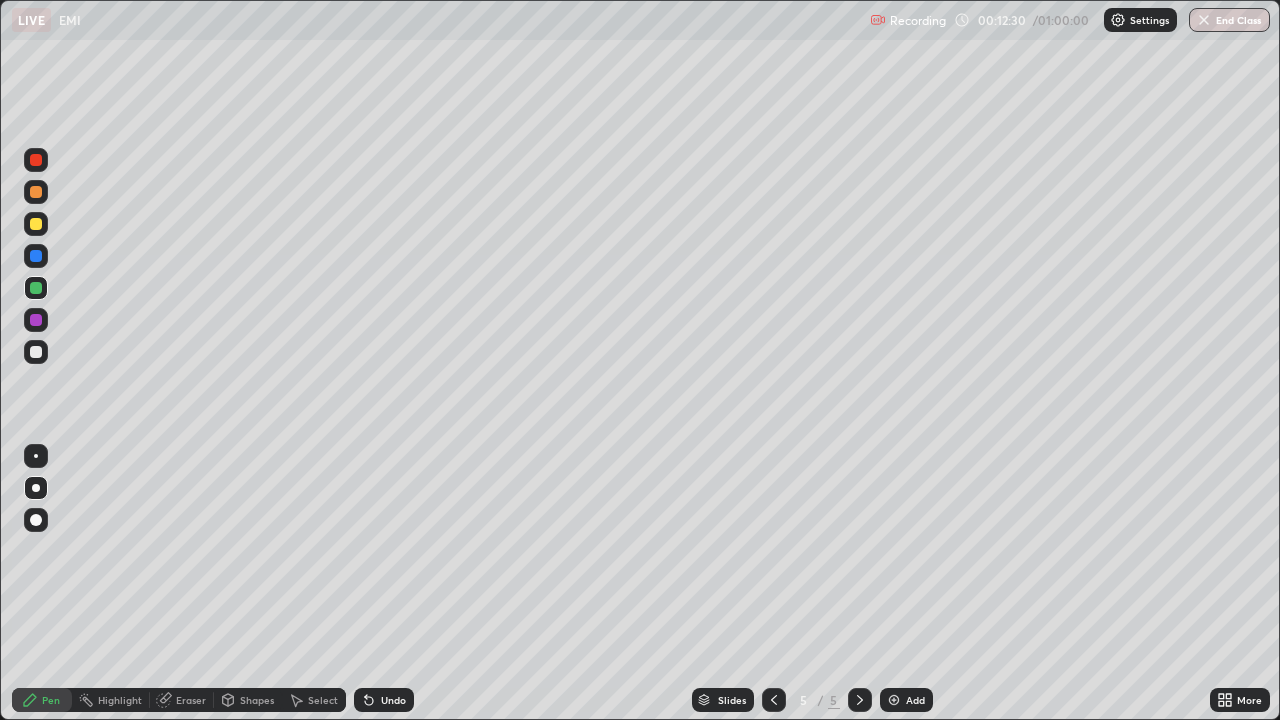 click at bounding box center [36, 352] 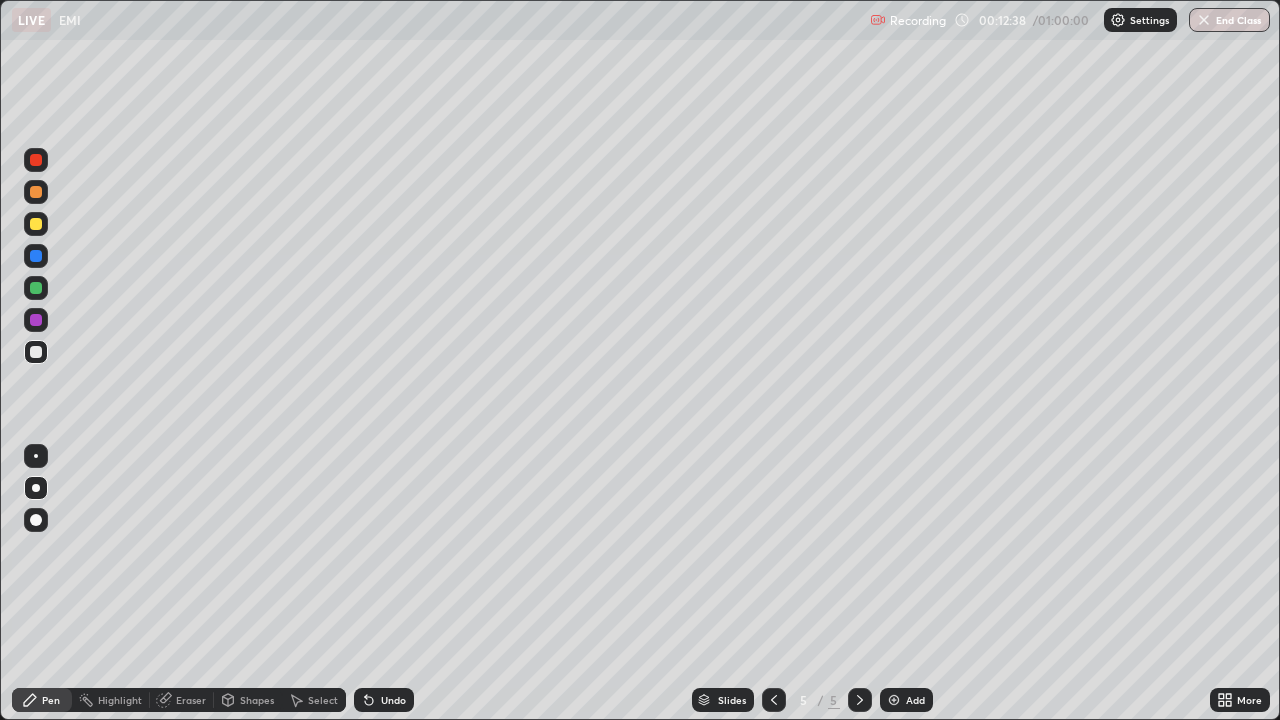 click at bounding box center [36, 320] 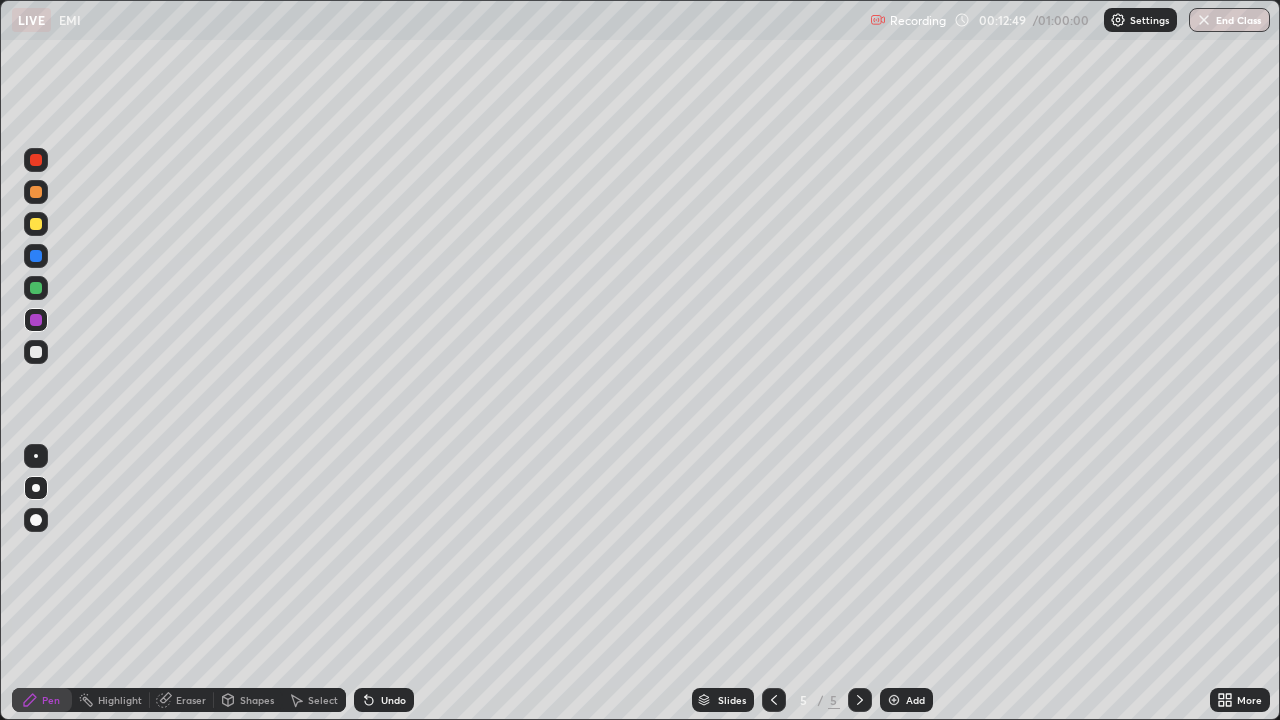click at bounding box center [36, 288] 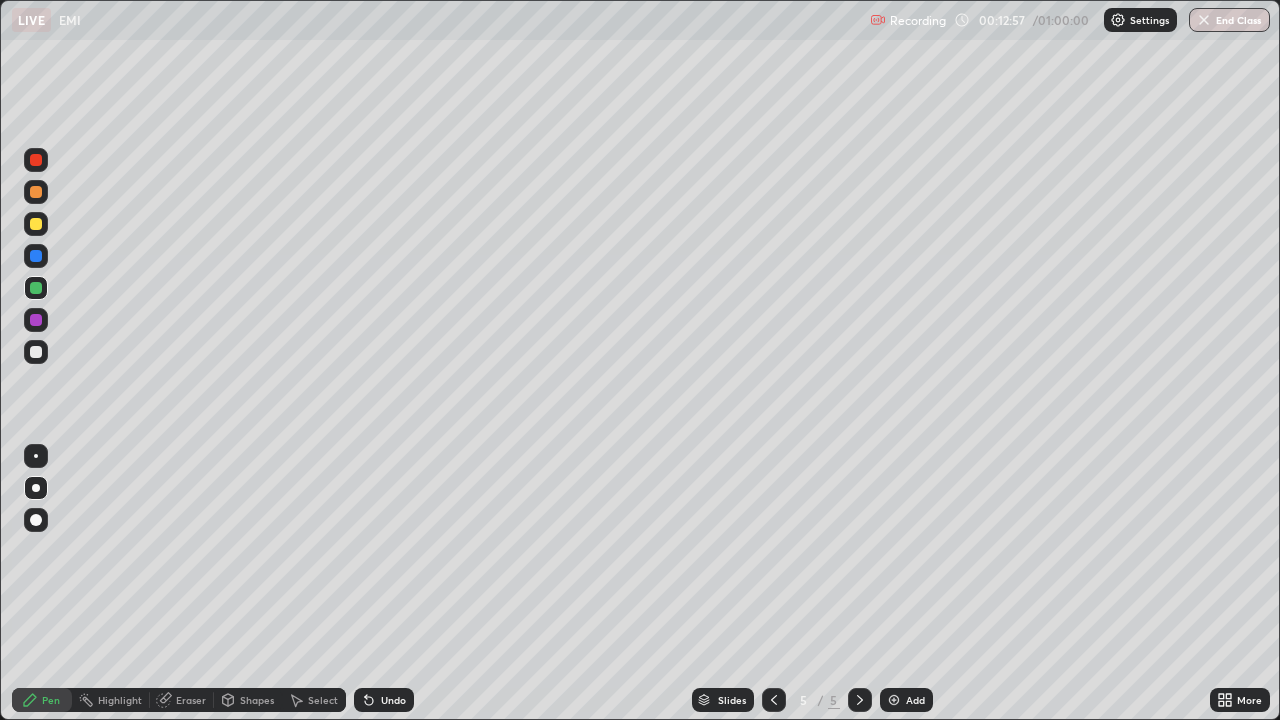 click on "Undo" at bounding box center (393, 700) 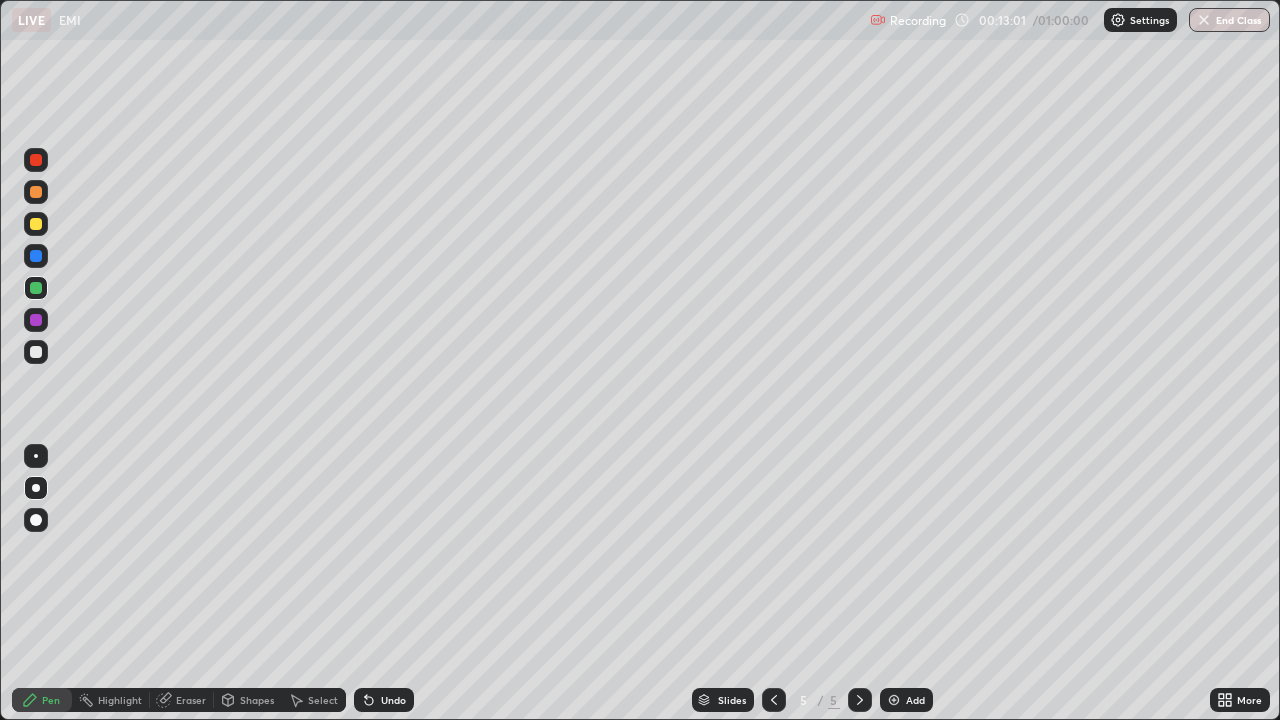 click 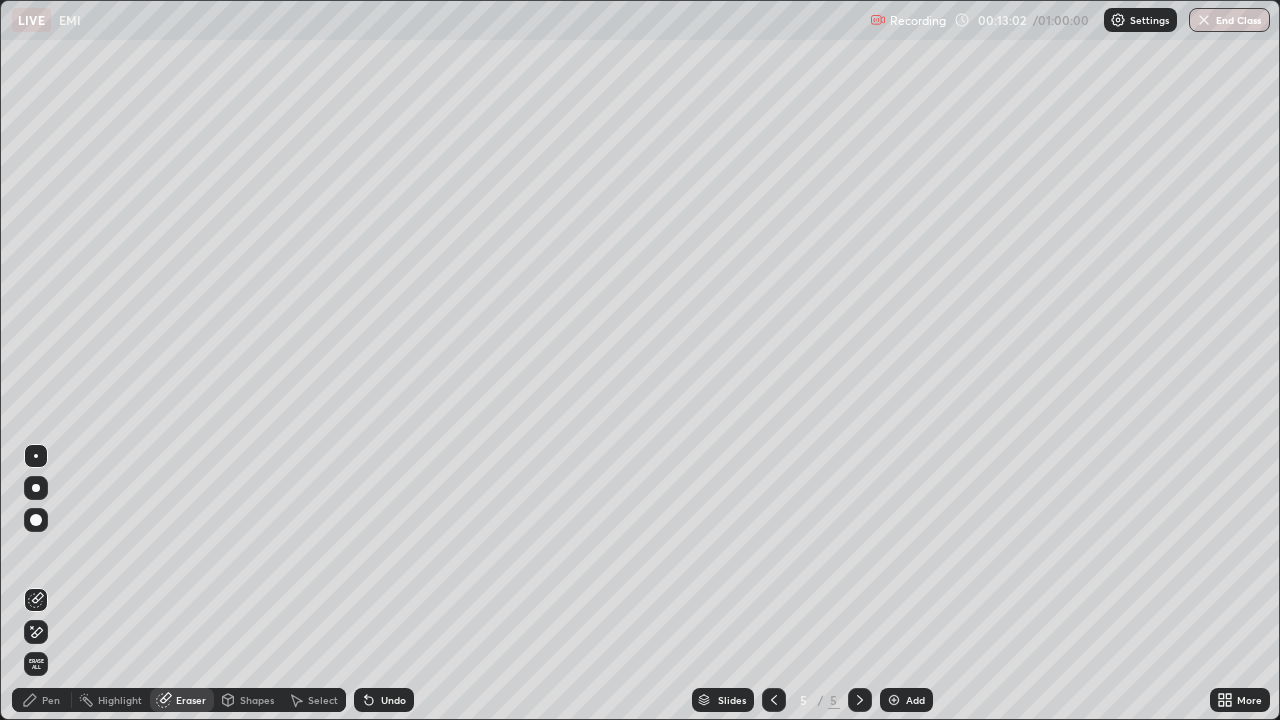 click on "Pen" at bounding box center [42, 700] 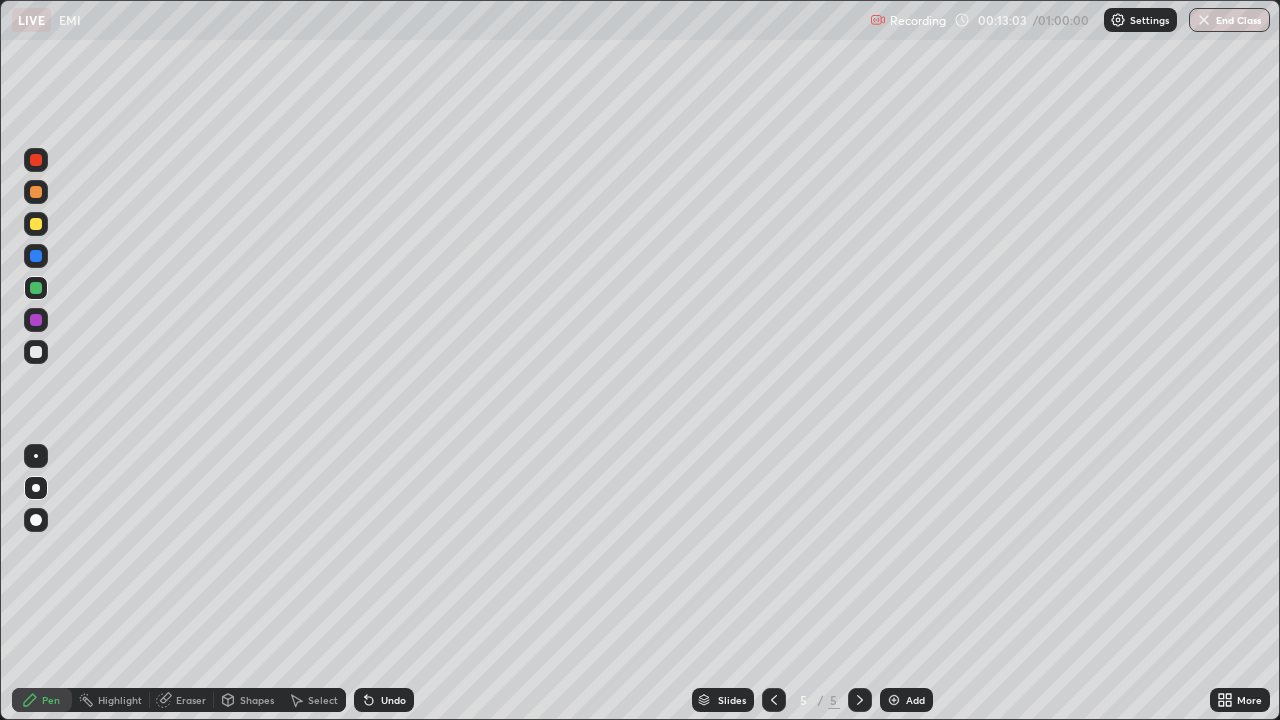 click at bounding box center (36, 320) 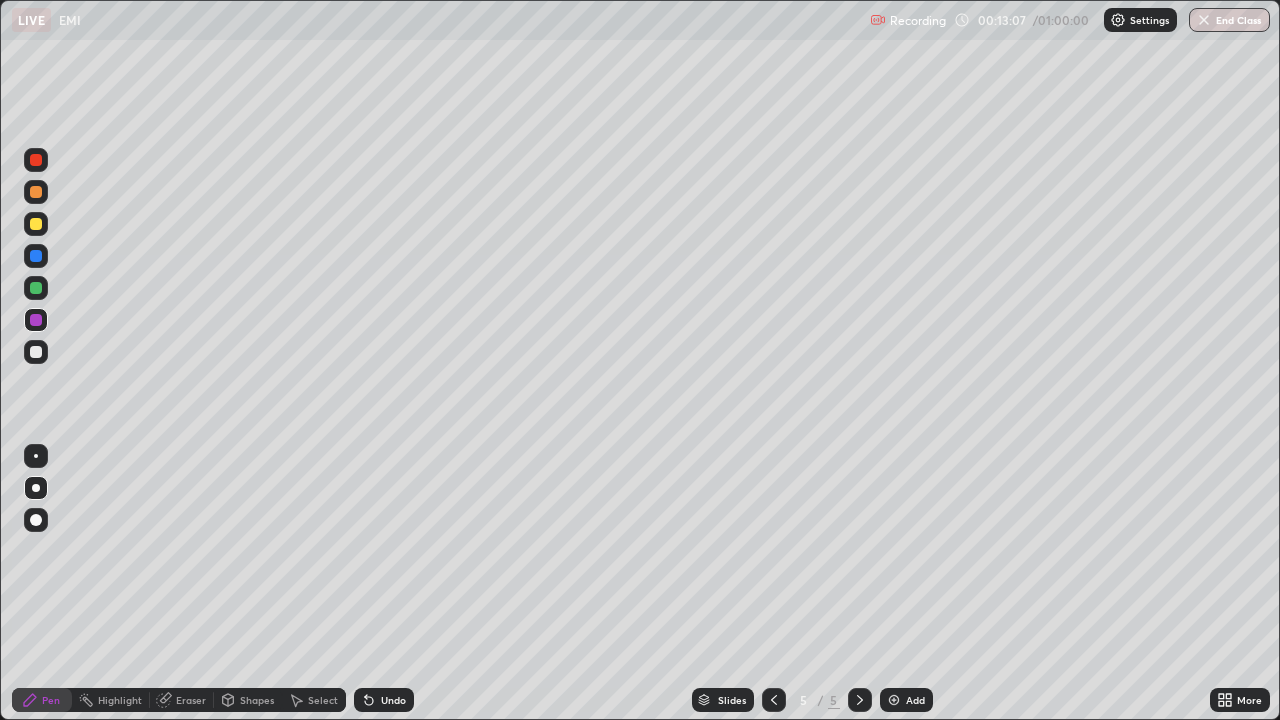 click at bounding box center [36, 288] 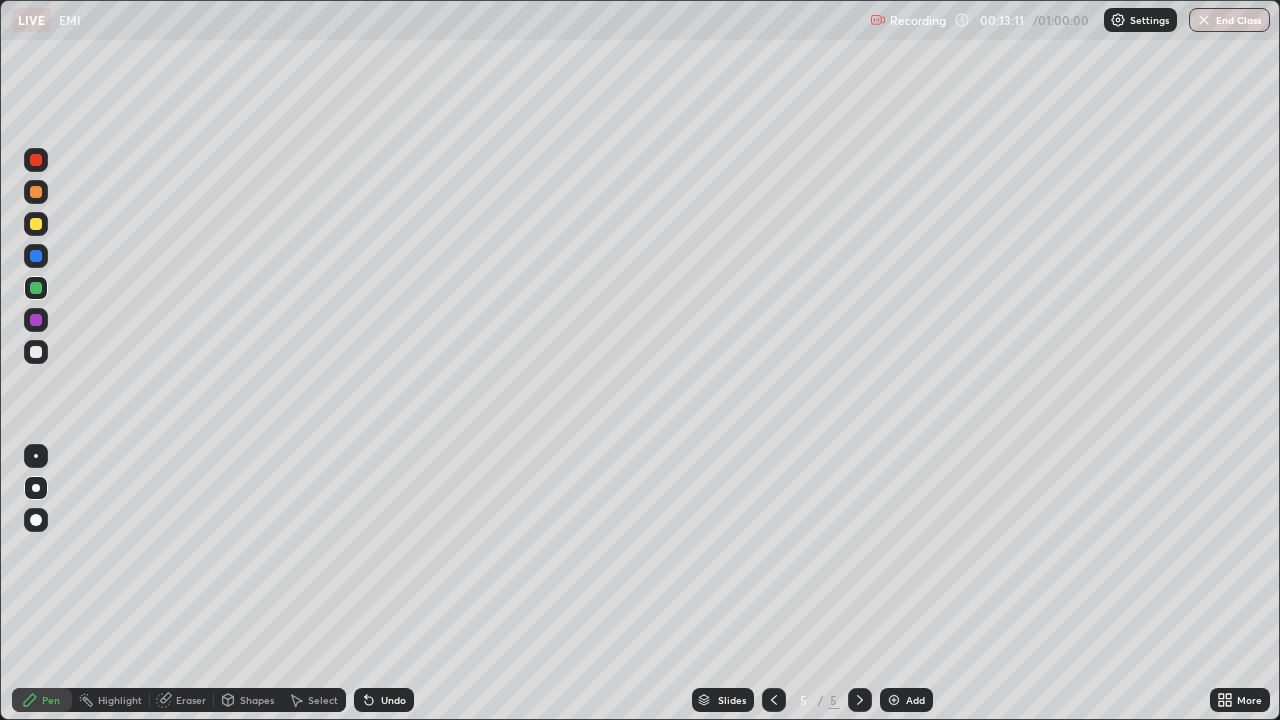 click at bounding box center (36, 456) 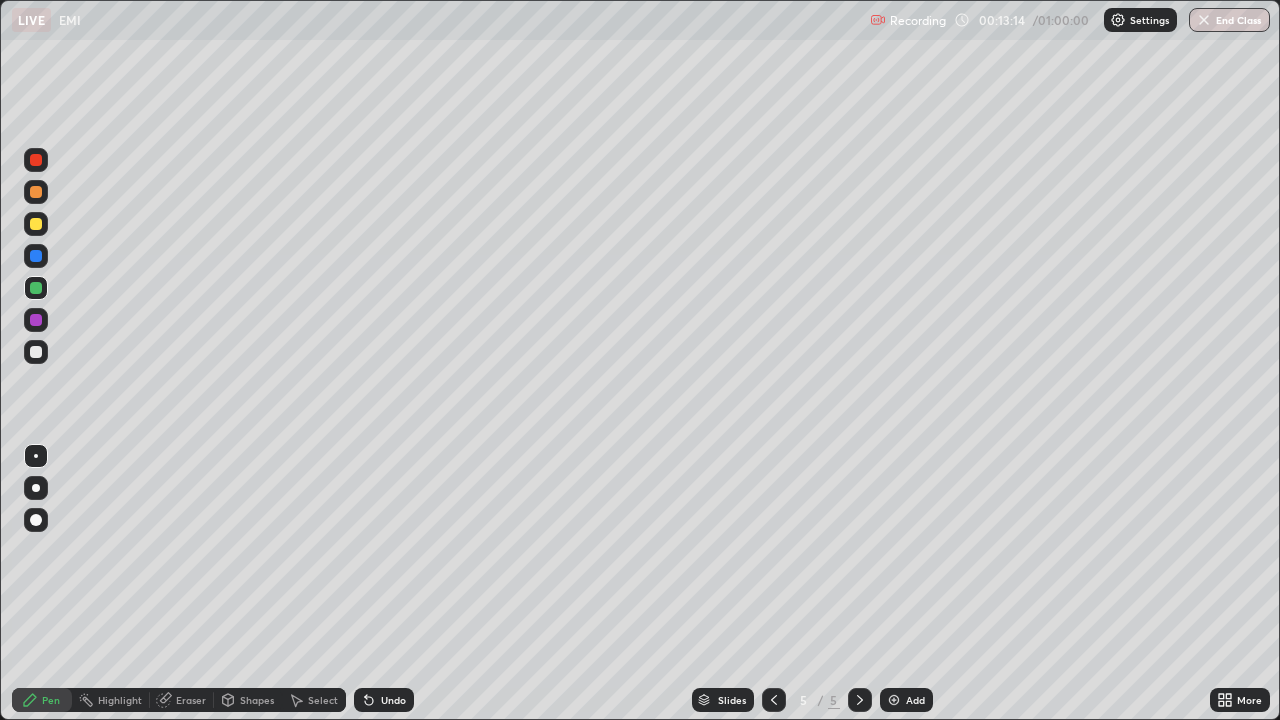 click at bounding box center [36, 320] 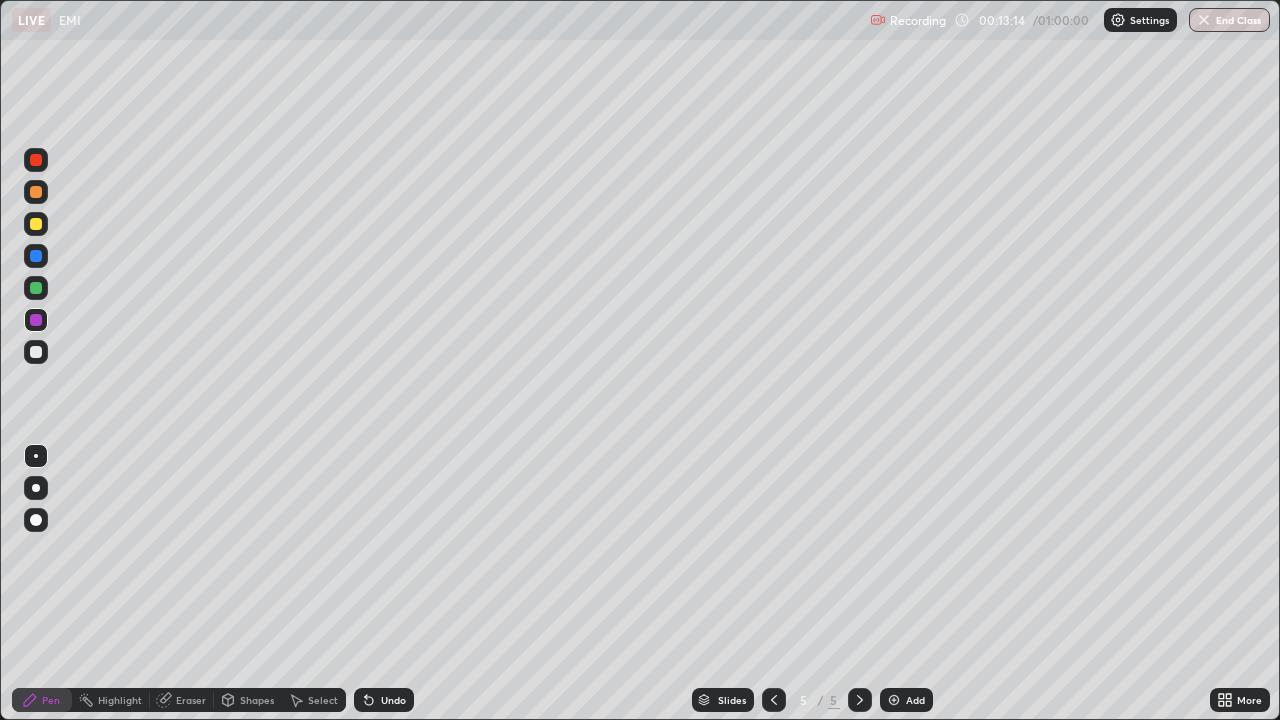 click at bounding box center [36, 288] 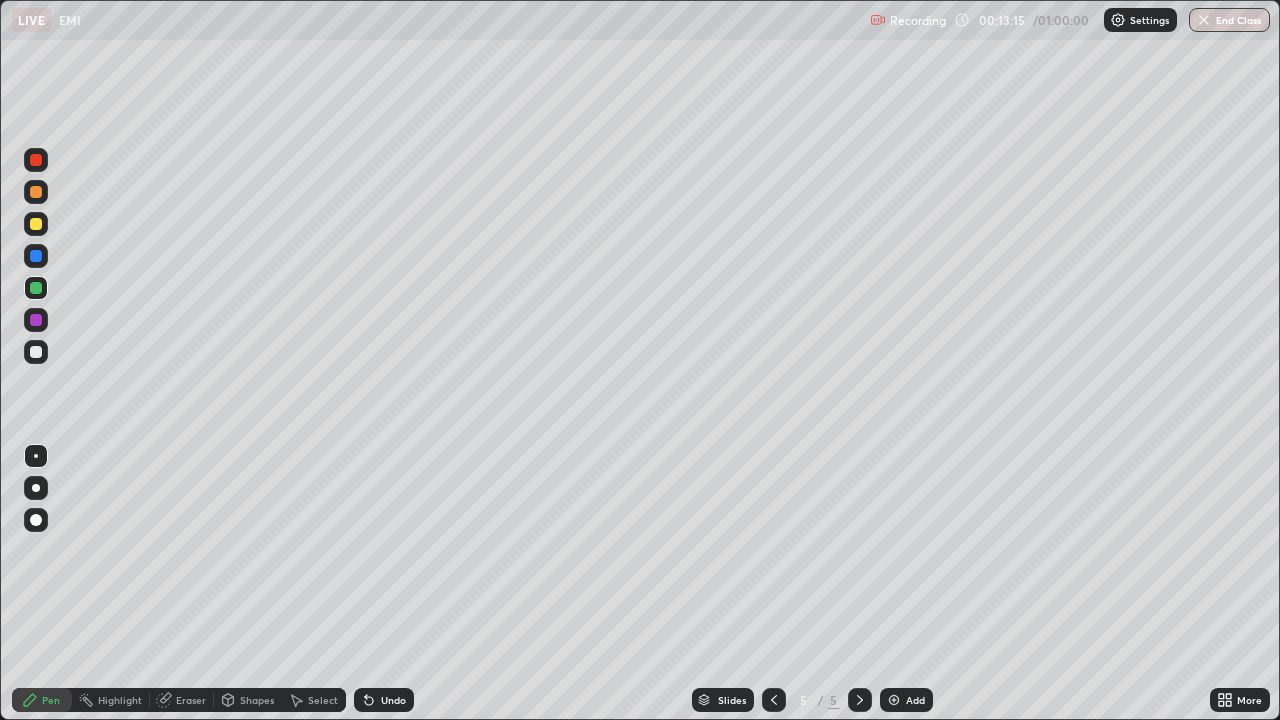 click at bounding box center [36, 320] 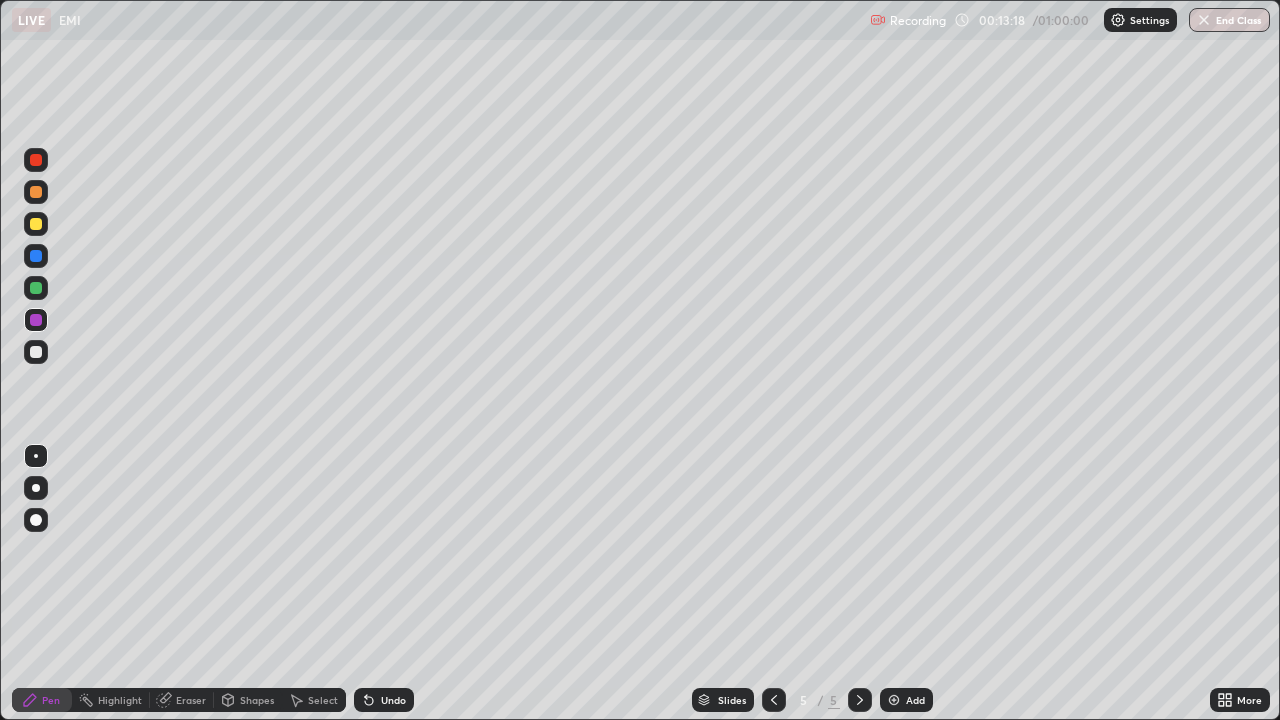 click at bounding box center (36, 352) 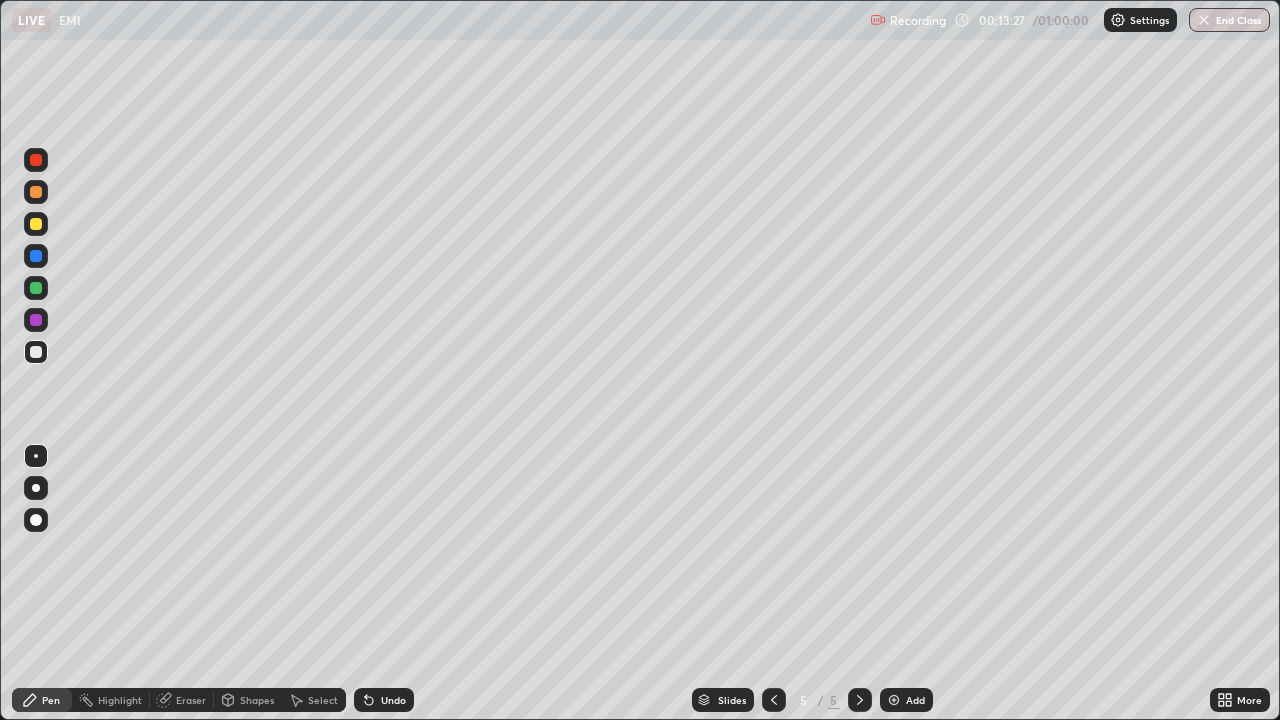 click at bounding box center [36, 256] 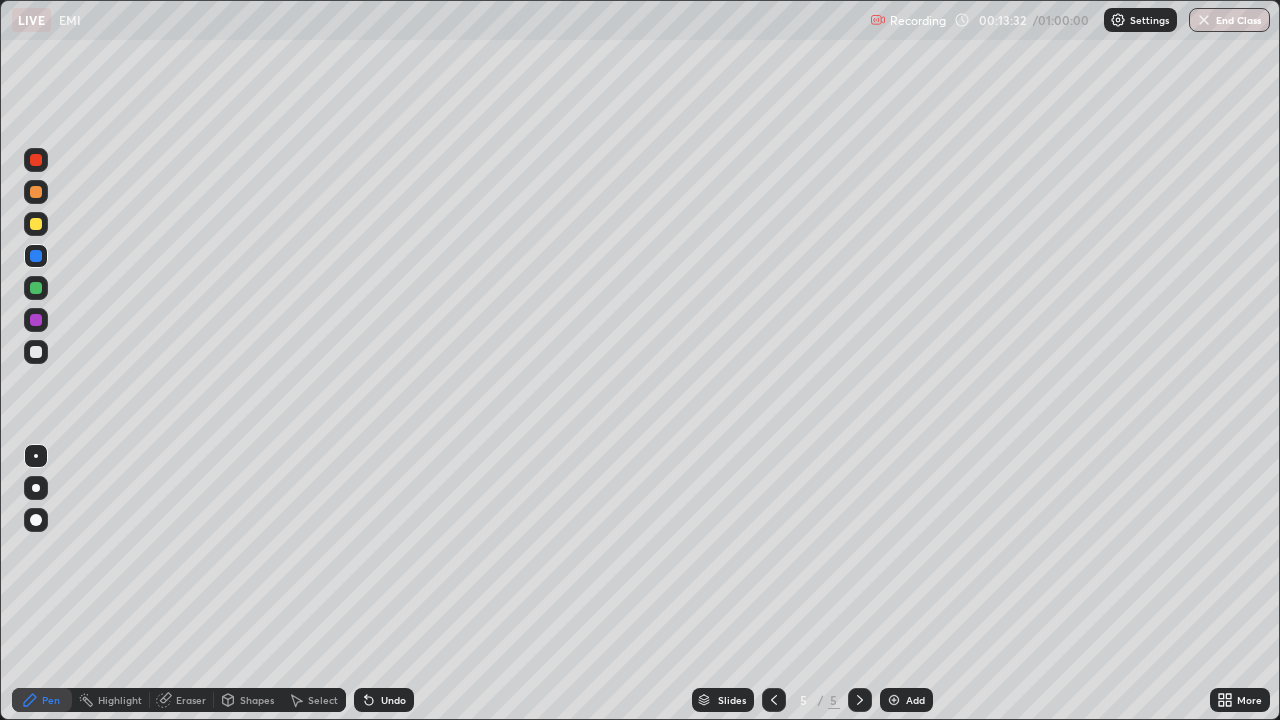 click at bounding box center (36, 352) 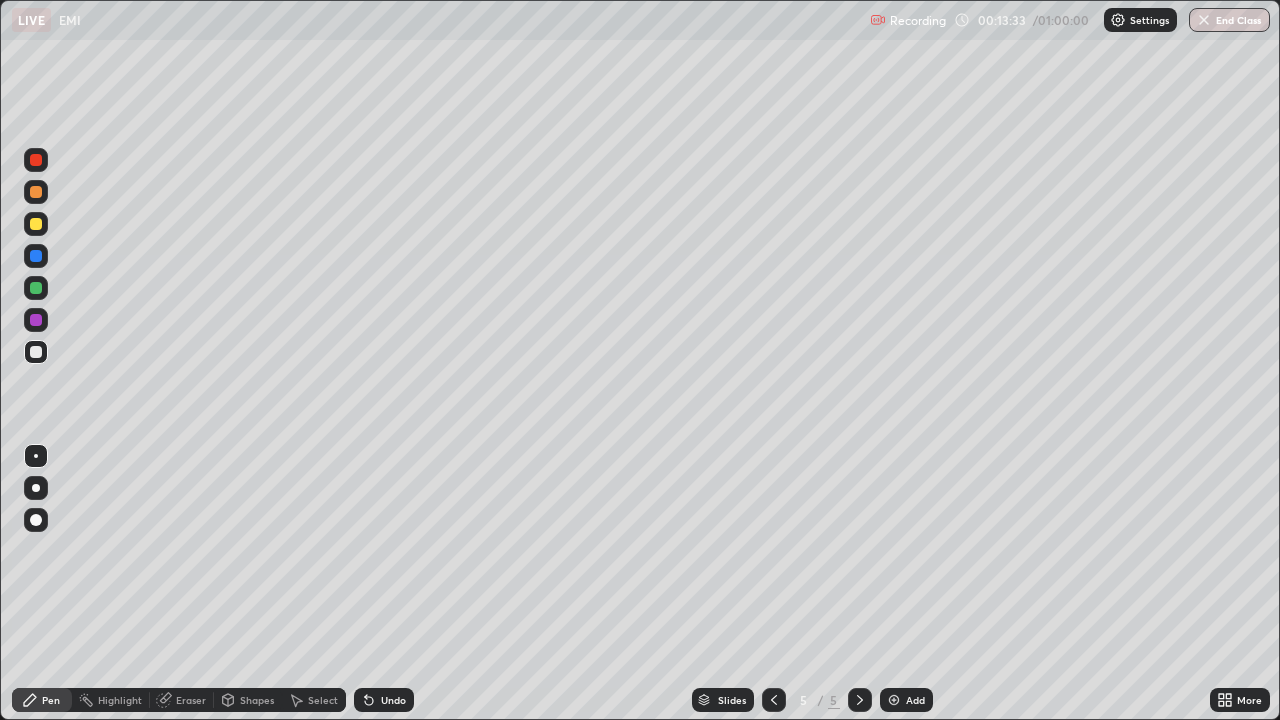 click at bounding box center (36, 320) 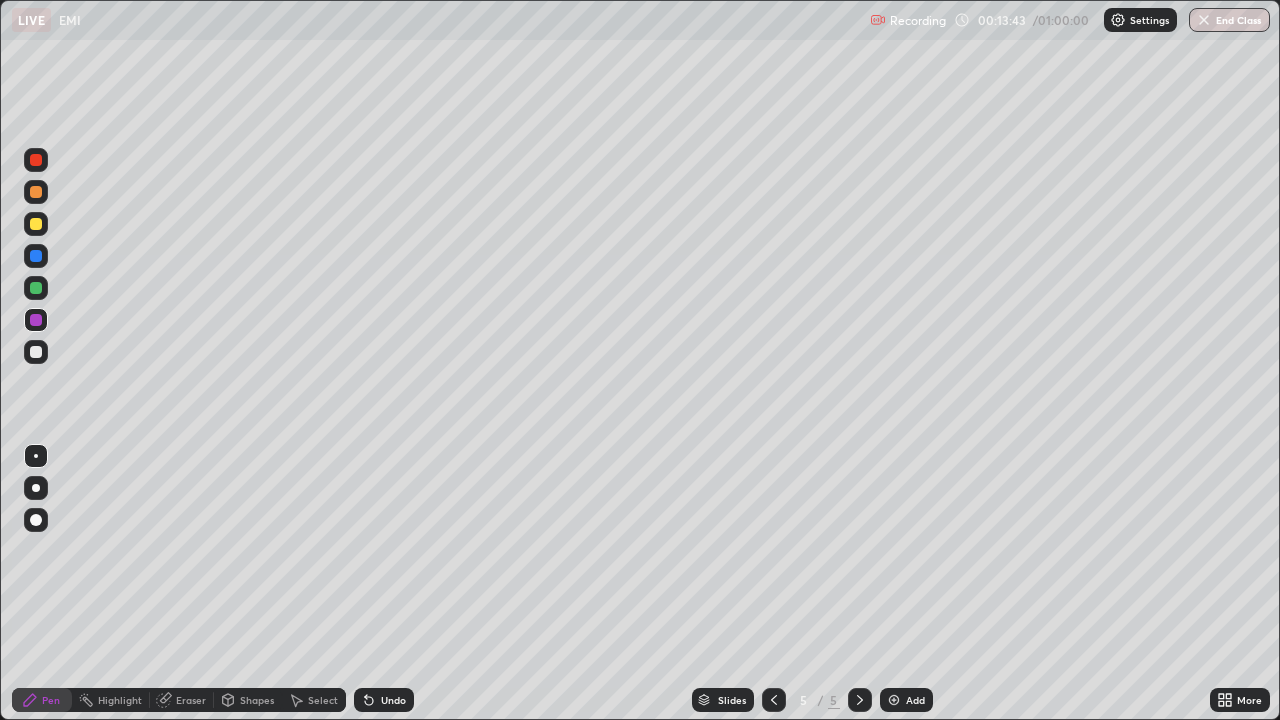 click at bounding box center [36, 352] 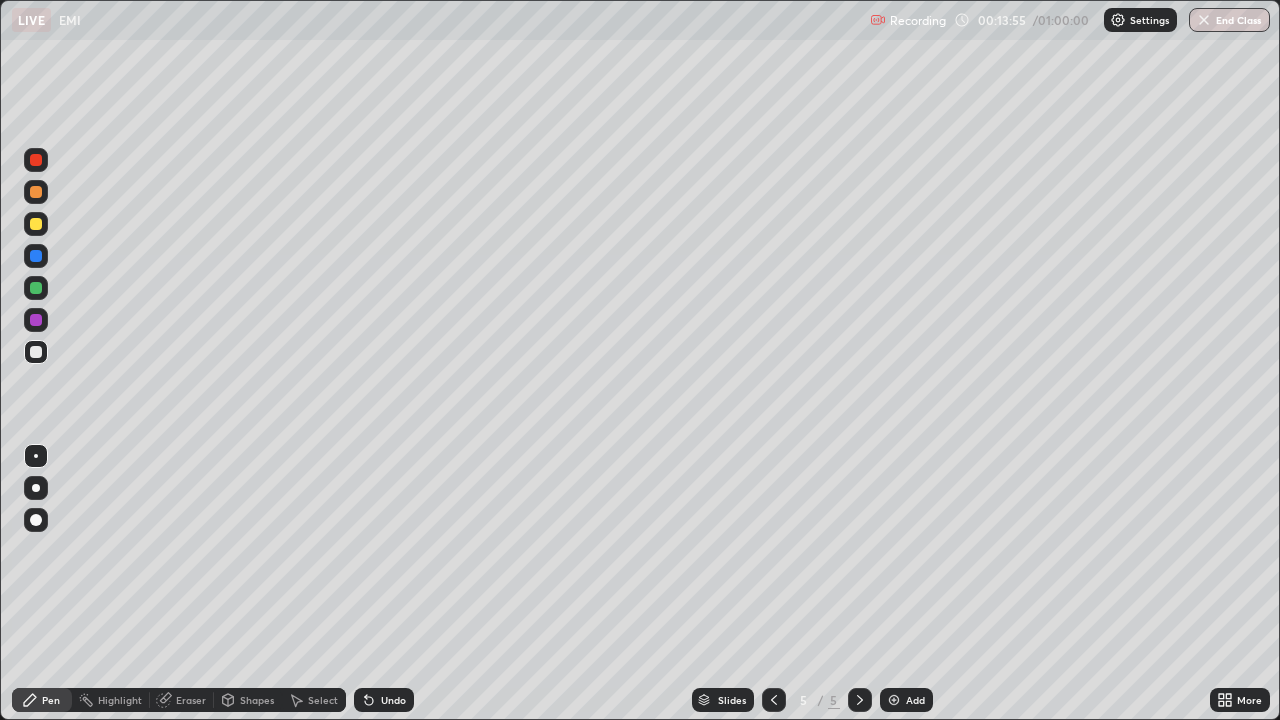 click at bounding box center [36, 256] 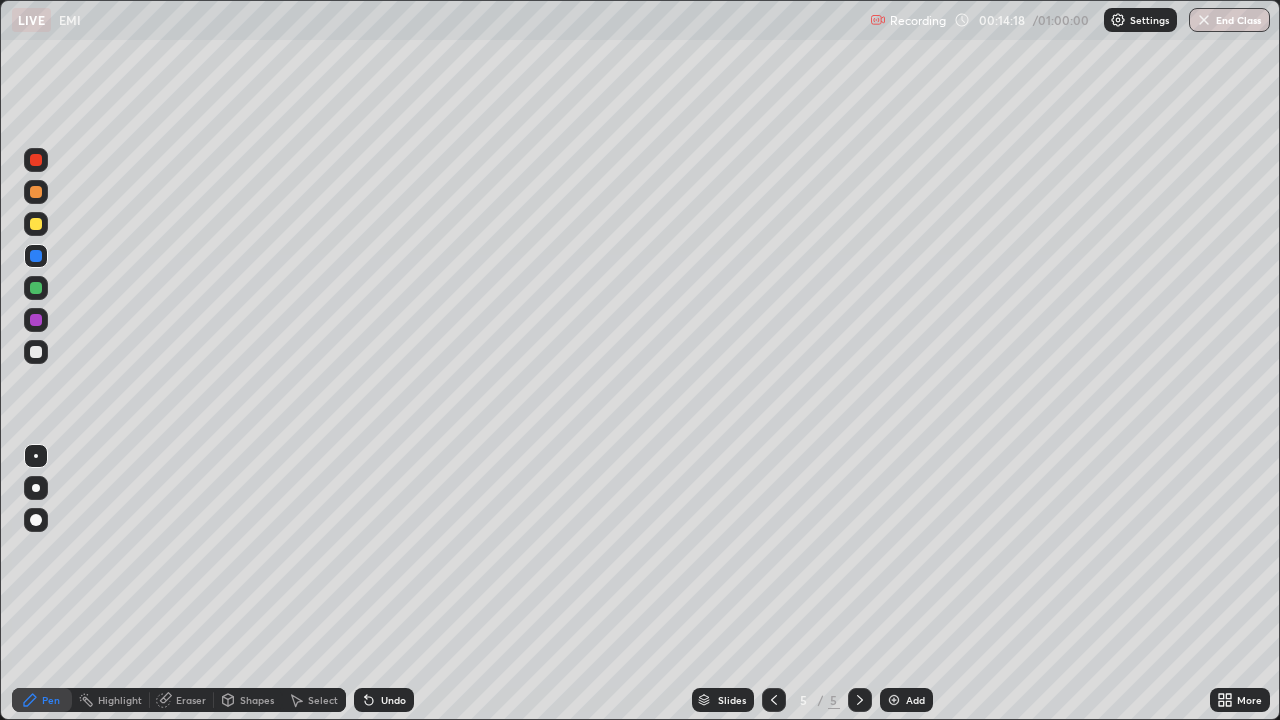 click at bounding box center (36, 352) 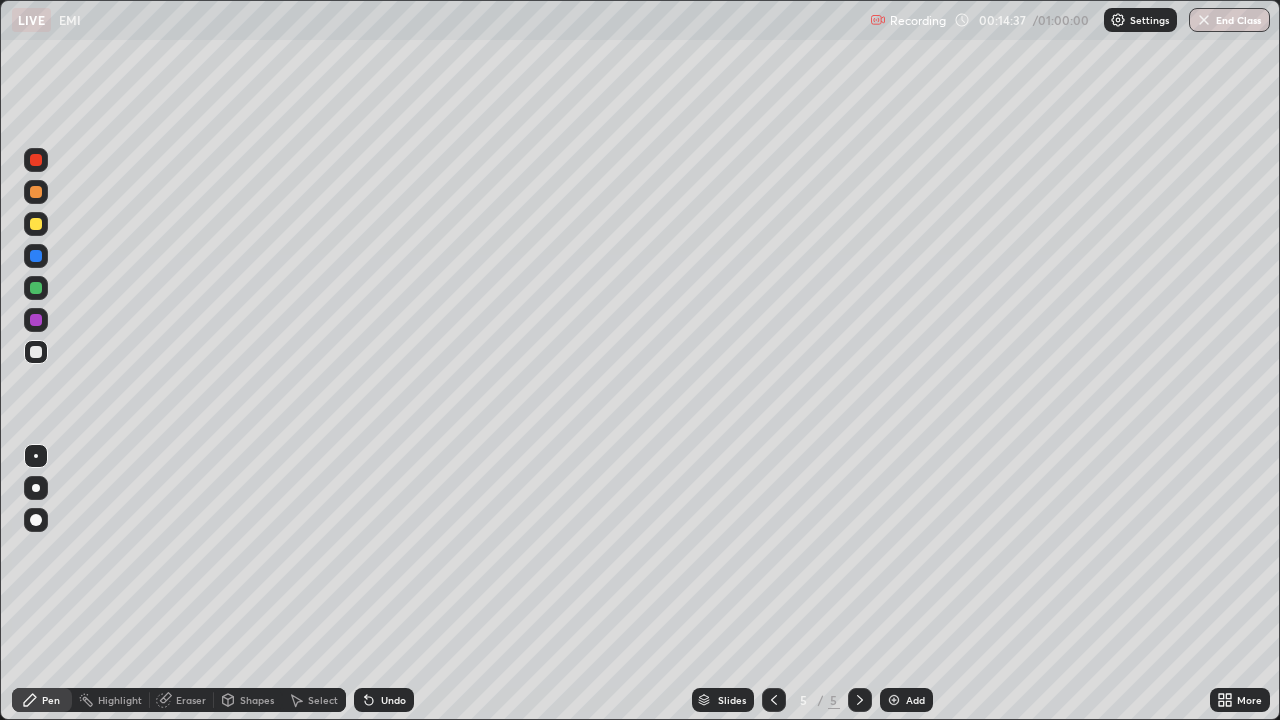 click at bounding box center [36, 320] 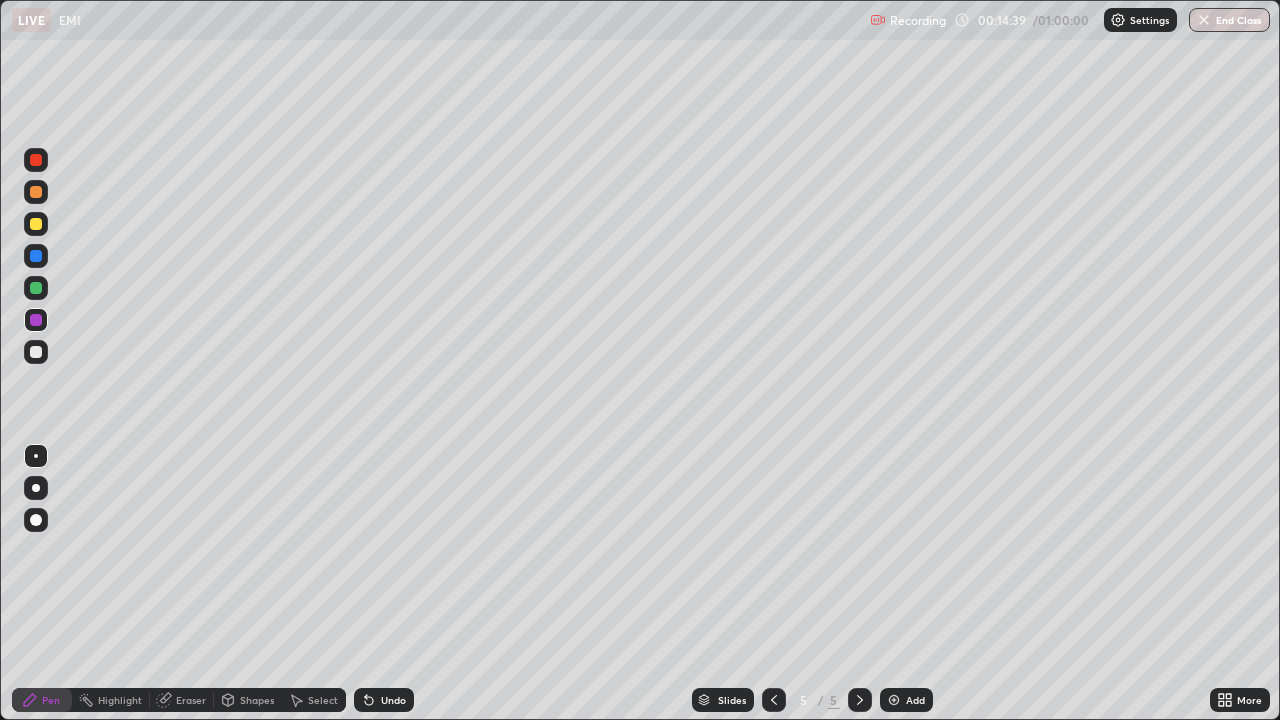 click at bounding box center (36, 288) 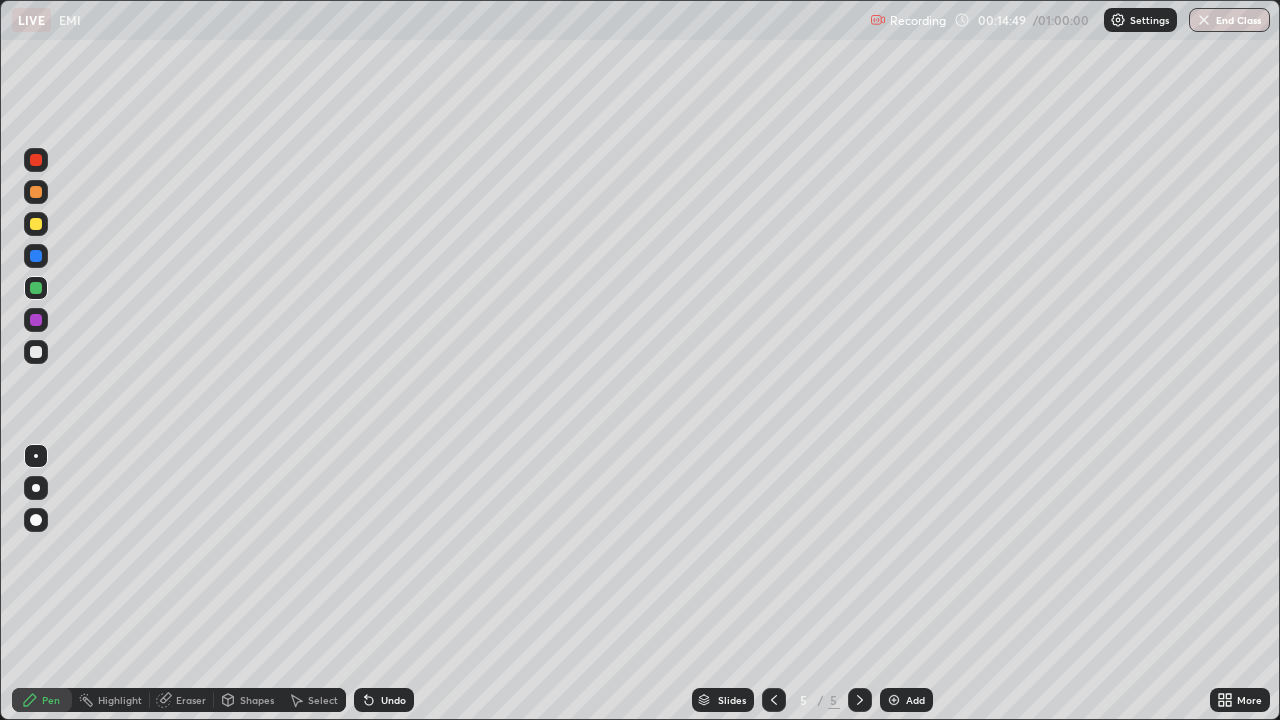 click at bounding box center (36, 224) 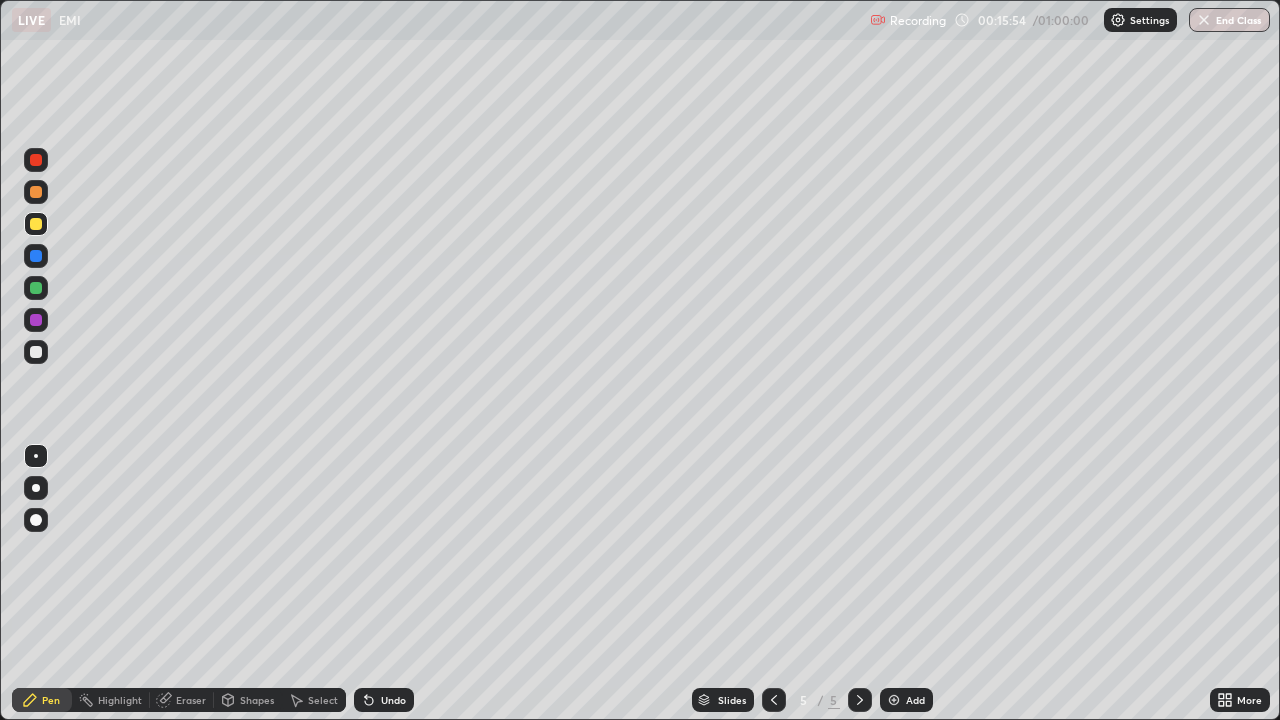 click on "Add" at bounding box center (915, 700) 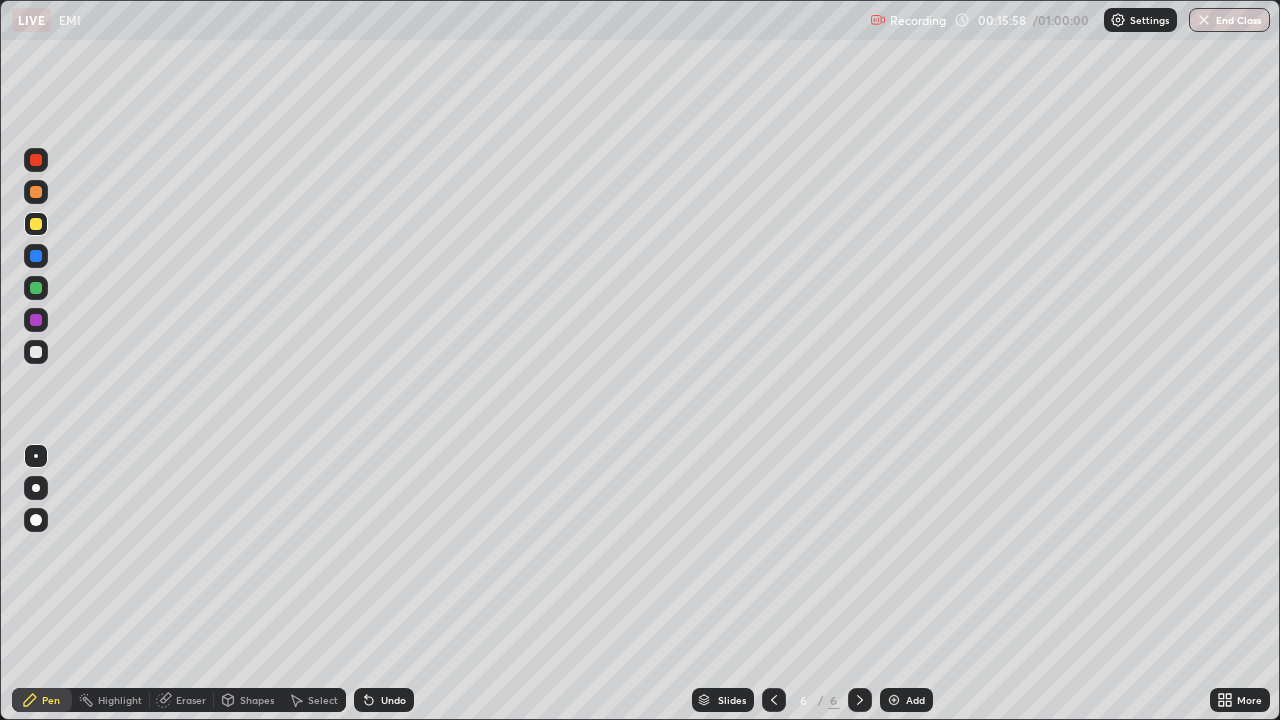 click at bounding box center (36, 192) 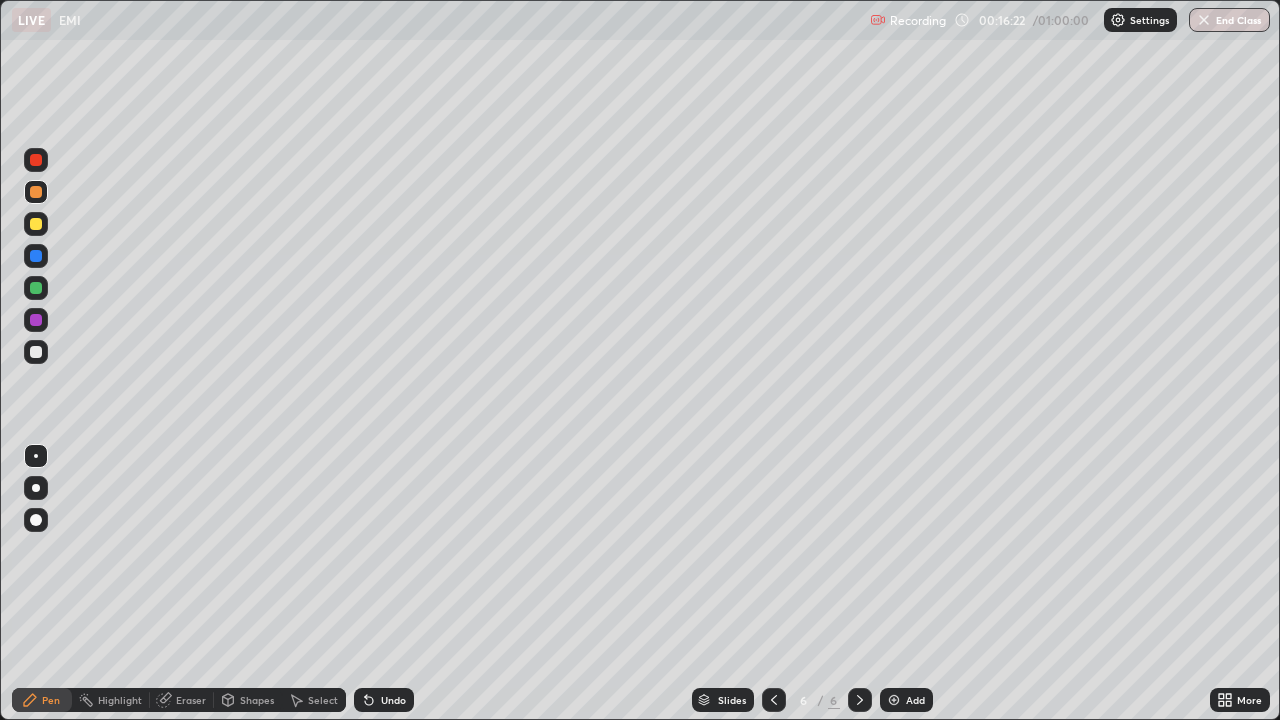 click at bounding box center [774, 700] 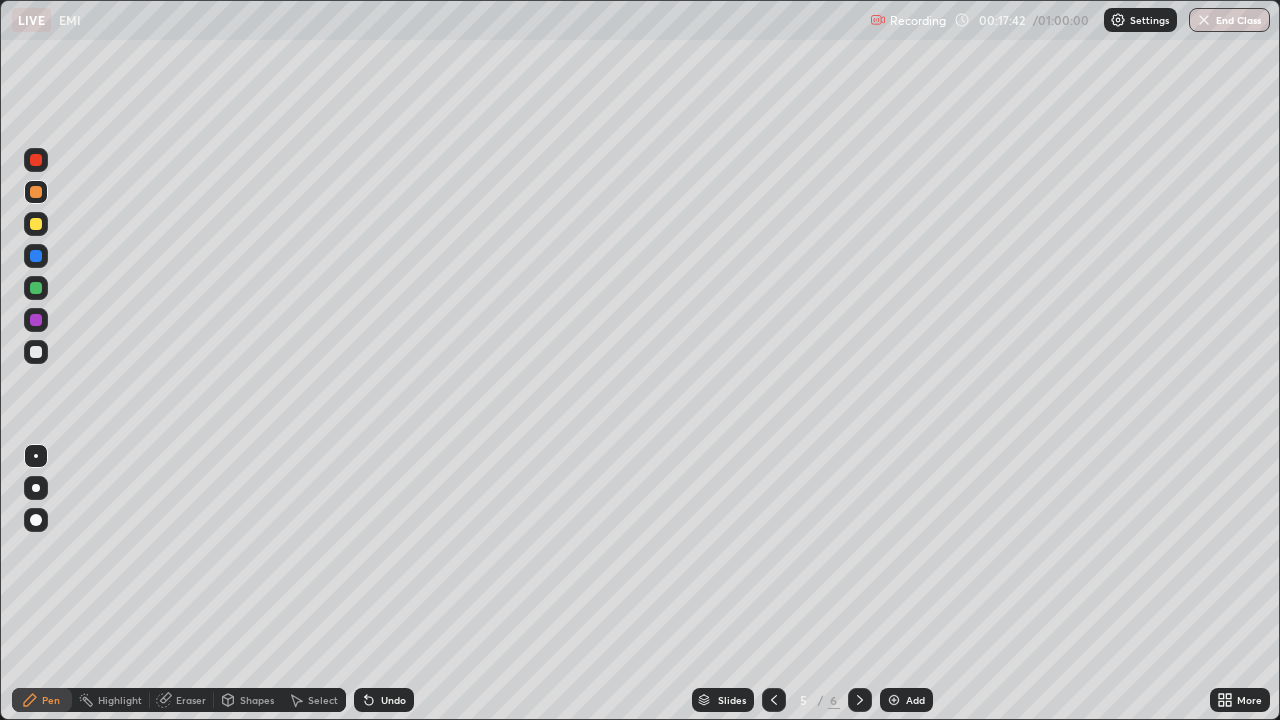 click 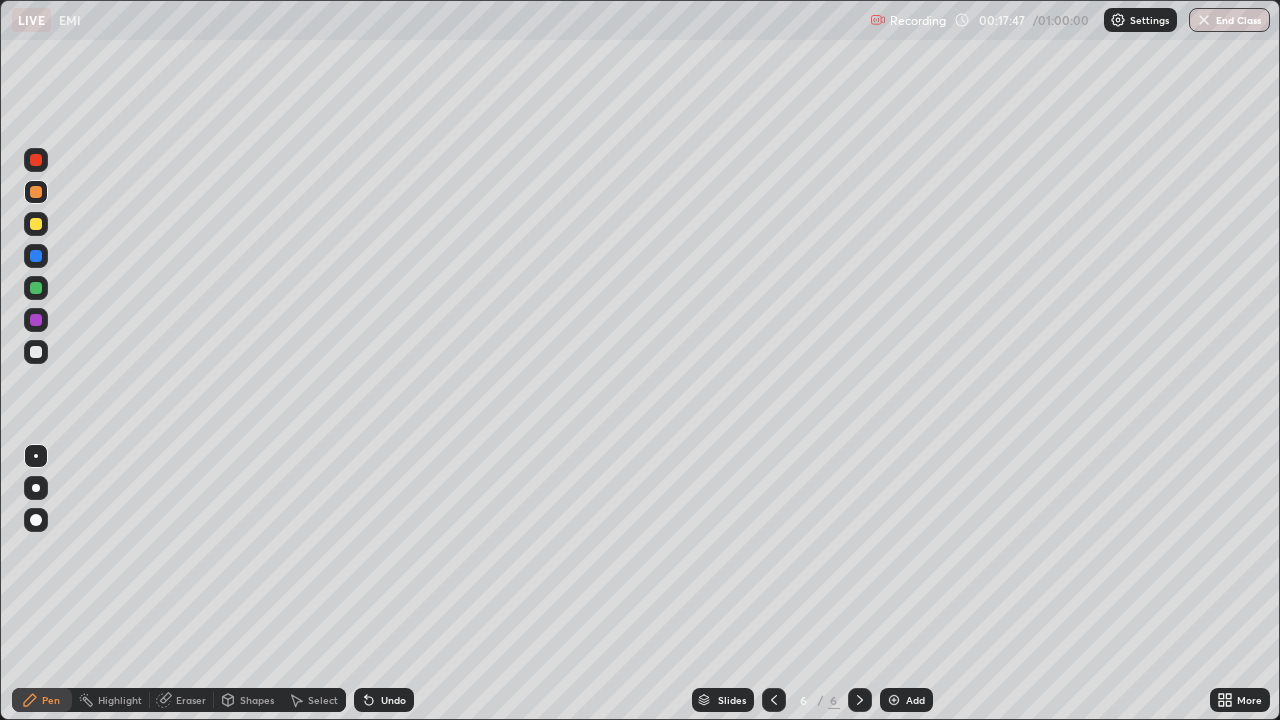 click at bounding box center [36, 352] 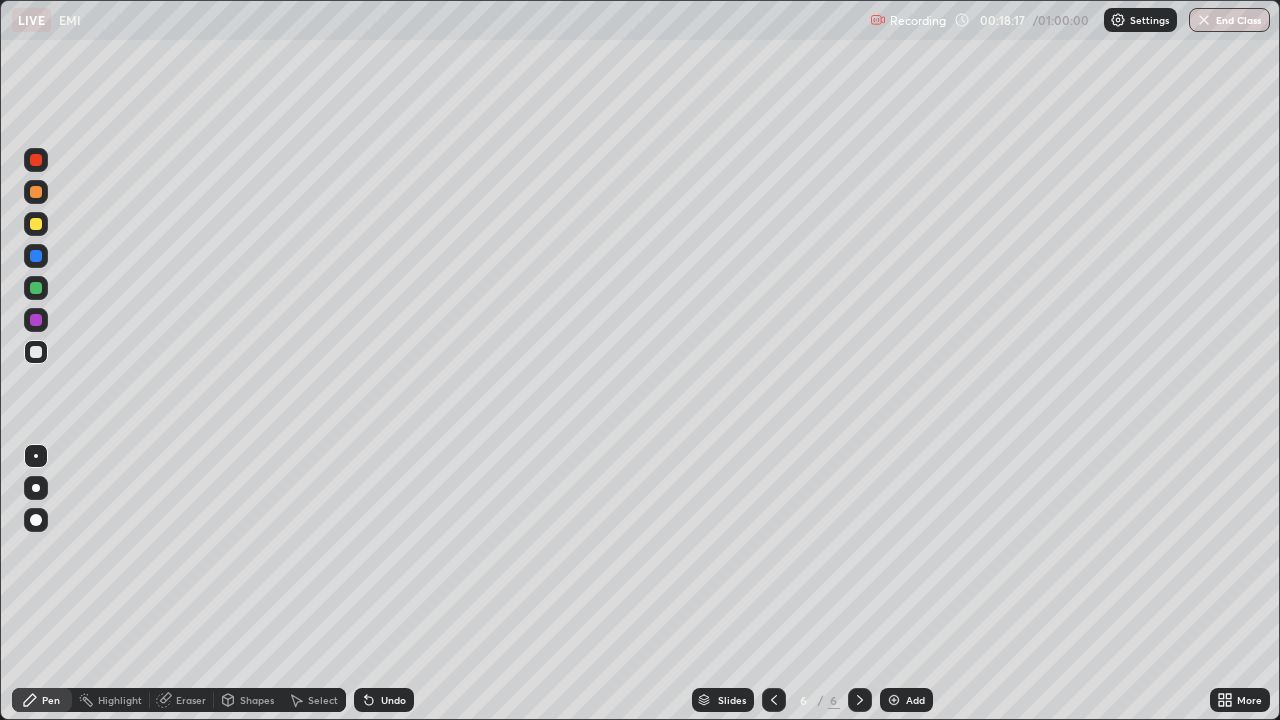 click at bounding box center [36, 256] 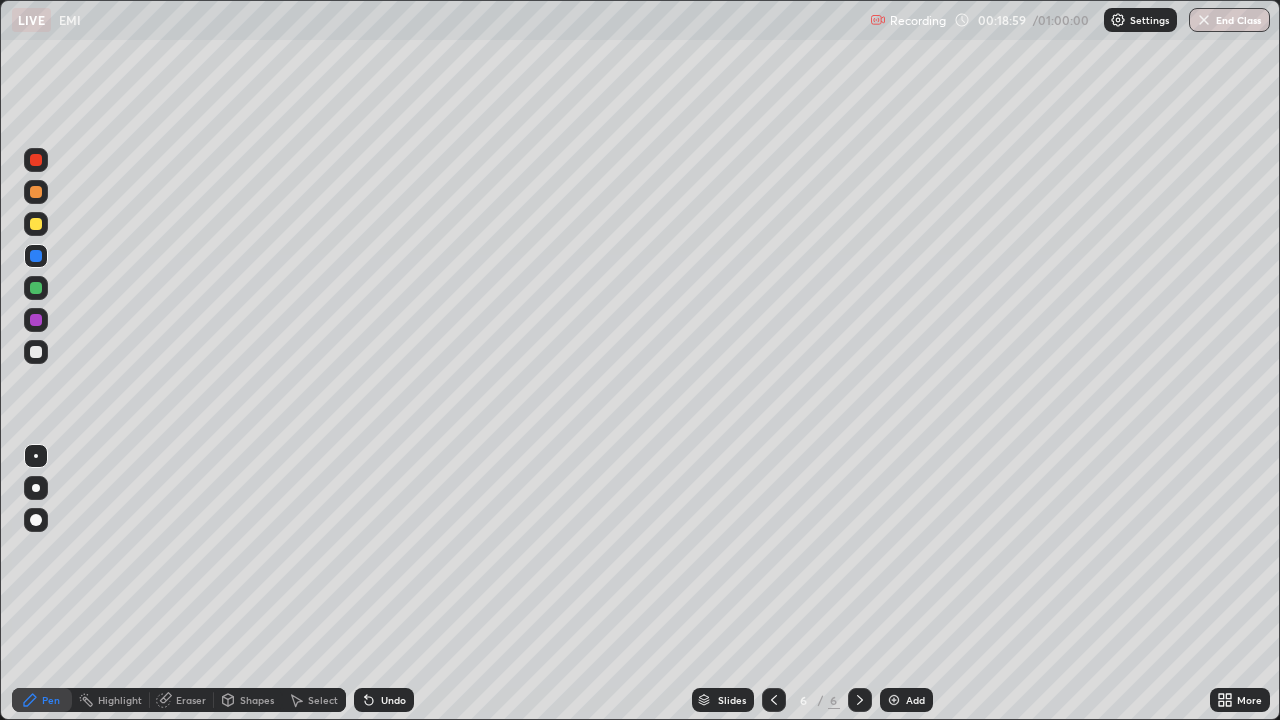 click at bounding box center (36, 288) 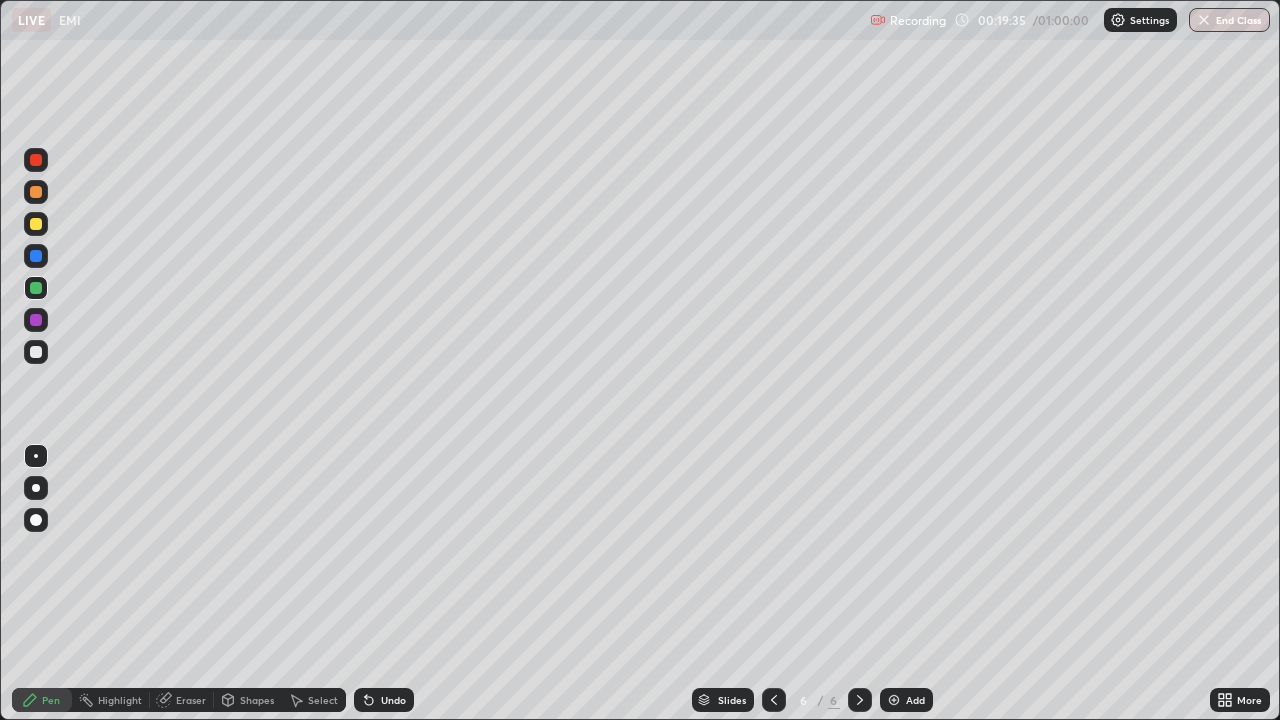 click at bounding box center (36, 224) 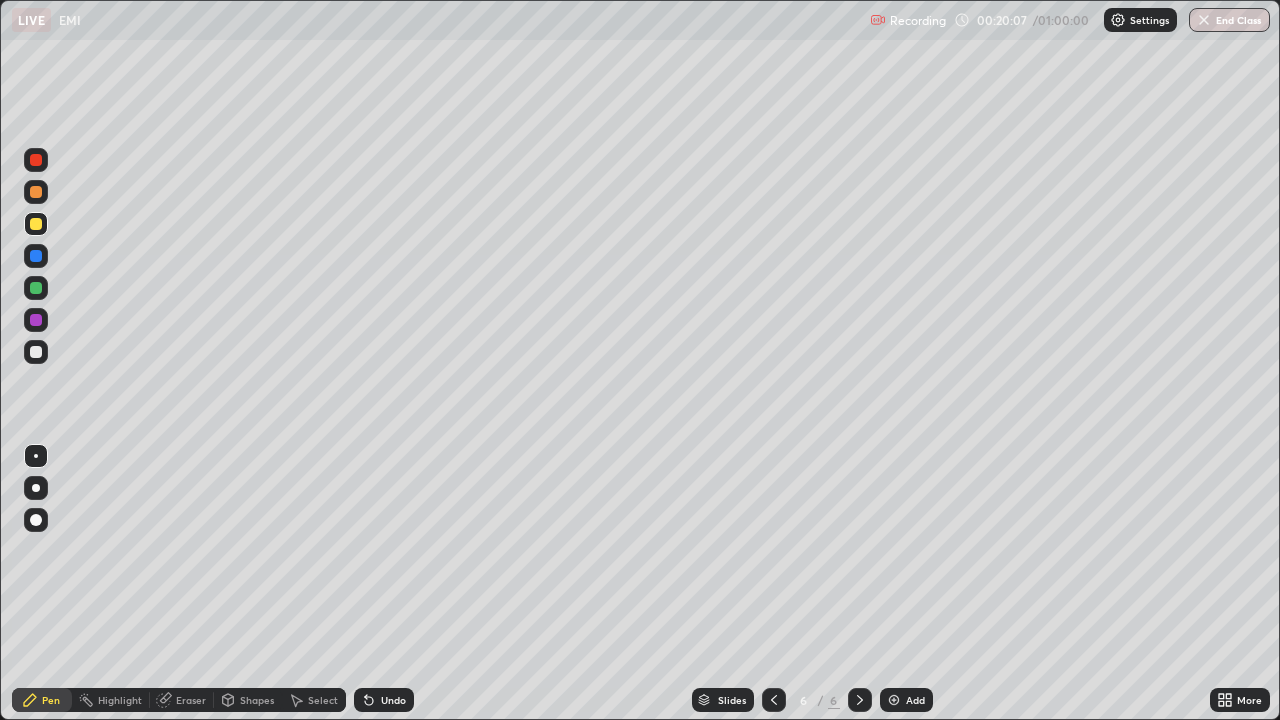 click at bounding box center [36, 320] 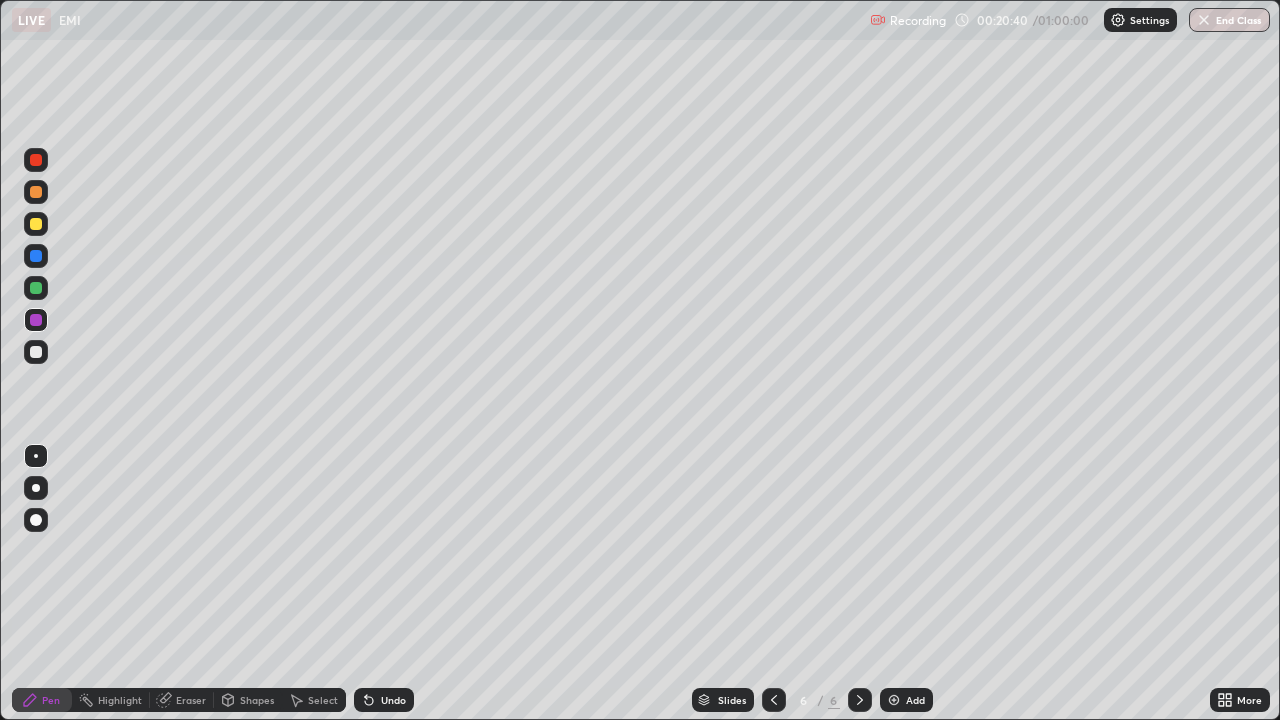 click at bounding box center (36, 352) 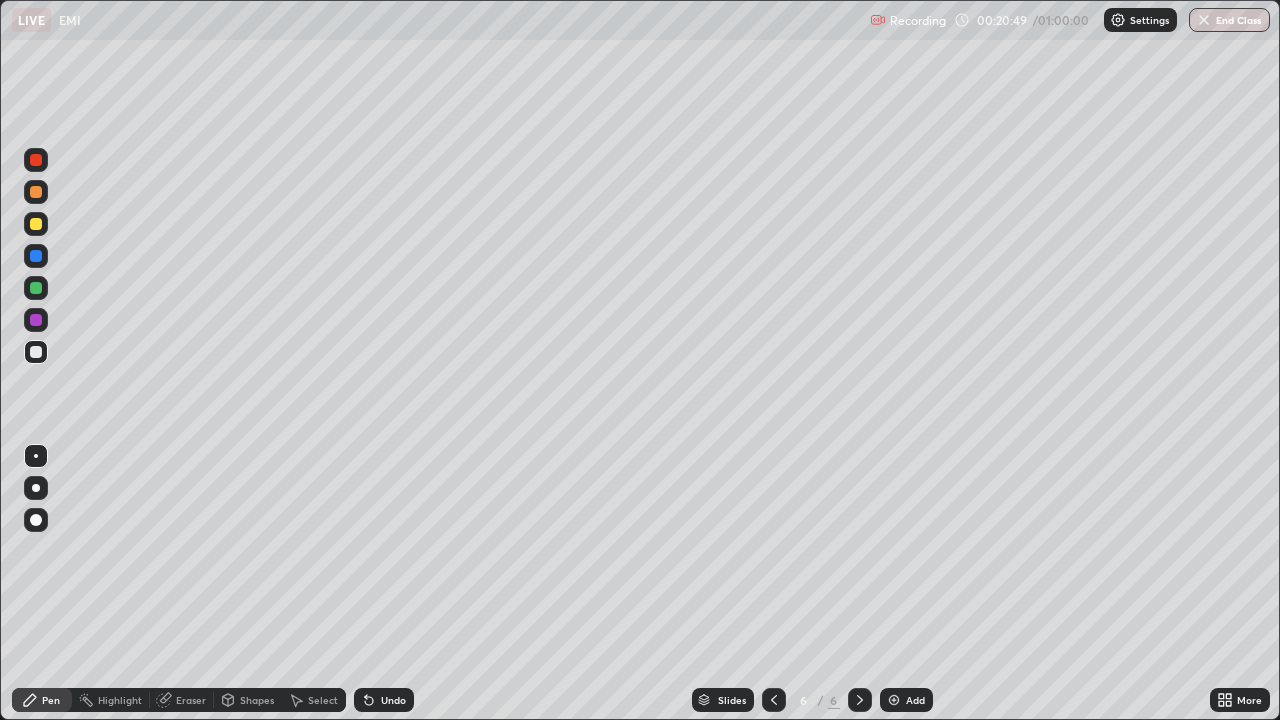 click at bounding box center (36, 224) 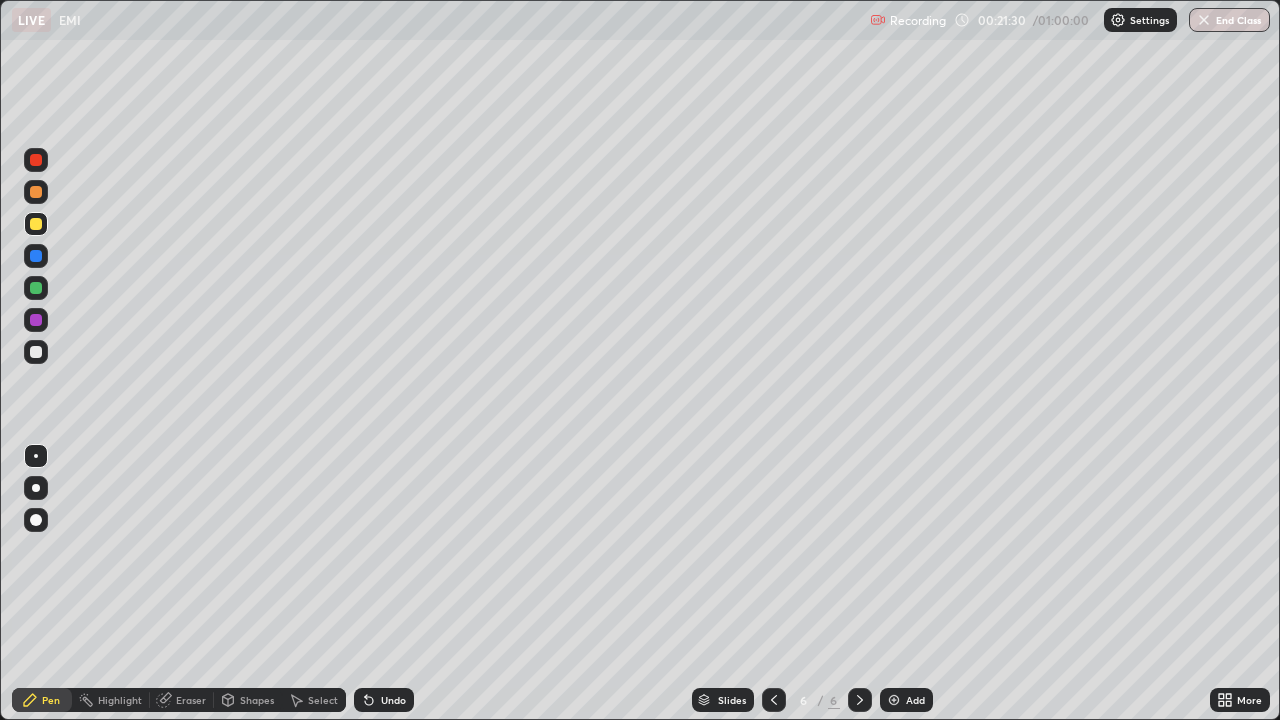 click at bounding box center [36, 256] 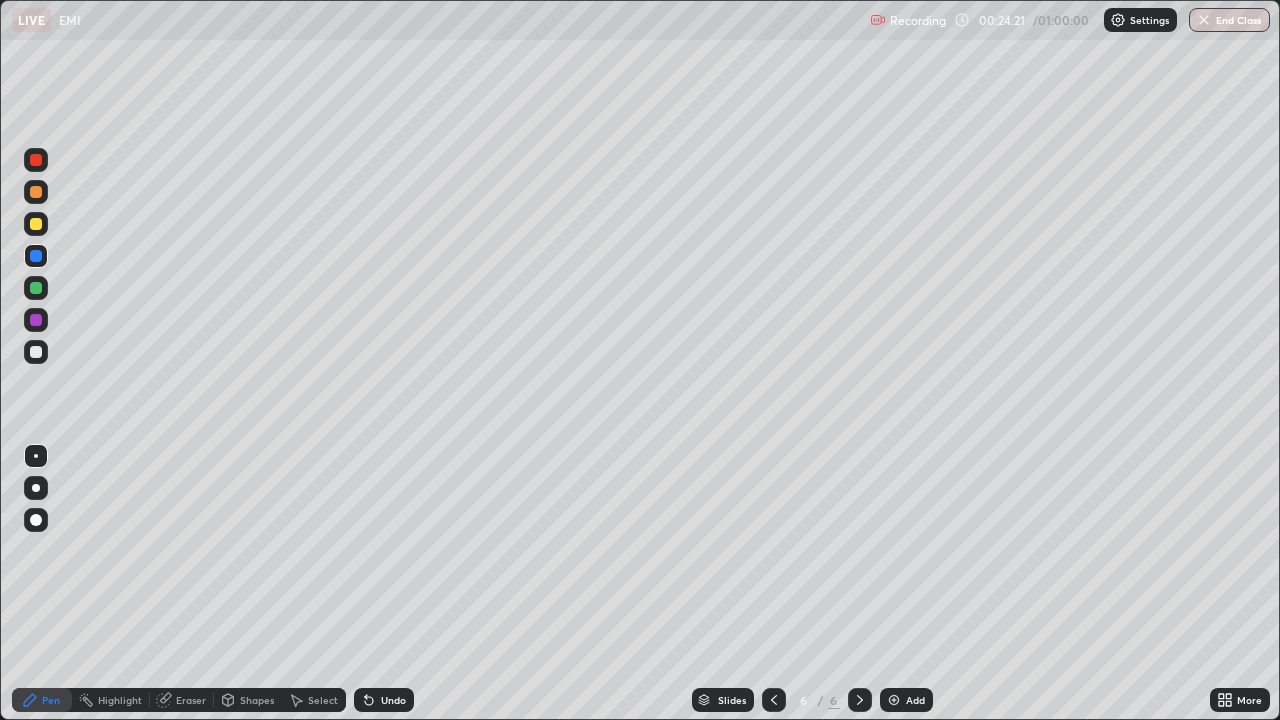 click at bounding box center [36, 352] 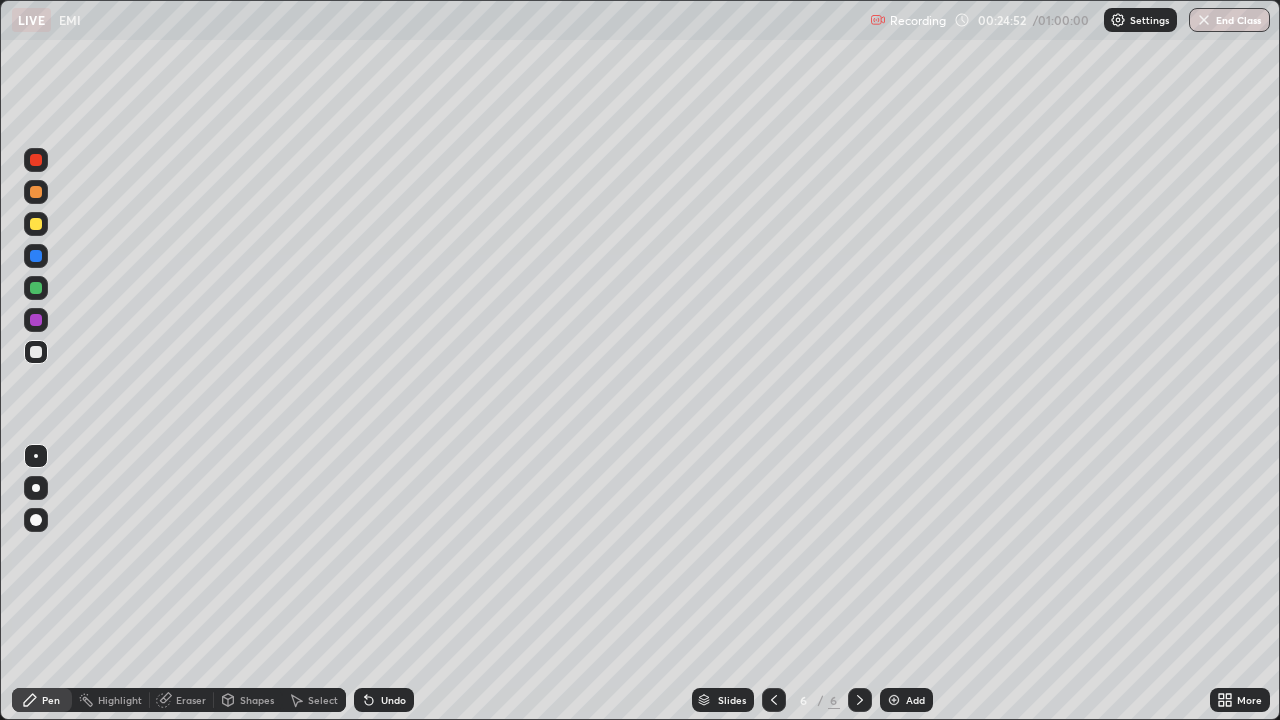 click on "Add" at bounding box center (915, 700) 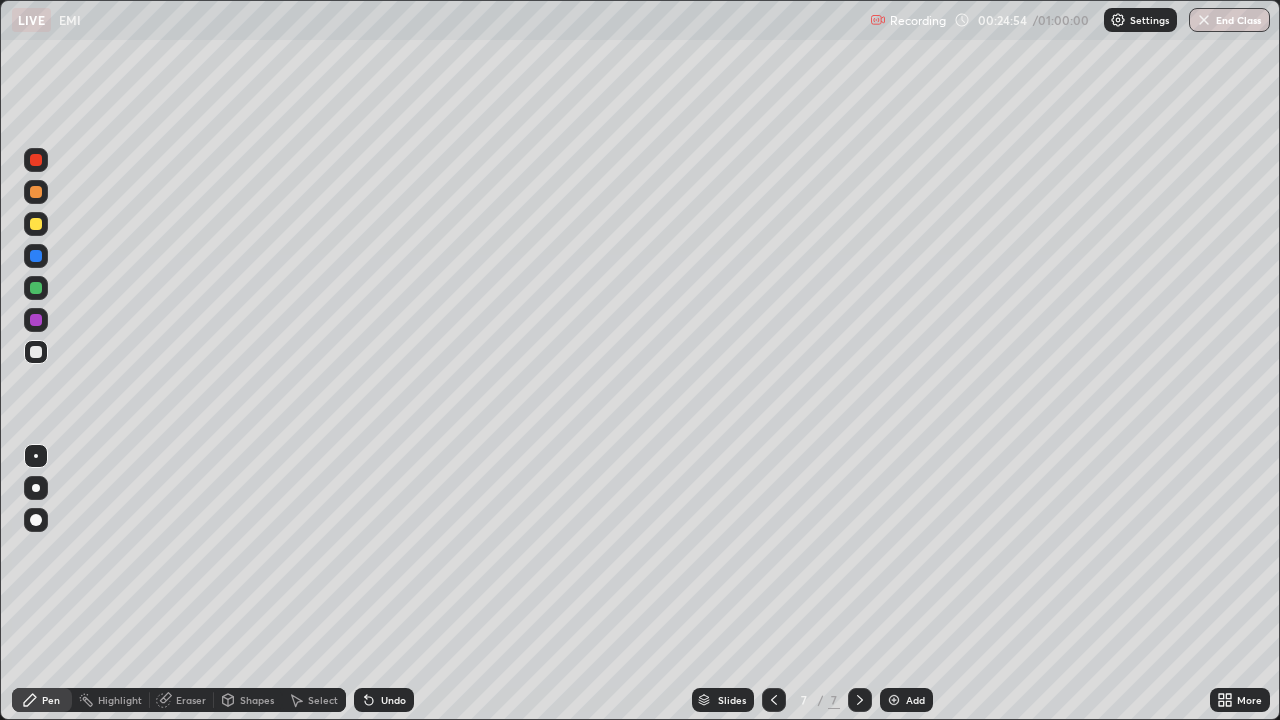 click at bounding box center [36, 488] 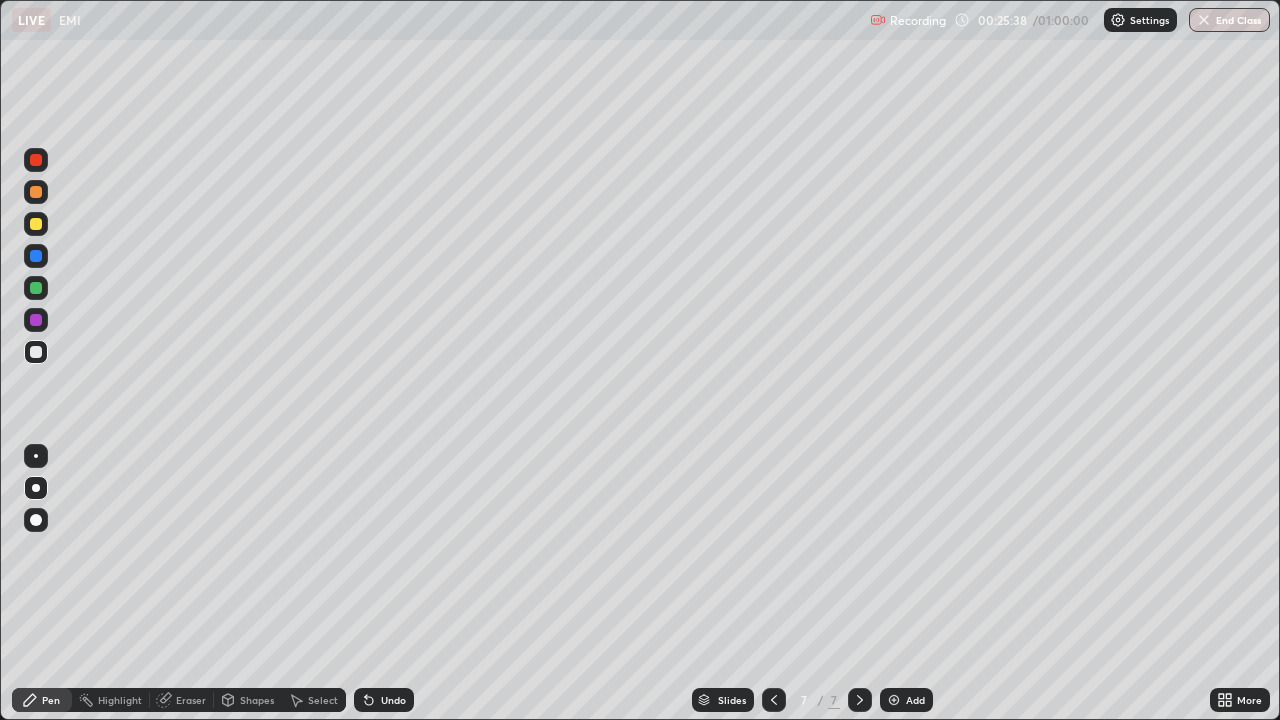 click at bounding box center [36, 352] 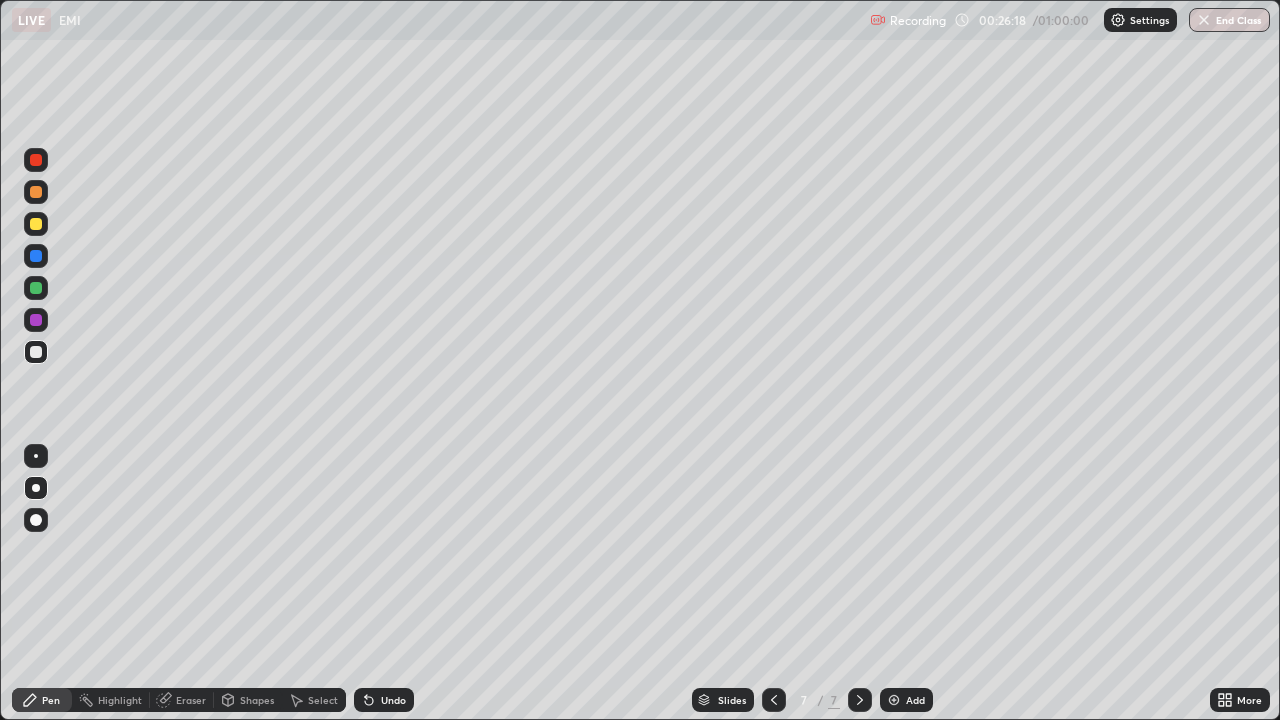 click at bounding box center [36, 288] 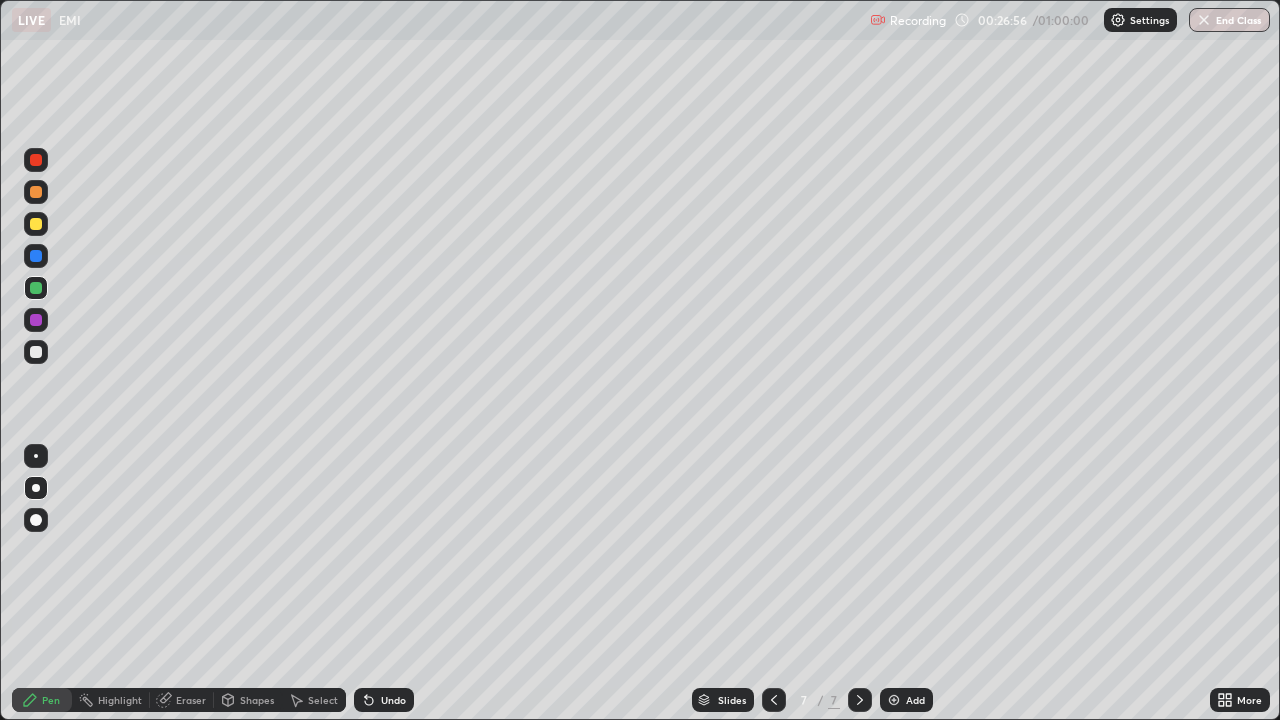 click at bounding box center [36, 352] 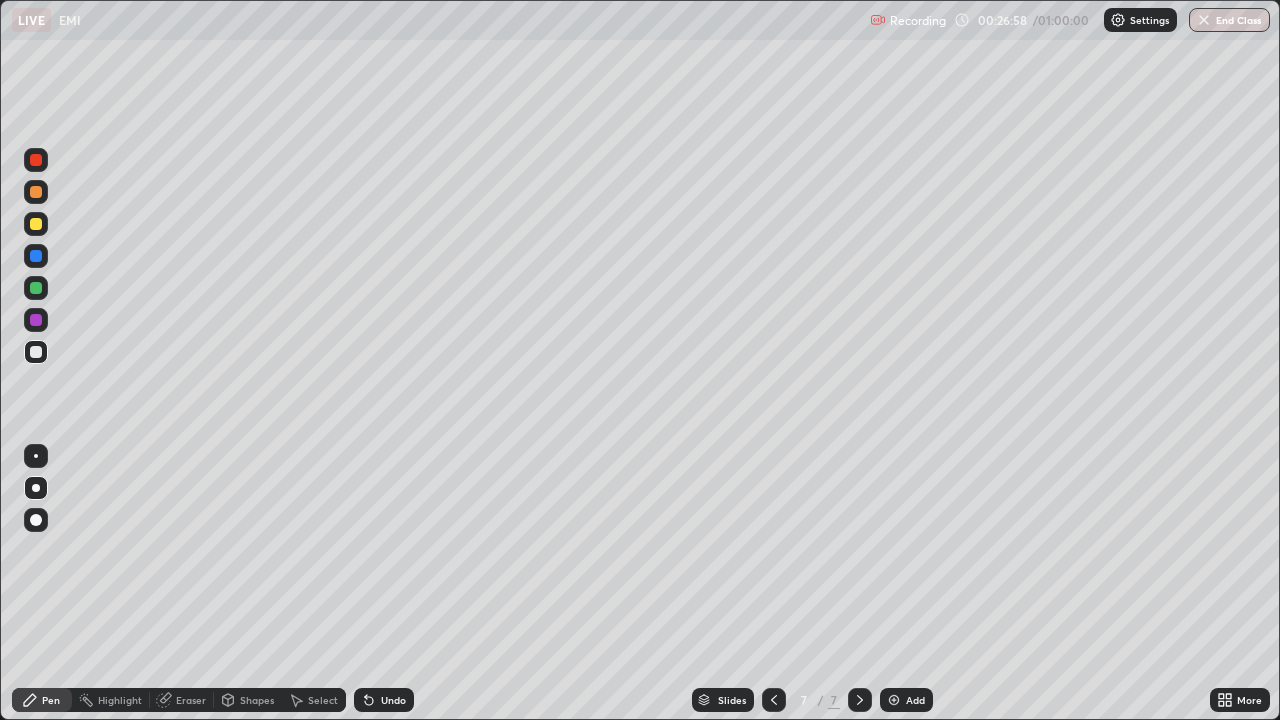 click at bounding box center (36, 320) 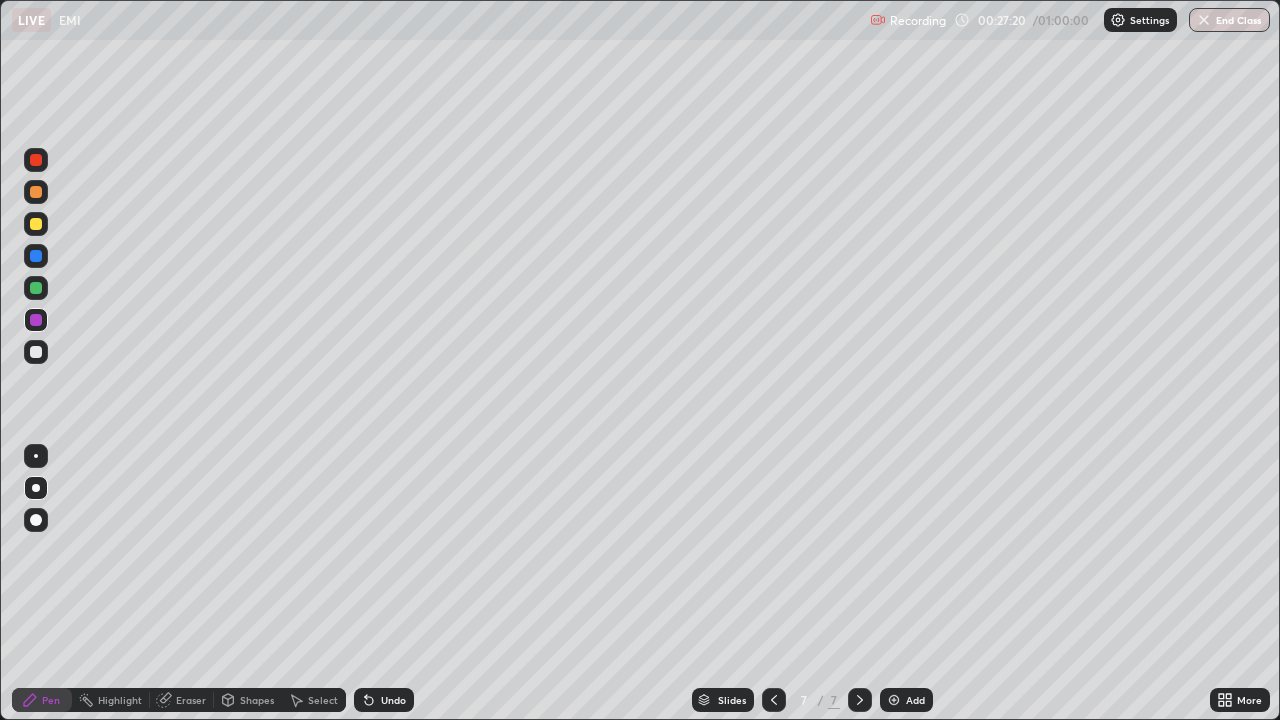 click at bounding box center (36, 288) 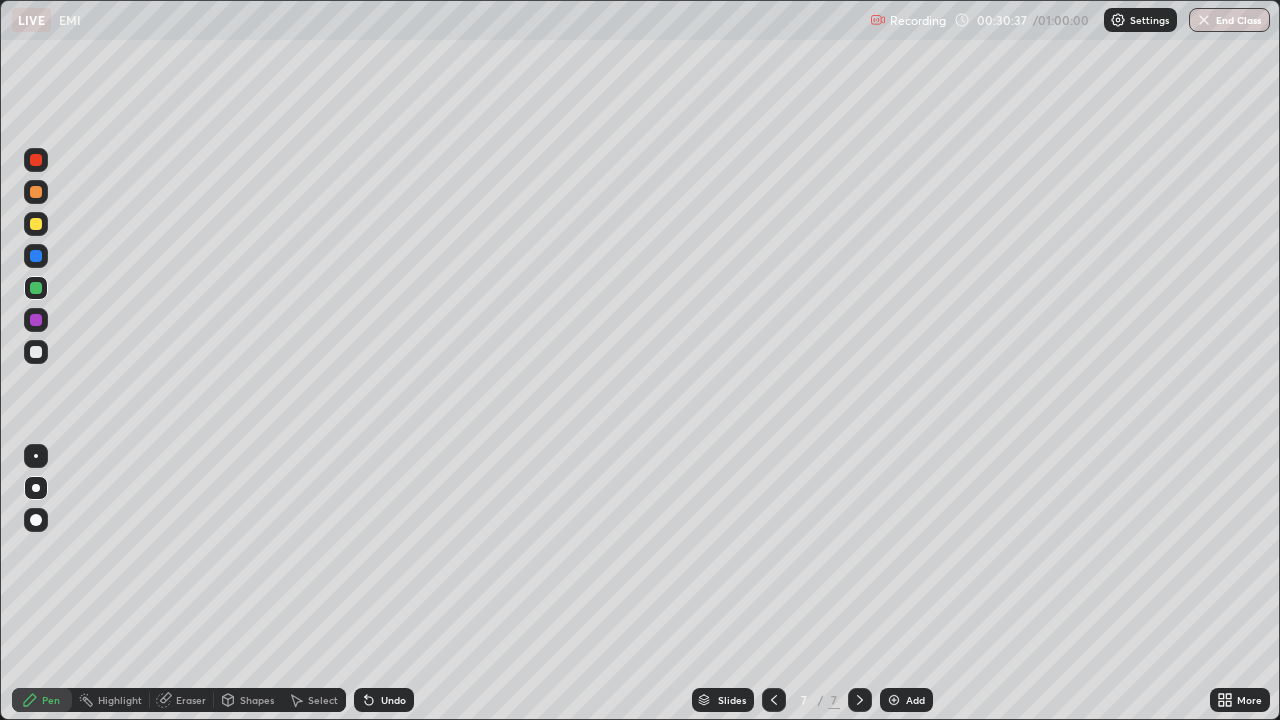 click on "Add" at bounding box center (915, 700) 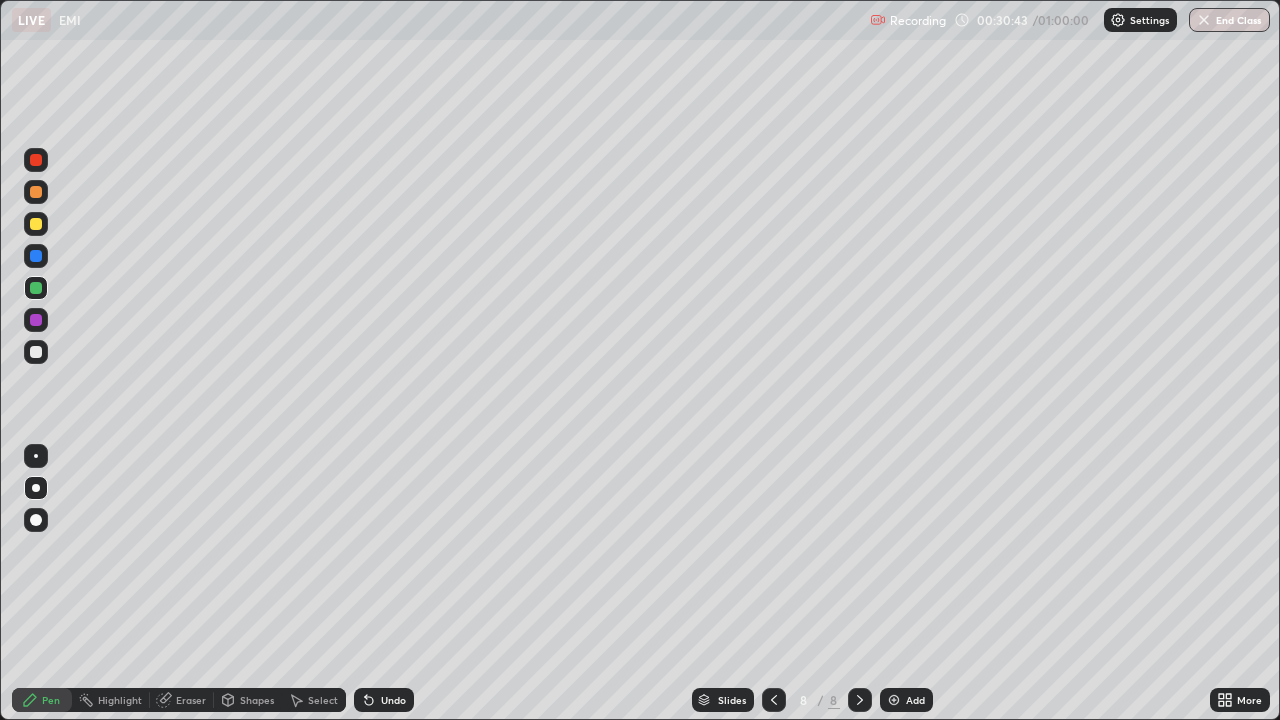 click at bounding box center (36, 224) 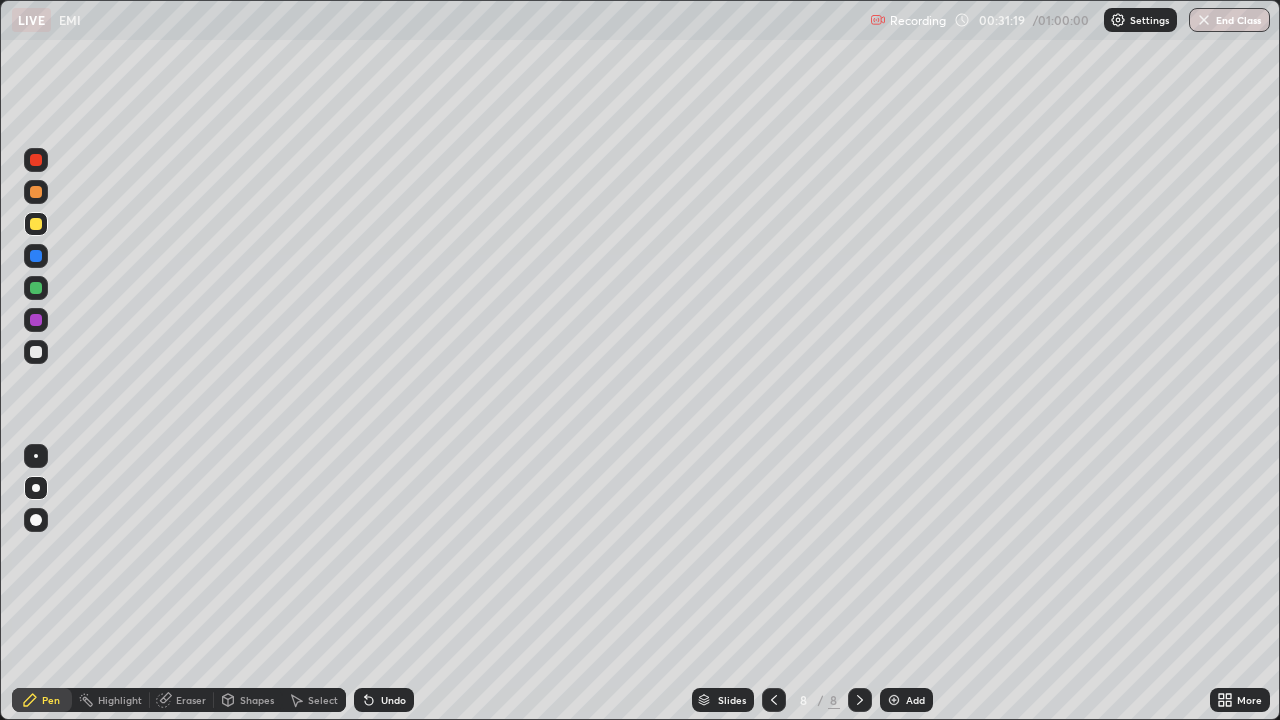 click at bounding box center (36, 352) 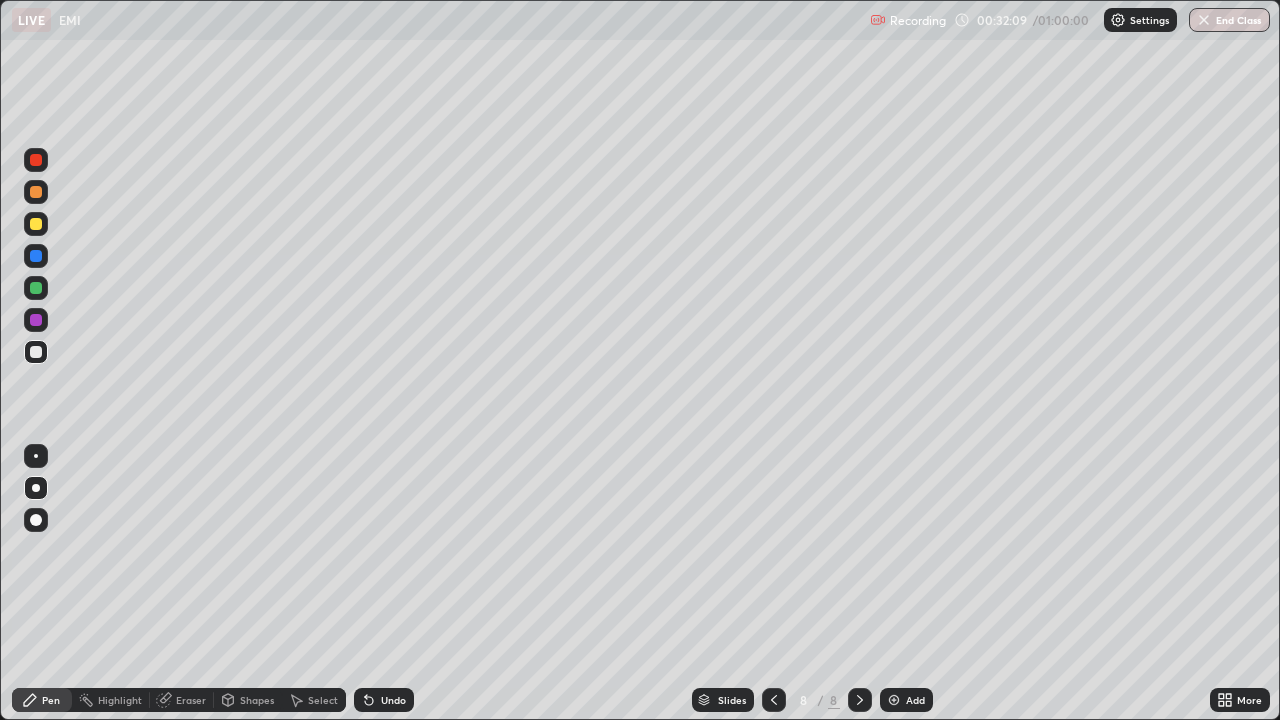 click at bounding box center (36, 288) 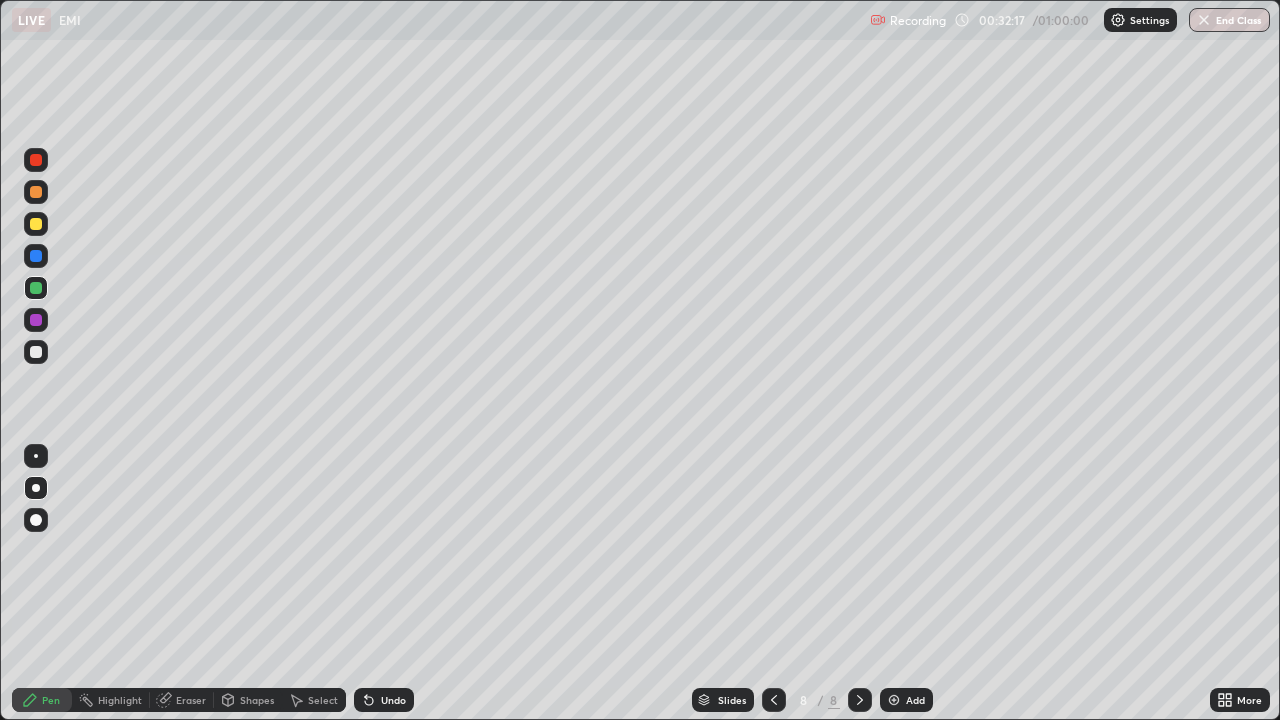 click at bounding box center (36, 320) 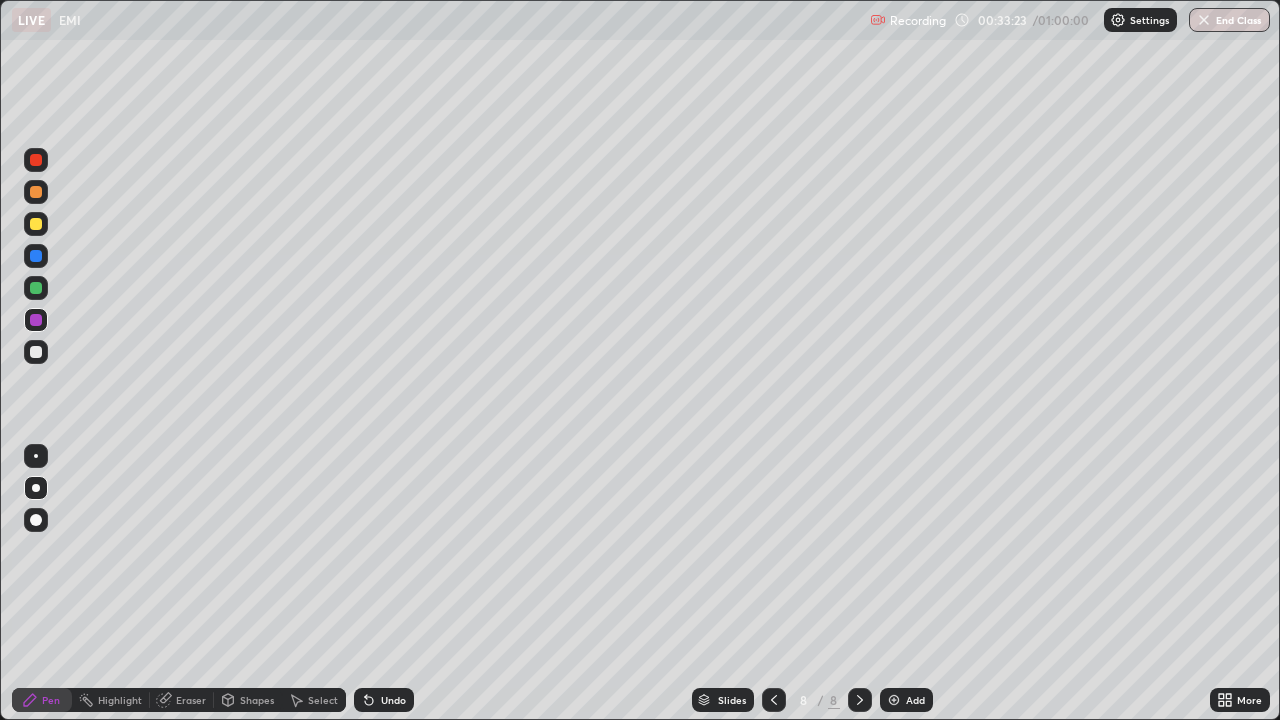 click at bounding box center (36, 456) 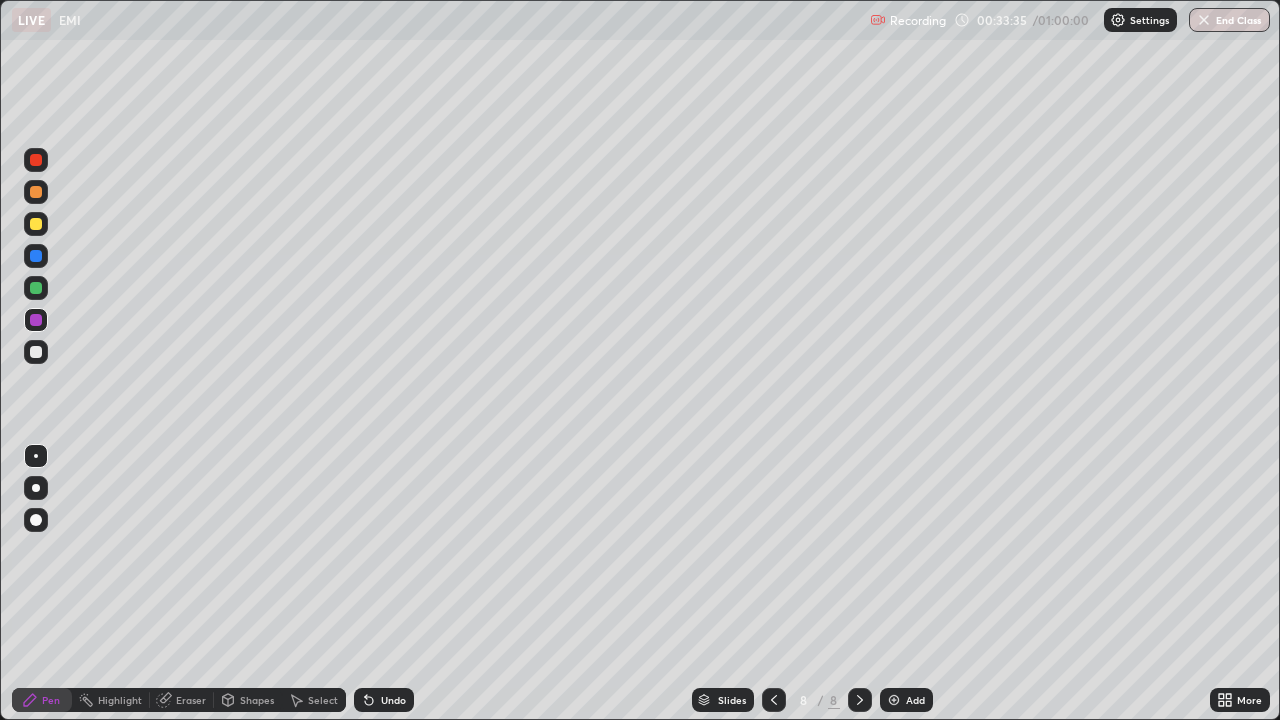 click on "Undo" at bounding box center (384, 700) 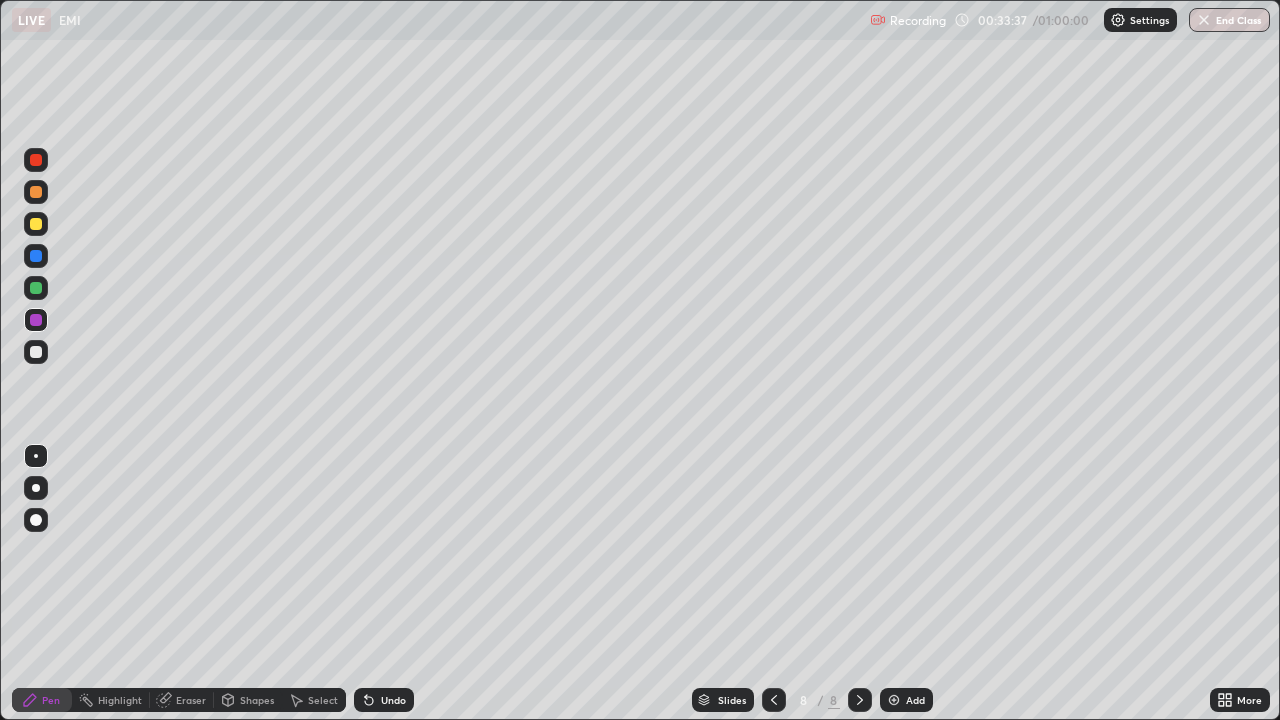 click at bounding box center (36, 352) 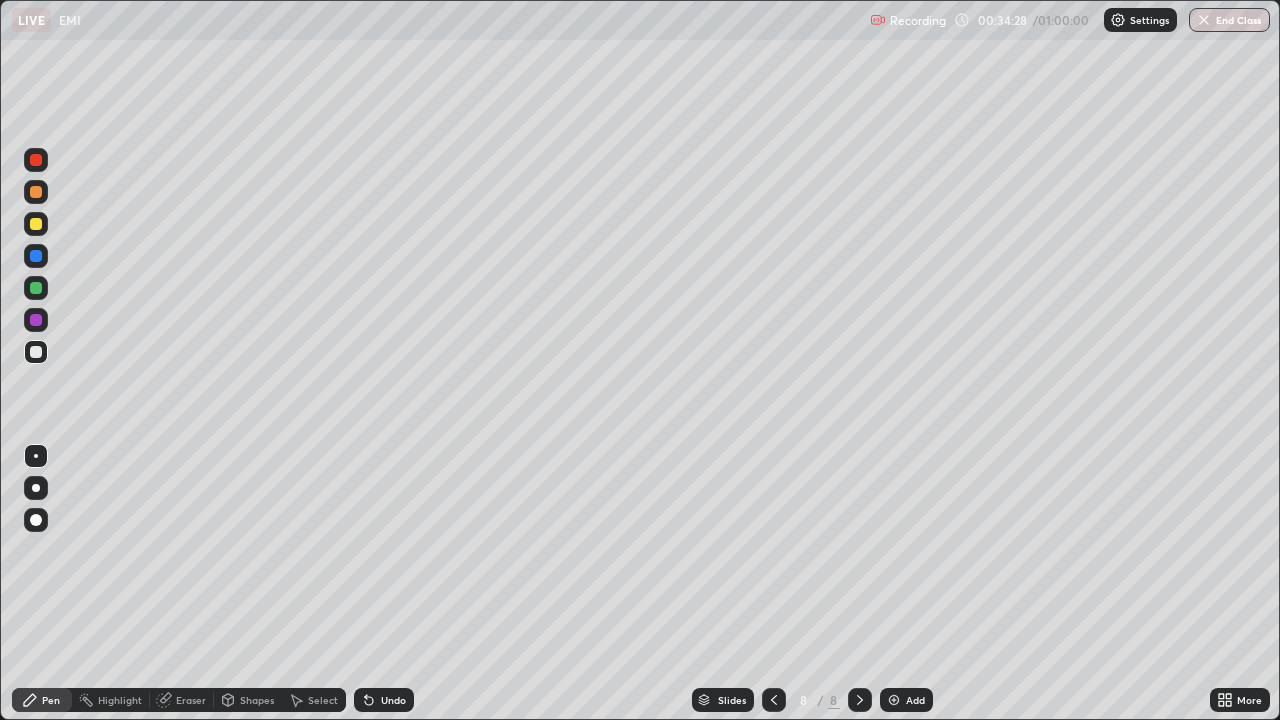 click on "Undo" at bounding box center [393, 700] 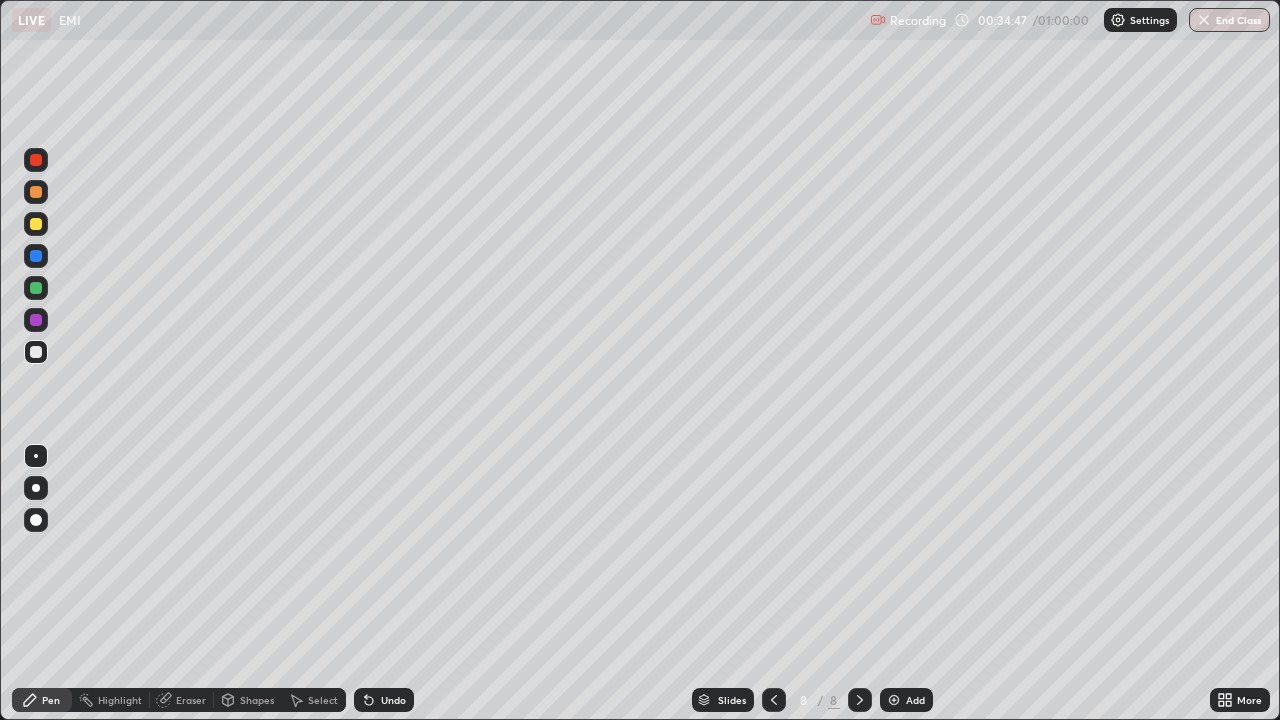 click on "Undo" at bounding box center [384, 700] 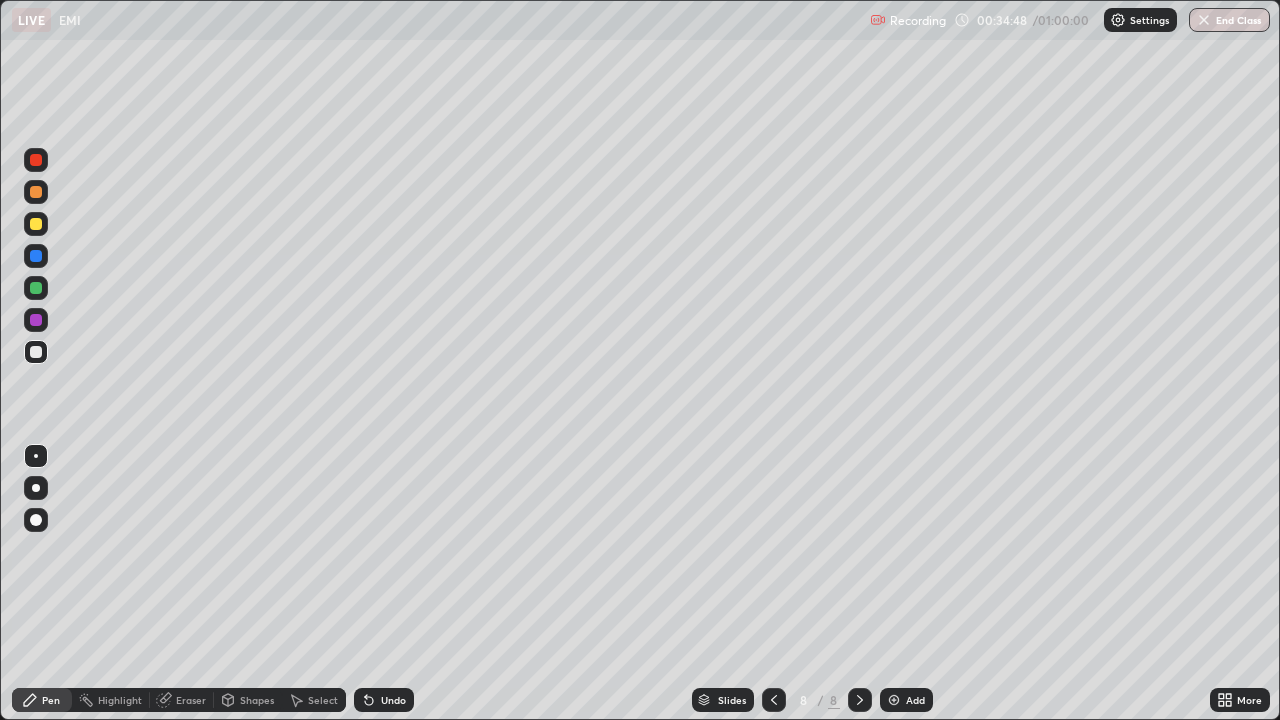 click on "Undo" at bounding box center (393, 700) 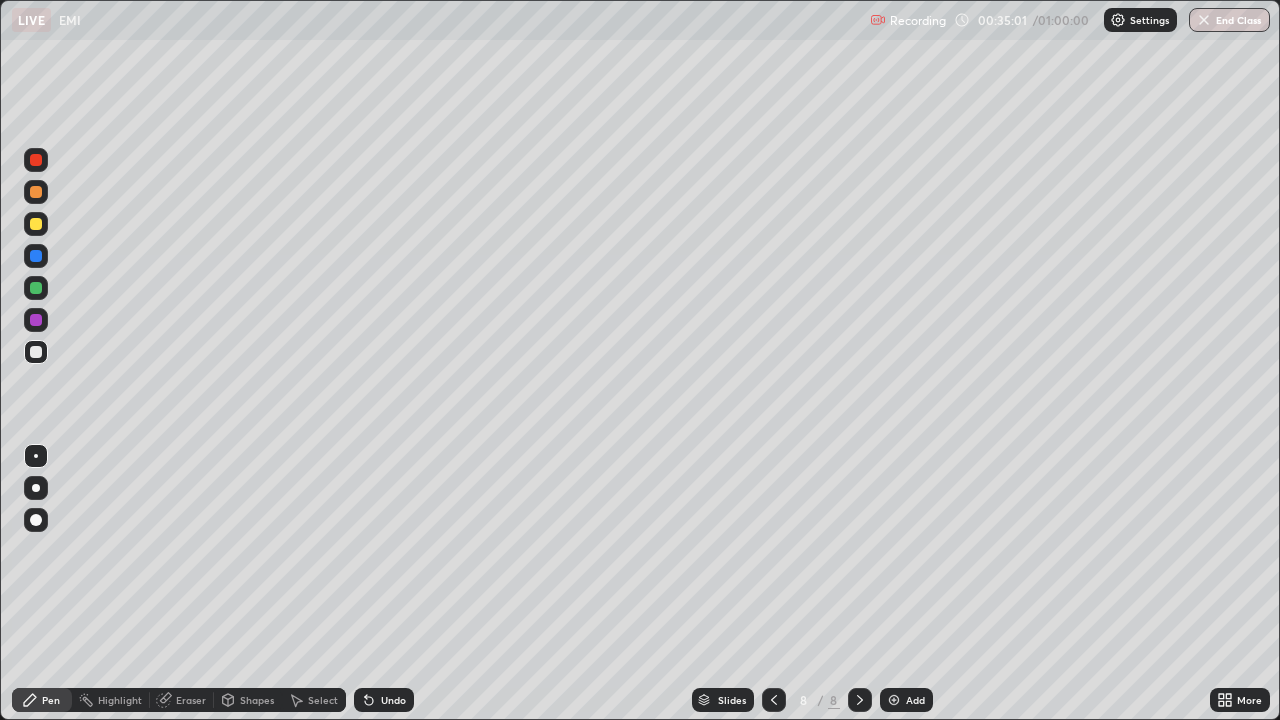 click at bounding box center [36, 288] 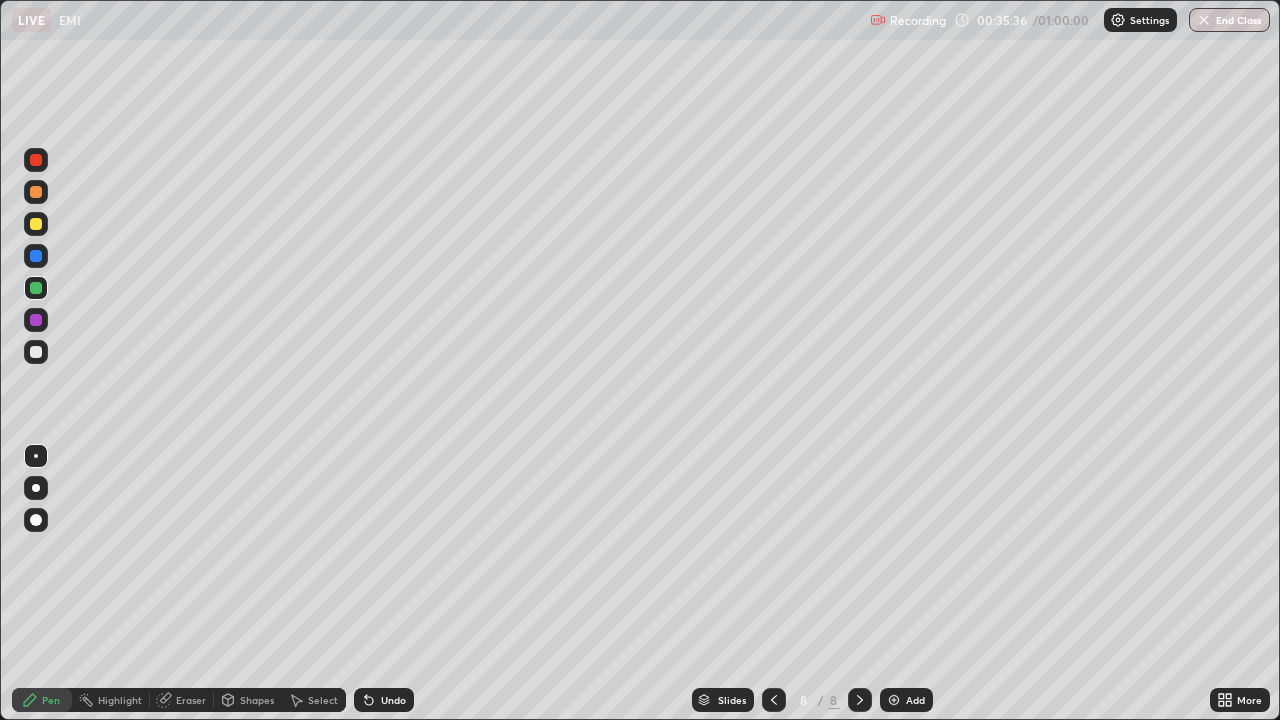click at bounding box center [36, 224] 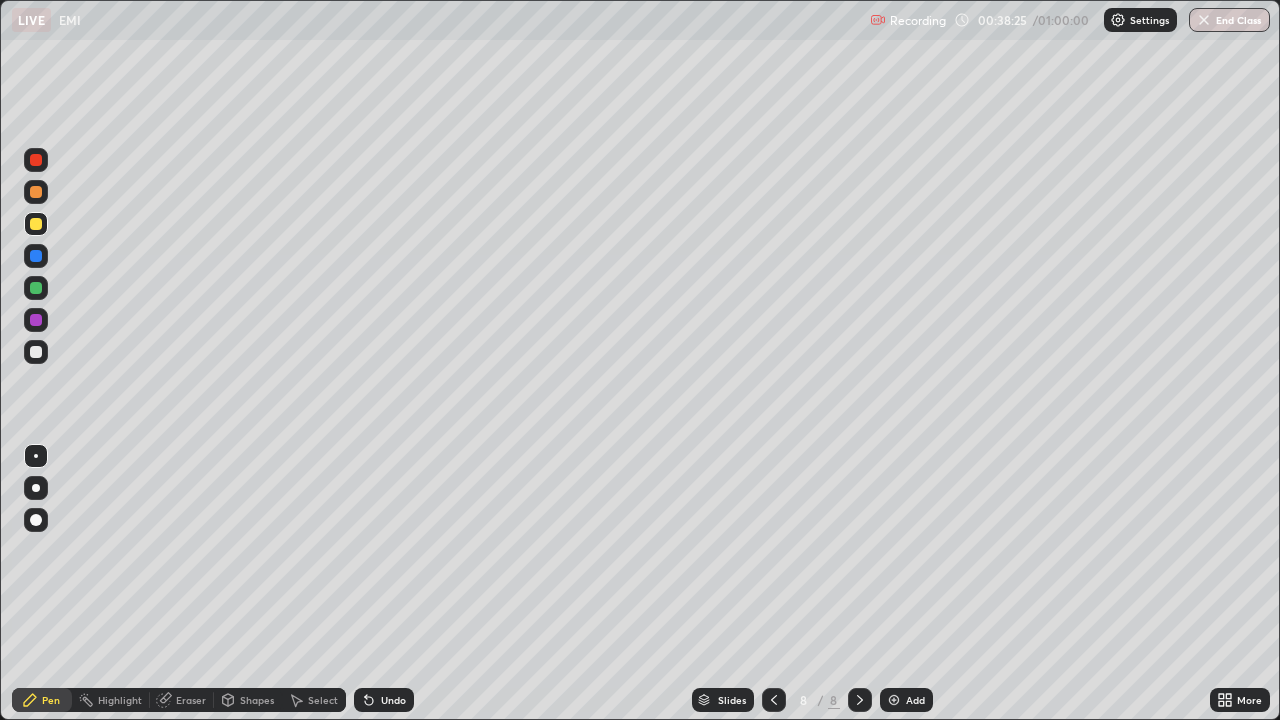 click on "Add" at bounding box center (915, 700) 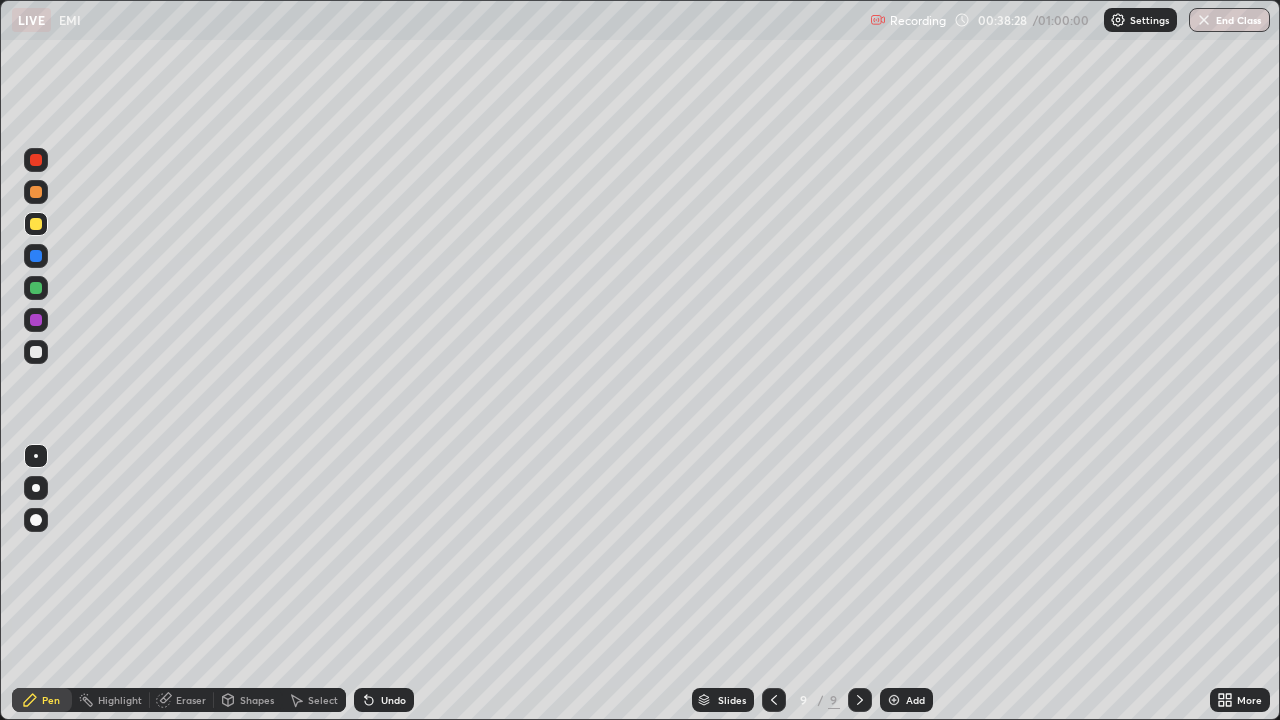 click on "Eraser" at bounding box center [191, 700] 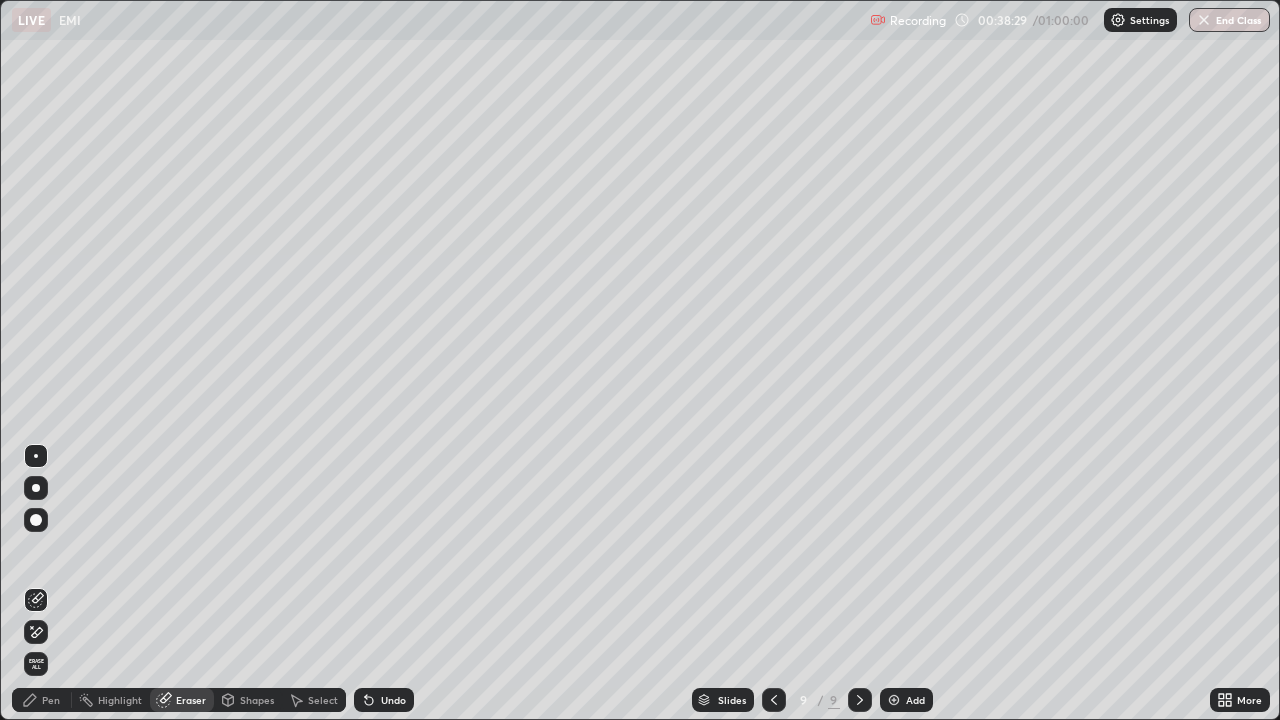 click on "Shapes" at bounding box center (257, 700) 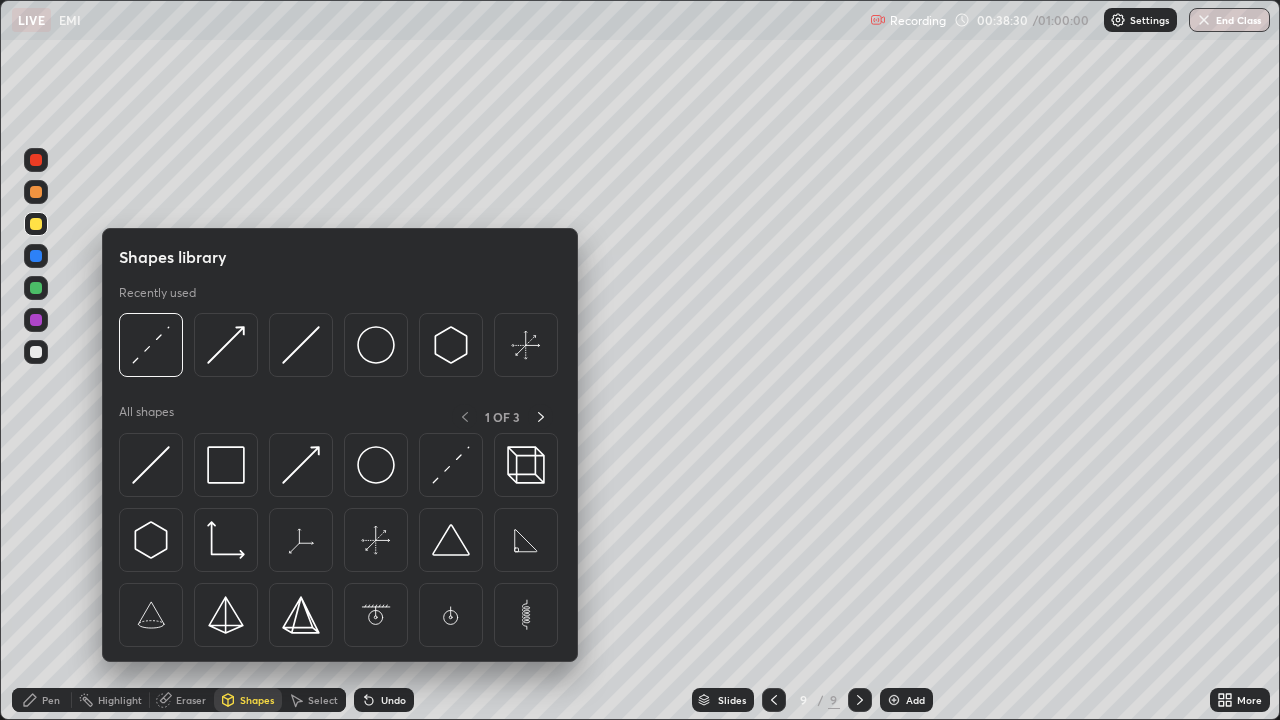 click on "Slides 9 / 9 Add" at bounding box center (812, 700) 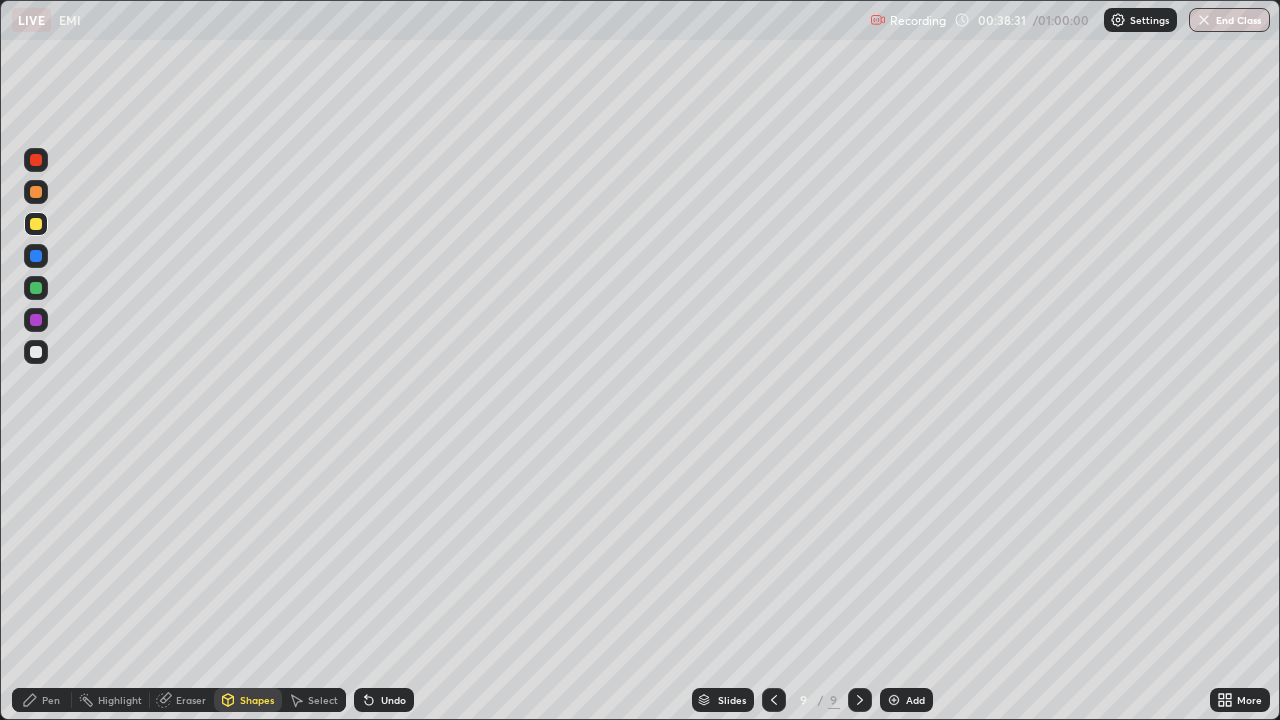 click 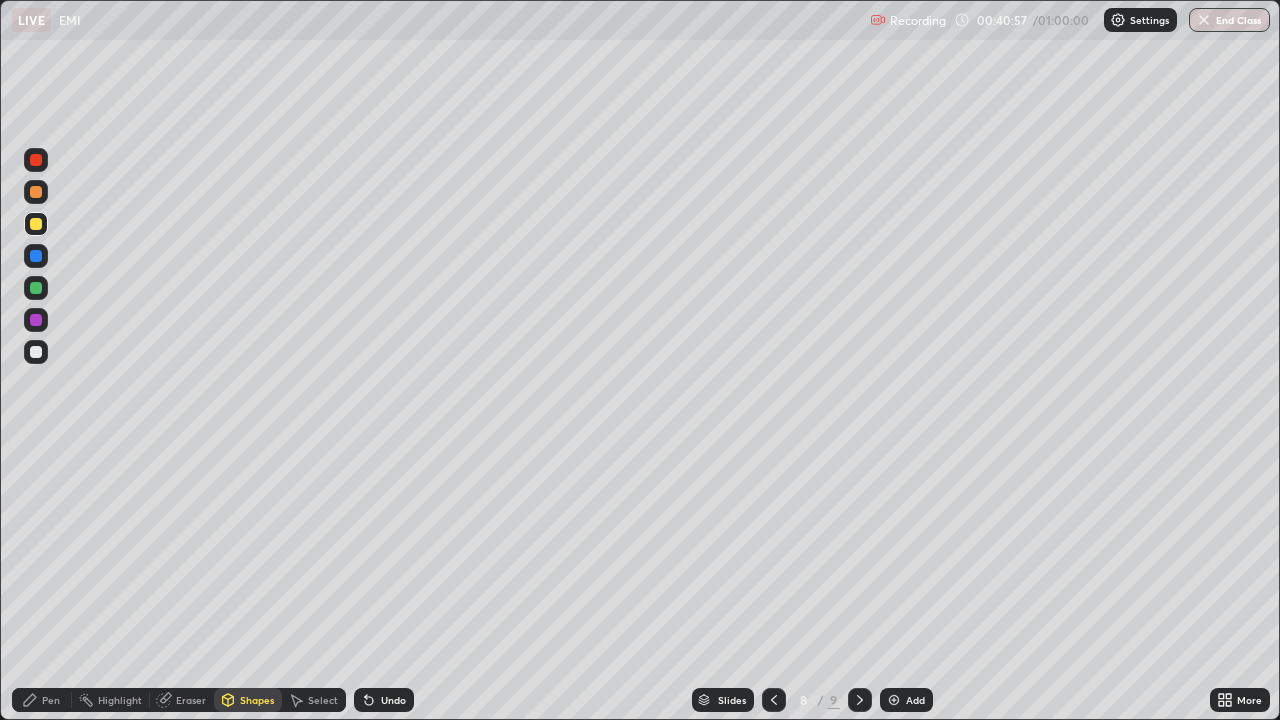 click 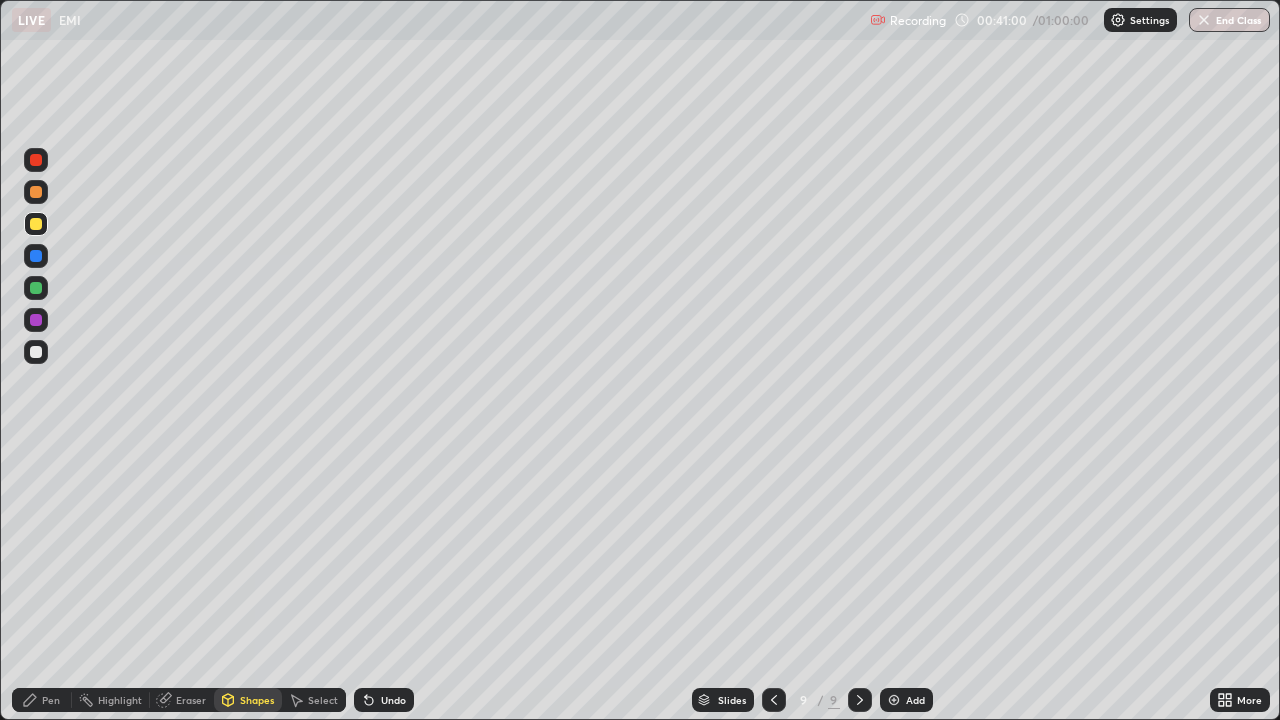 click on "Pen" at bounding box center (51, 700) 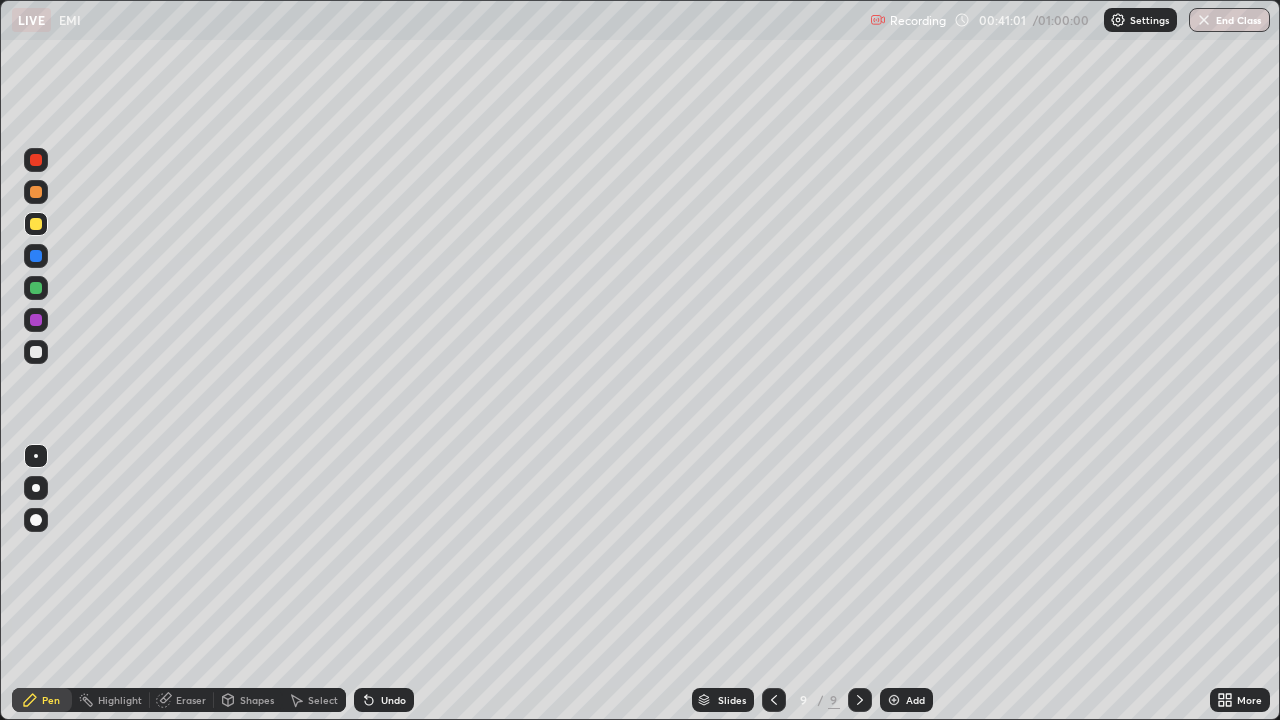 click 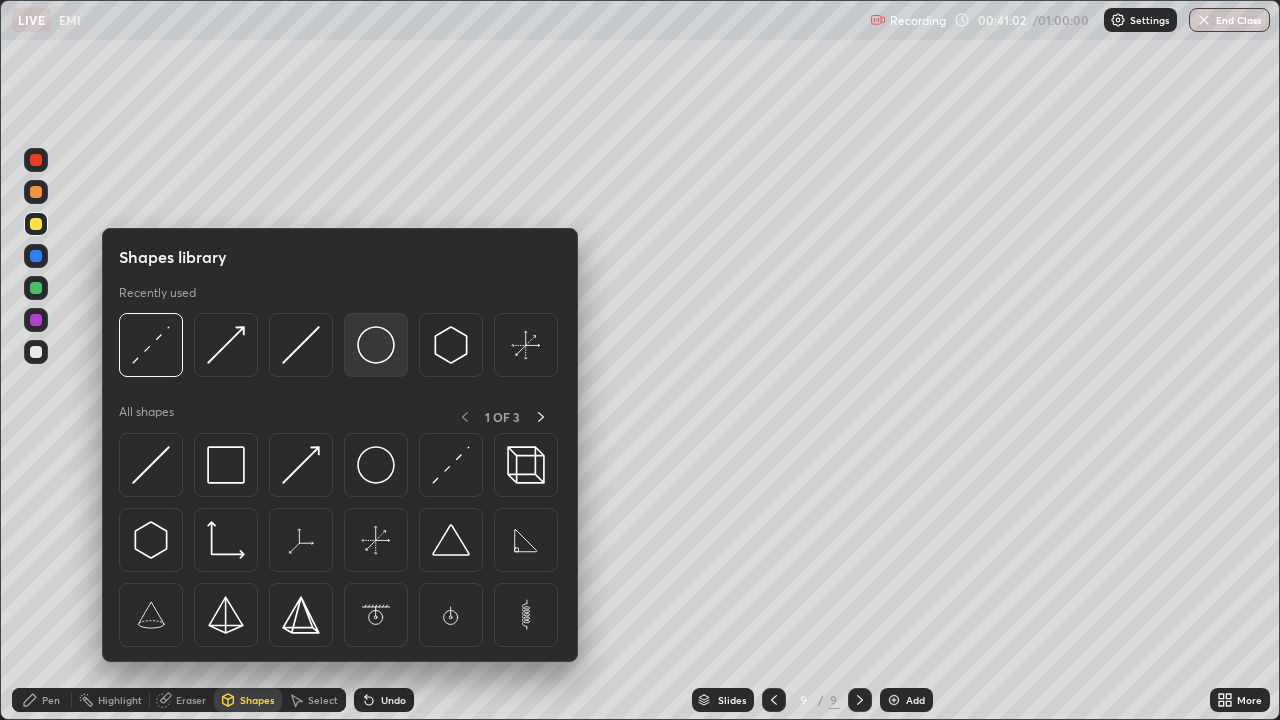 click at bounding box center [376, 345] 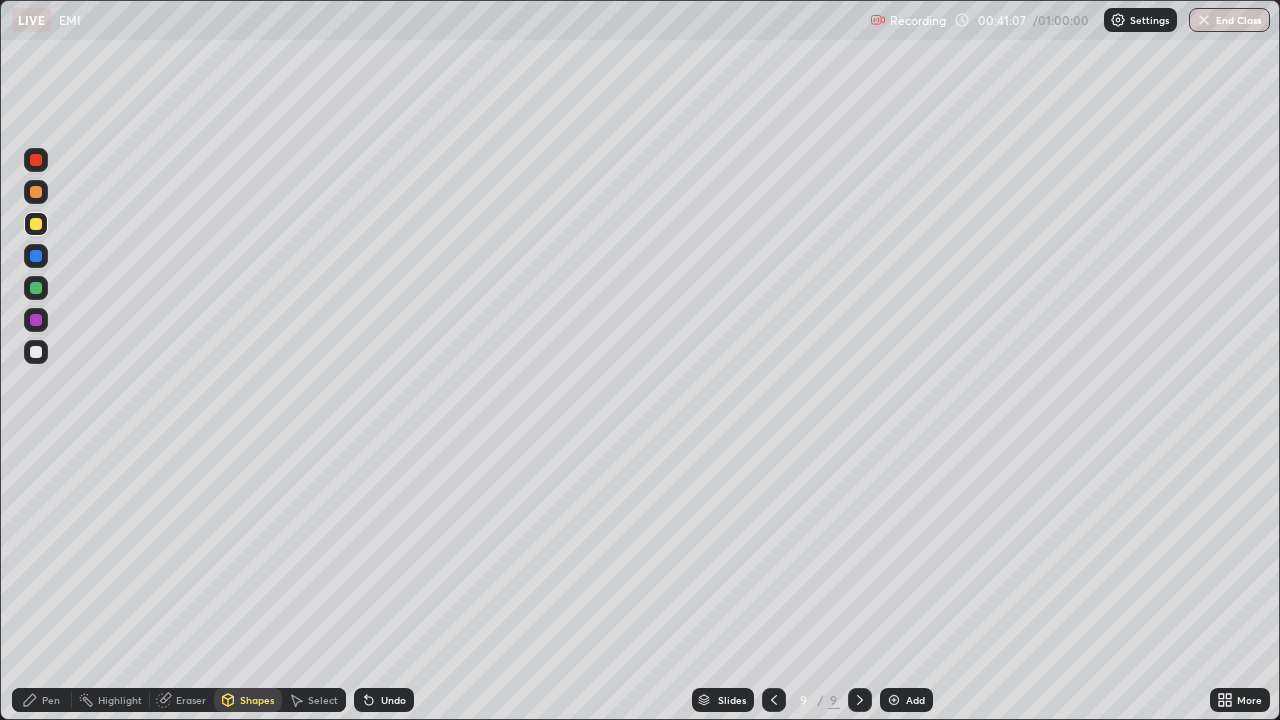 click 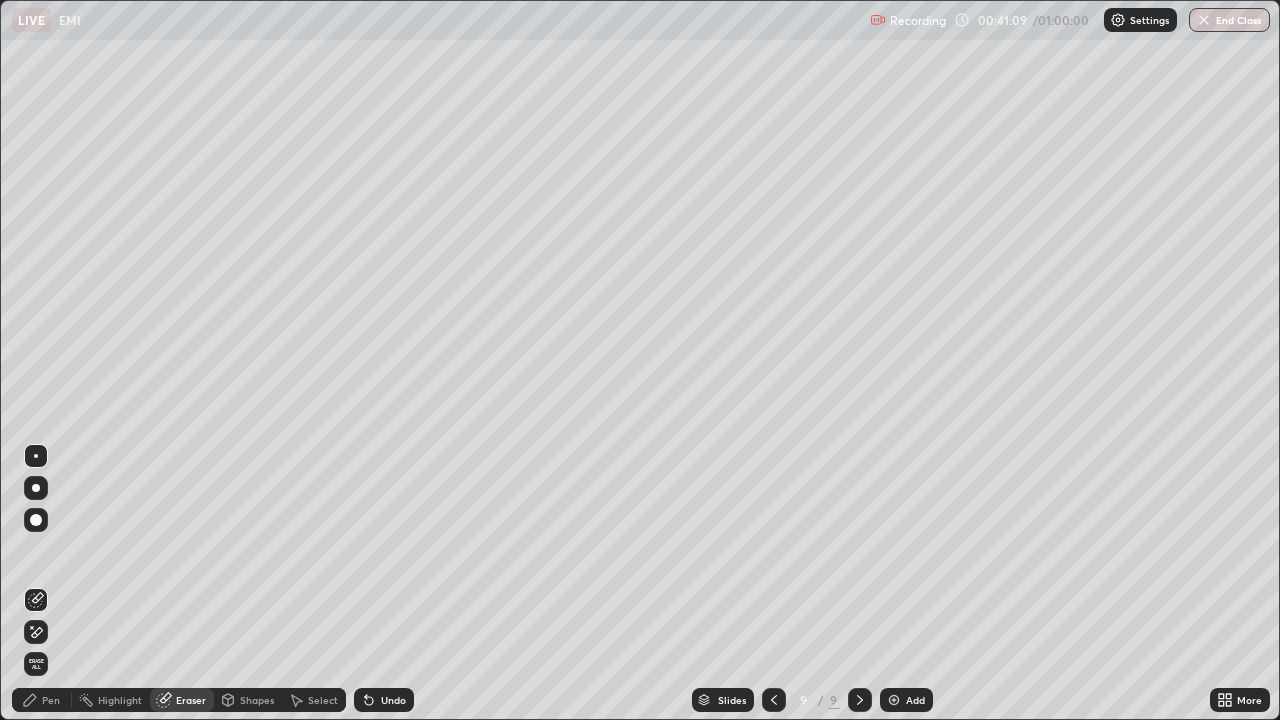 click 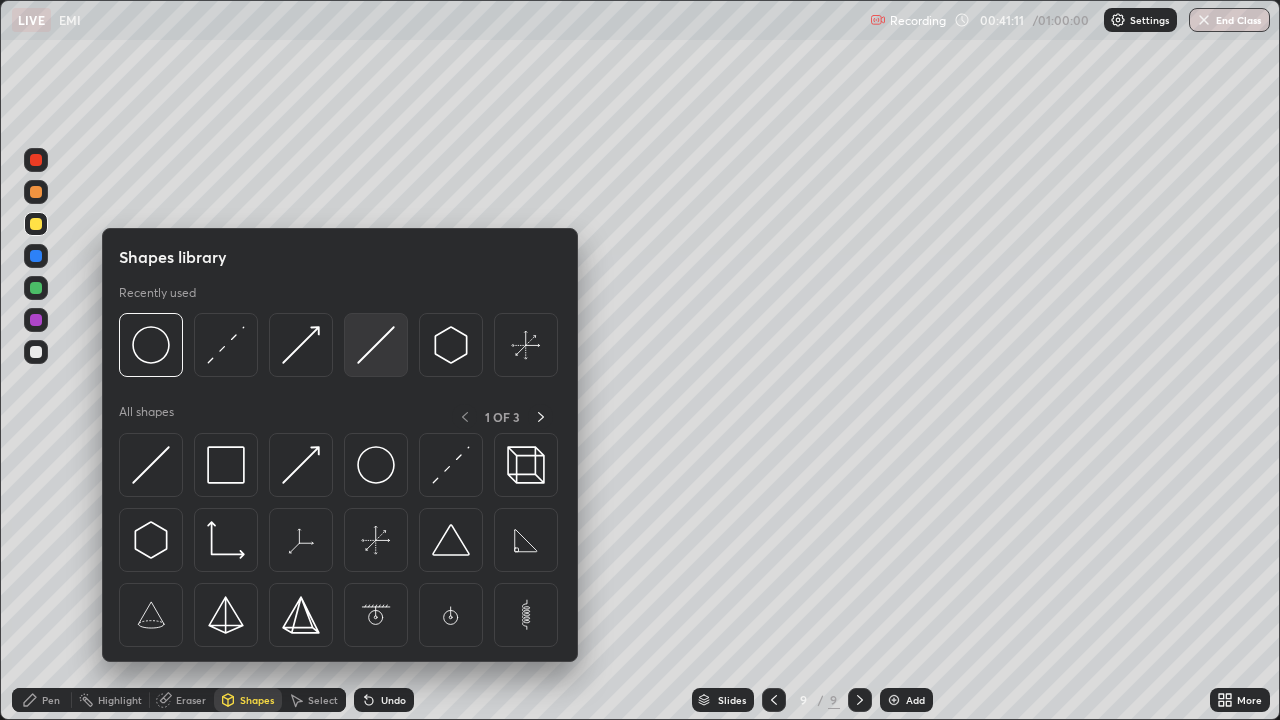 click at bounding box center (376, 345) 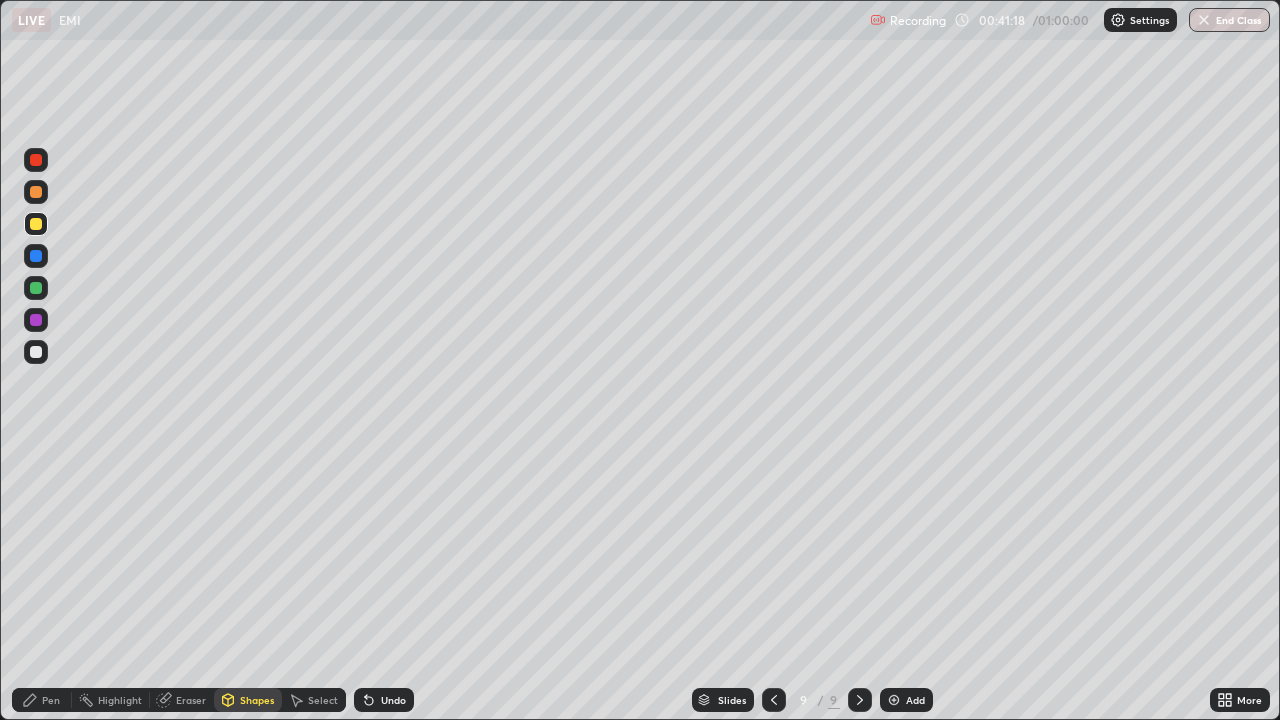 click on "Undo" at bounding box center (393, 700) 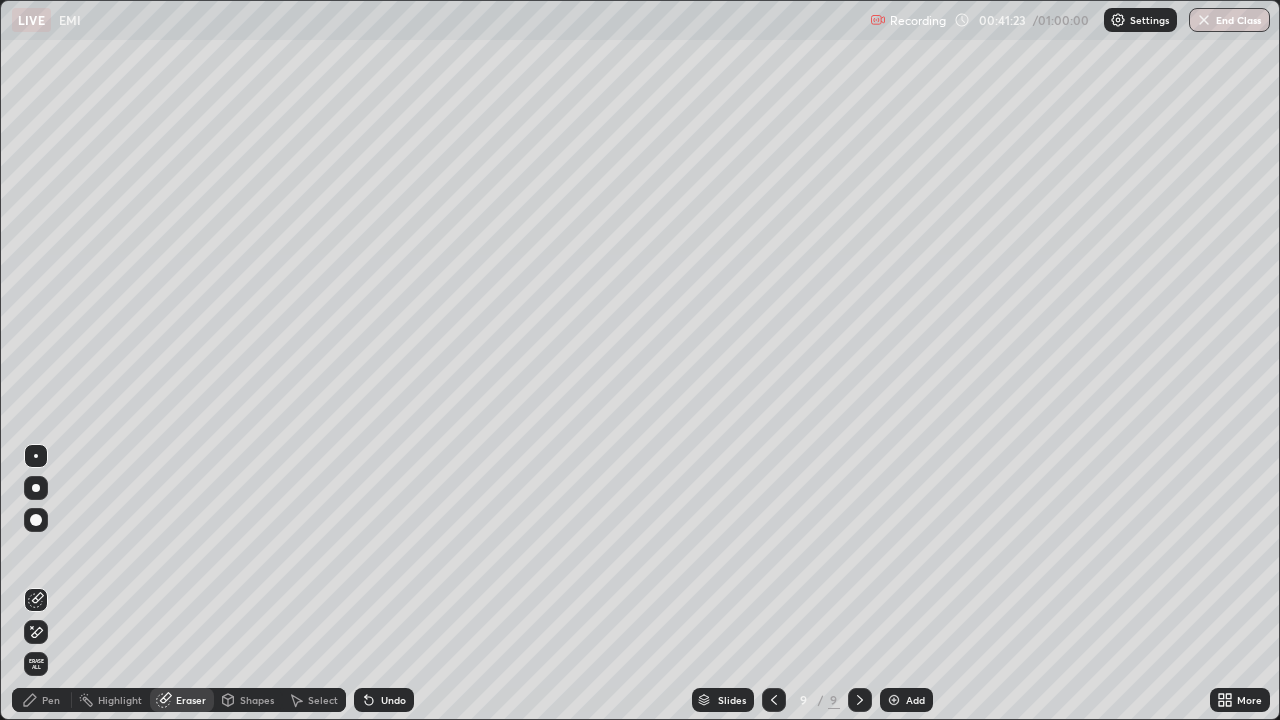 click on "Shapes" at bounding box center [257, 700] 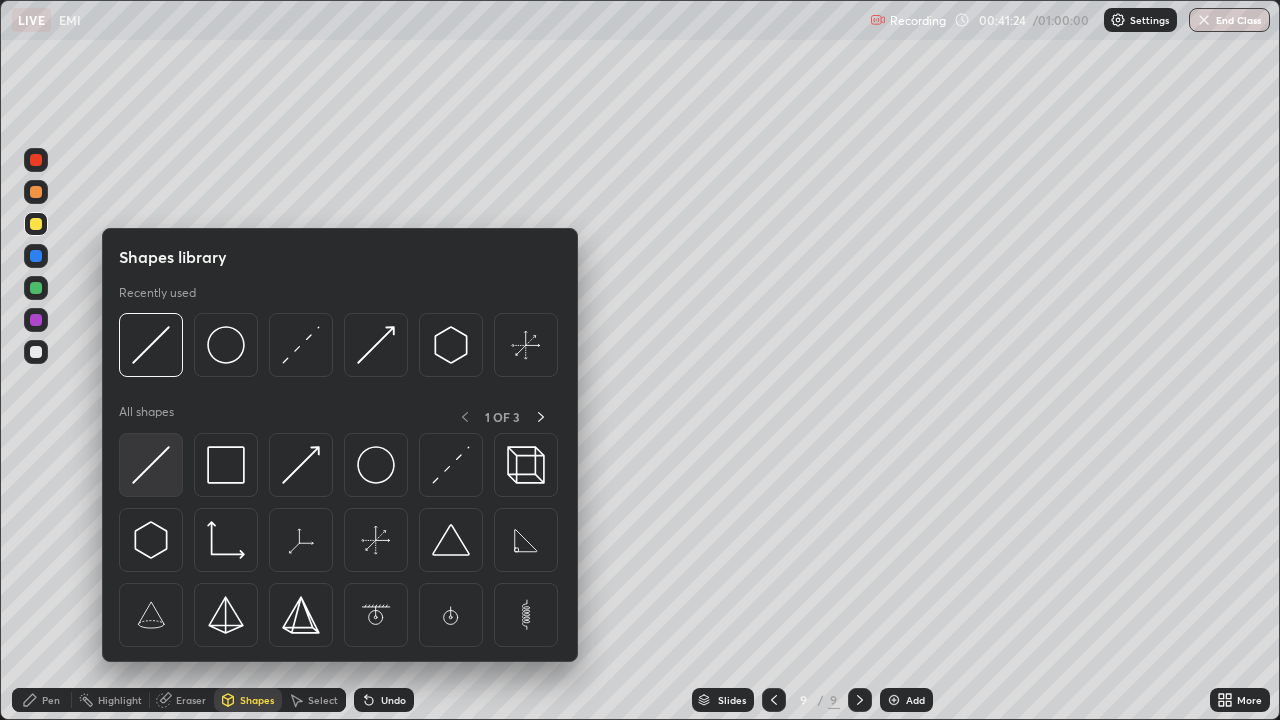 click at bounding box center [151, 465] 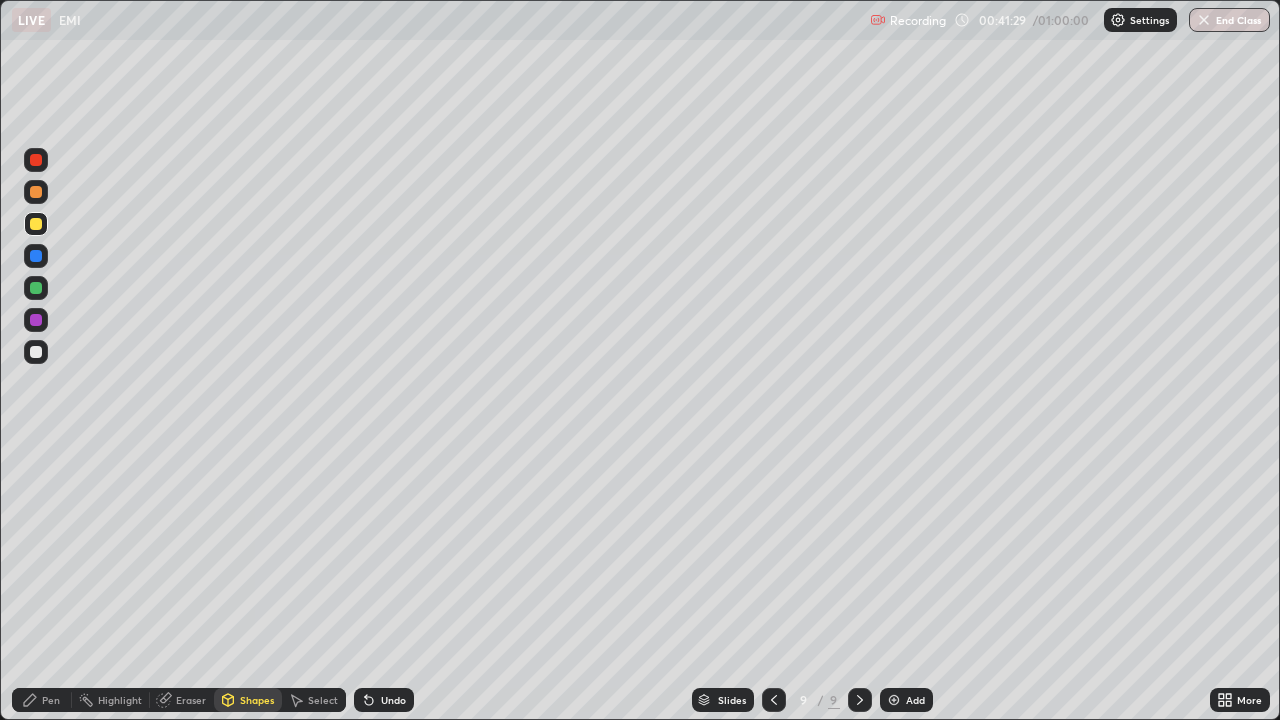 click on "Eraser" at bounding box center [182, 700] 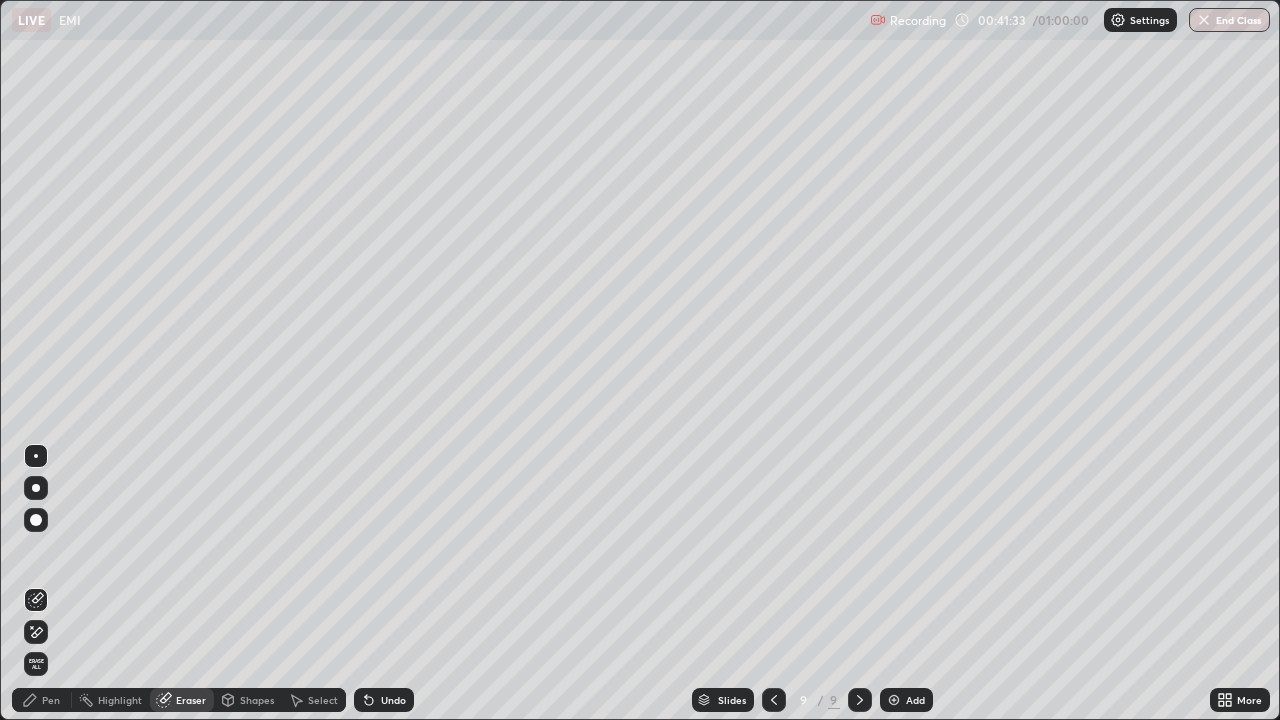 click on "Pen" at bounding box center (51, 700) 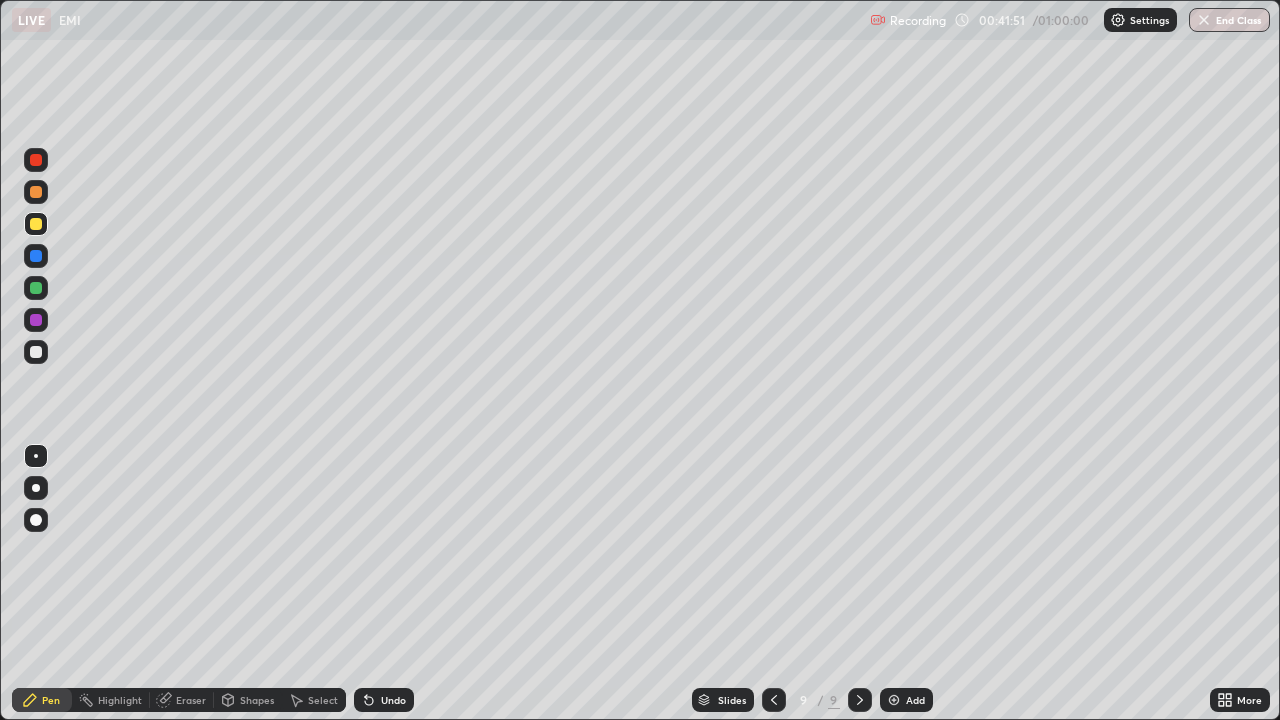 click at bounding box center (36, 352) 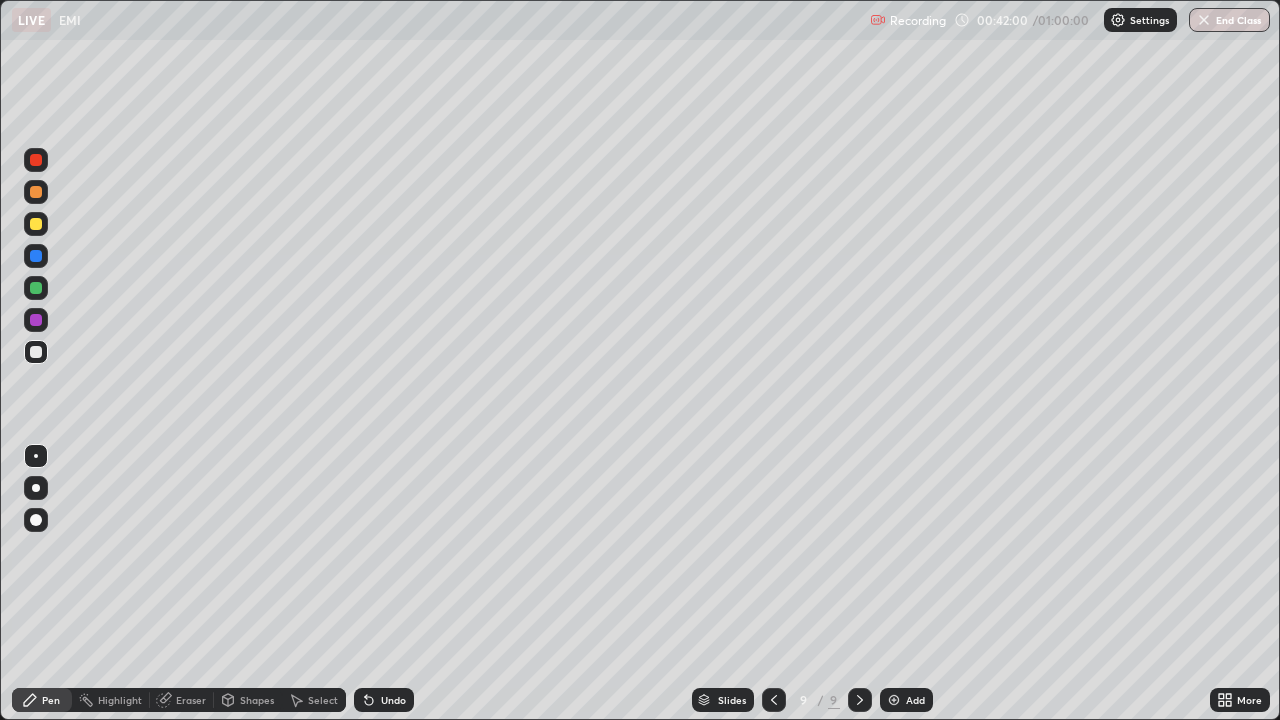 click on "Shapes" at bounding box center [257, 700] 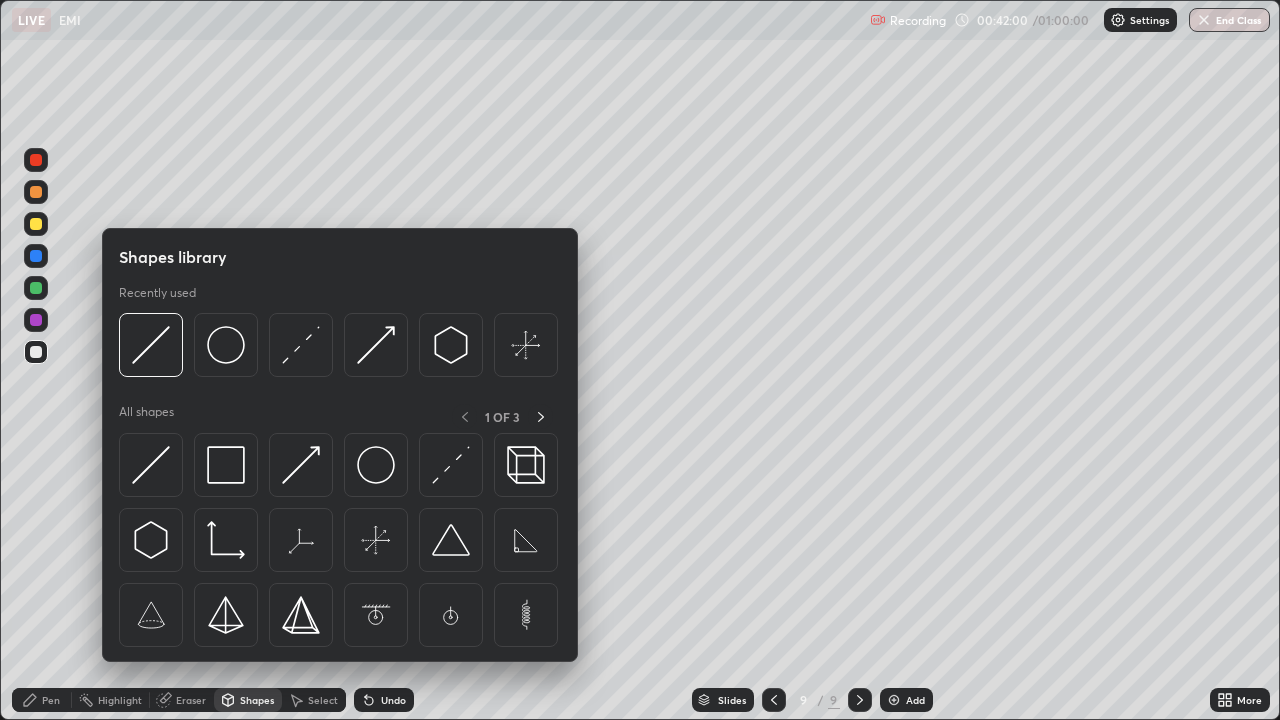 click on "Eraser" at bounding box center (191, 700) 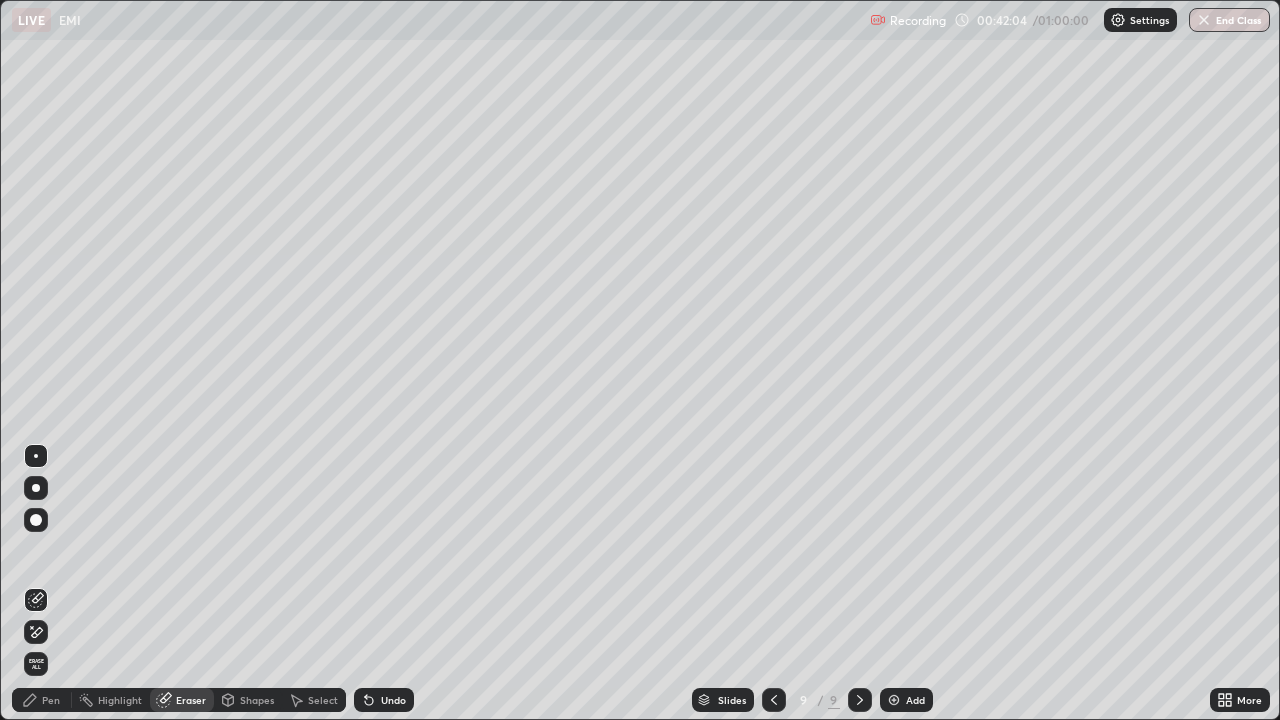 click on "Pen" at bounding box center (42, 700) 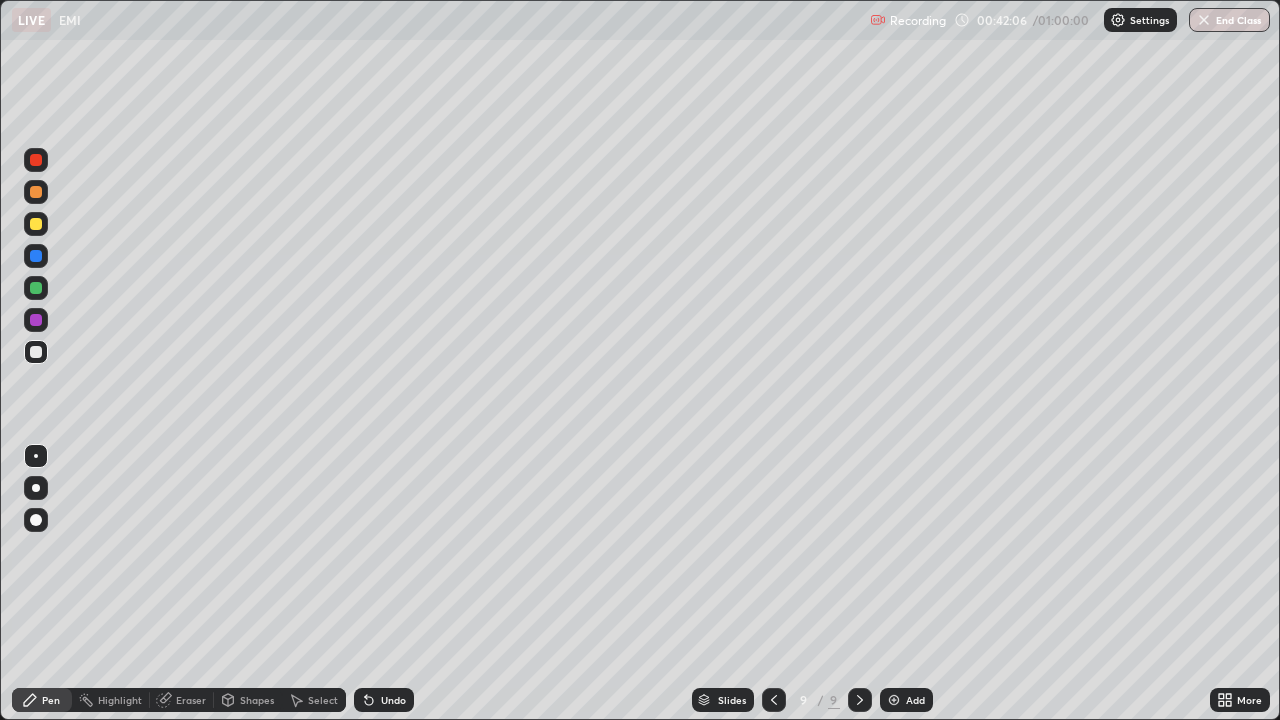 click on "Shapes" at bounding box center (257, 700) 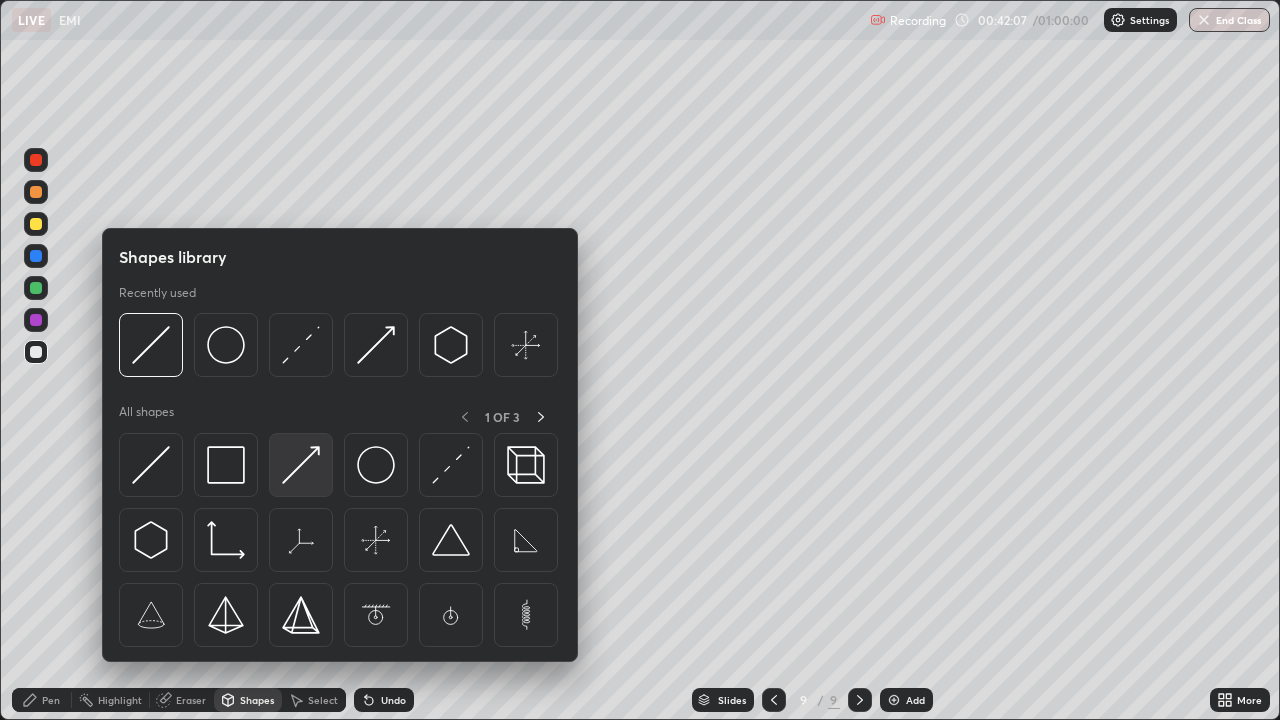 click at bounding box center (301, 465) 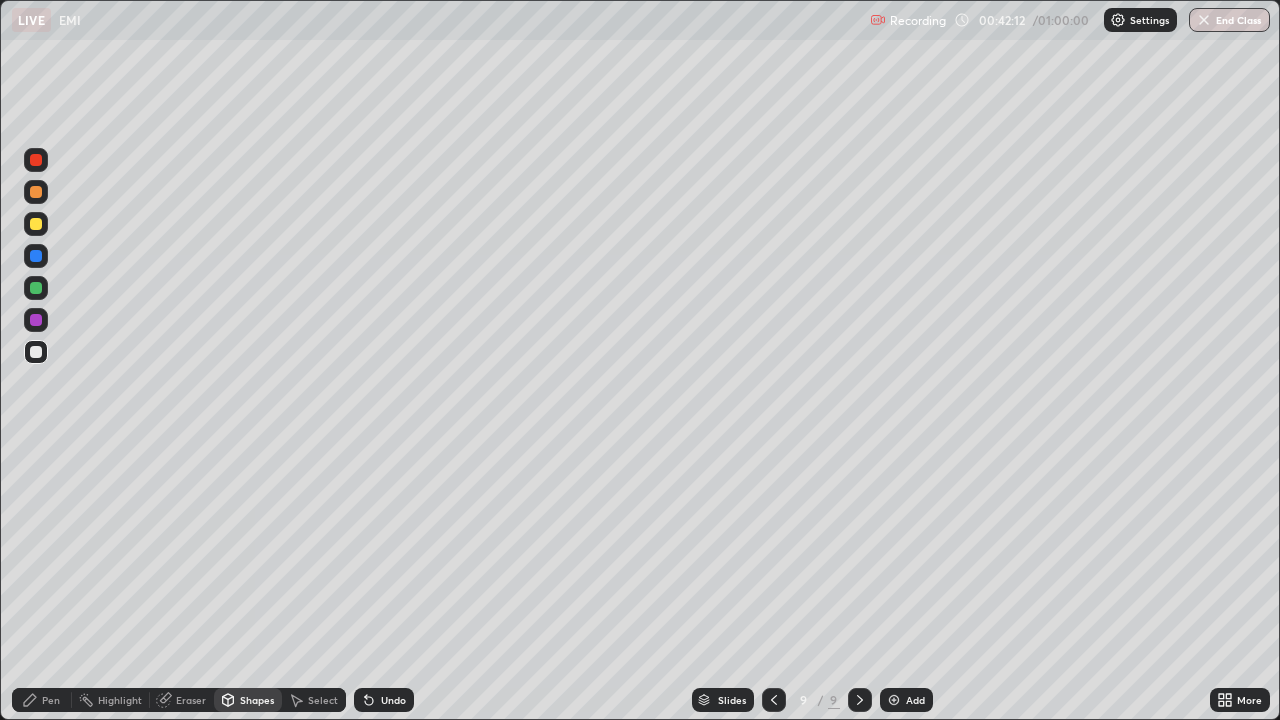 click on "Undo" at bounding box center (393, 700) 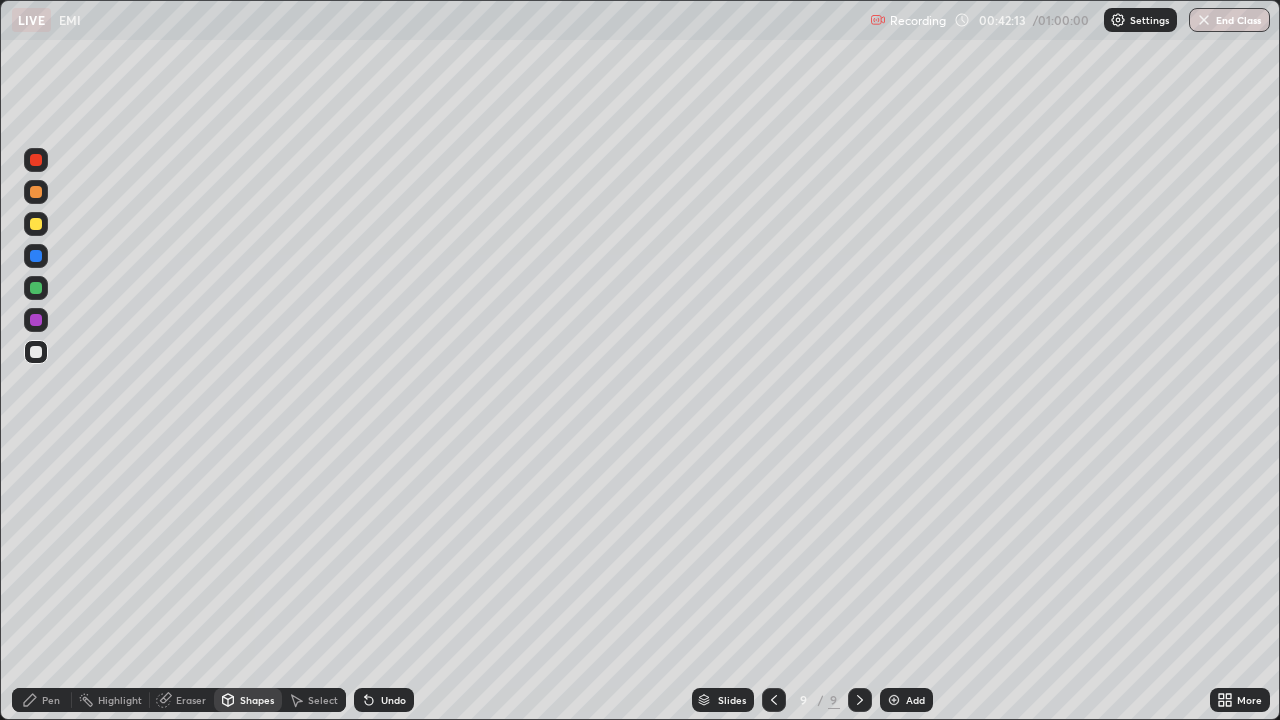 click on "Shapes" at bounding box center [257, 700] 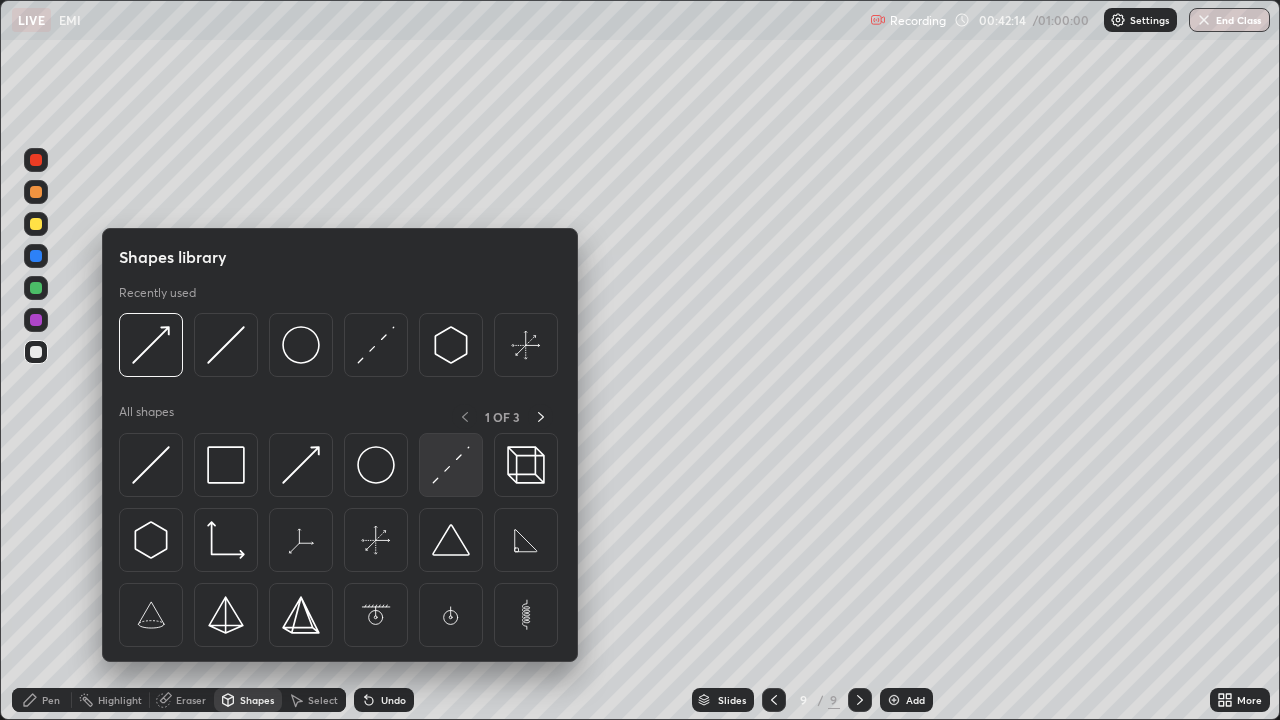 click at bounding box center (451, 465) 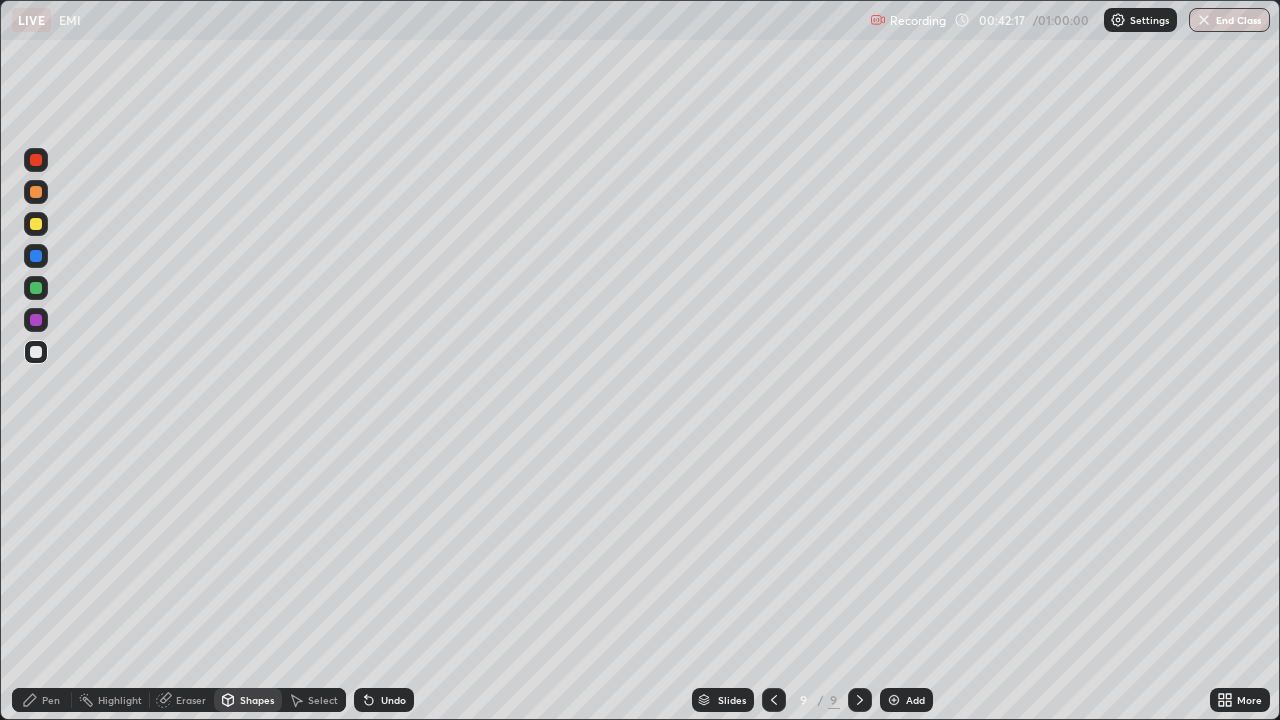 click at bounding box center (36, 224) 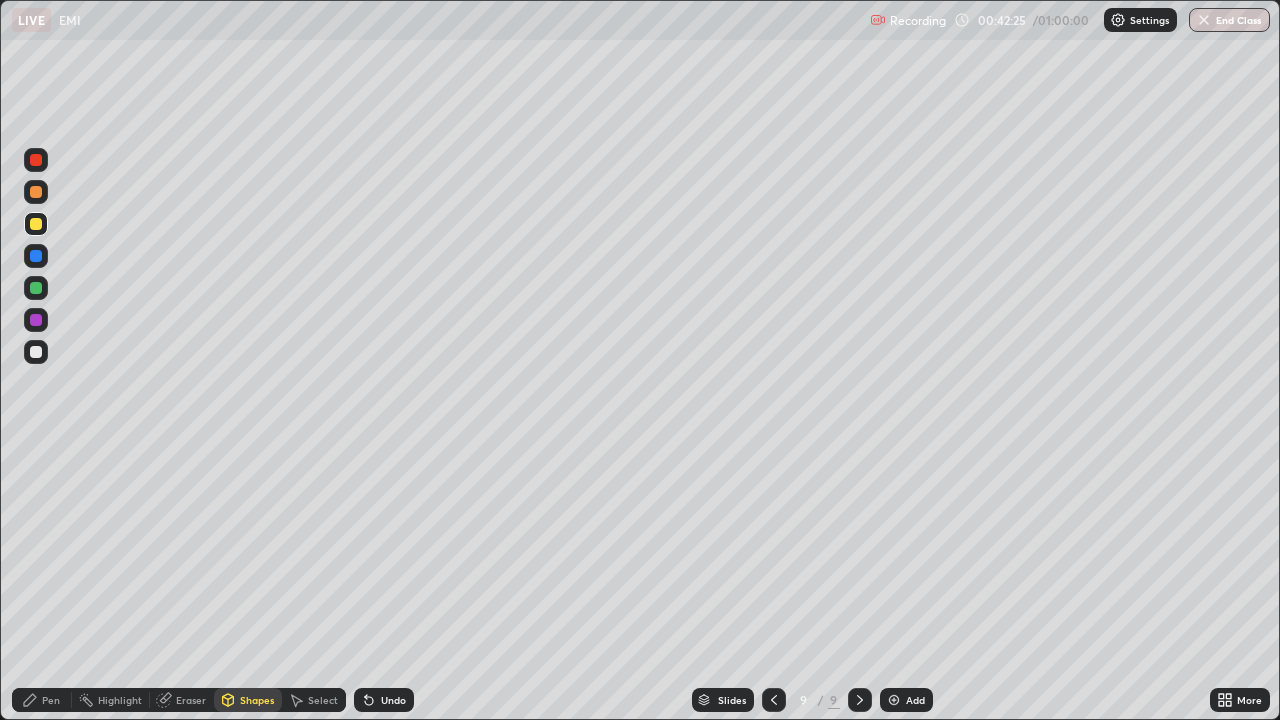 click at bounding box center (36, 352) 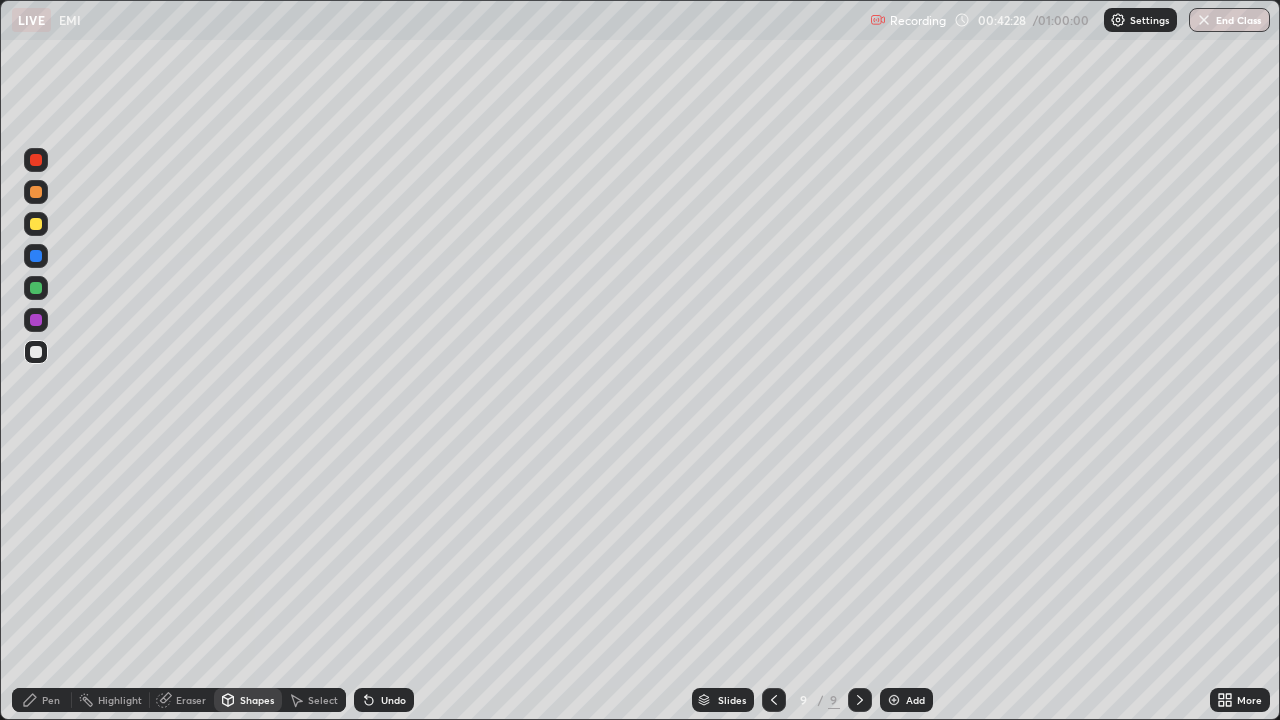 click on "Shapes" at bounding box center [257, 700] 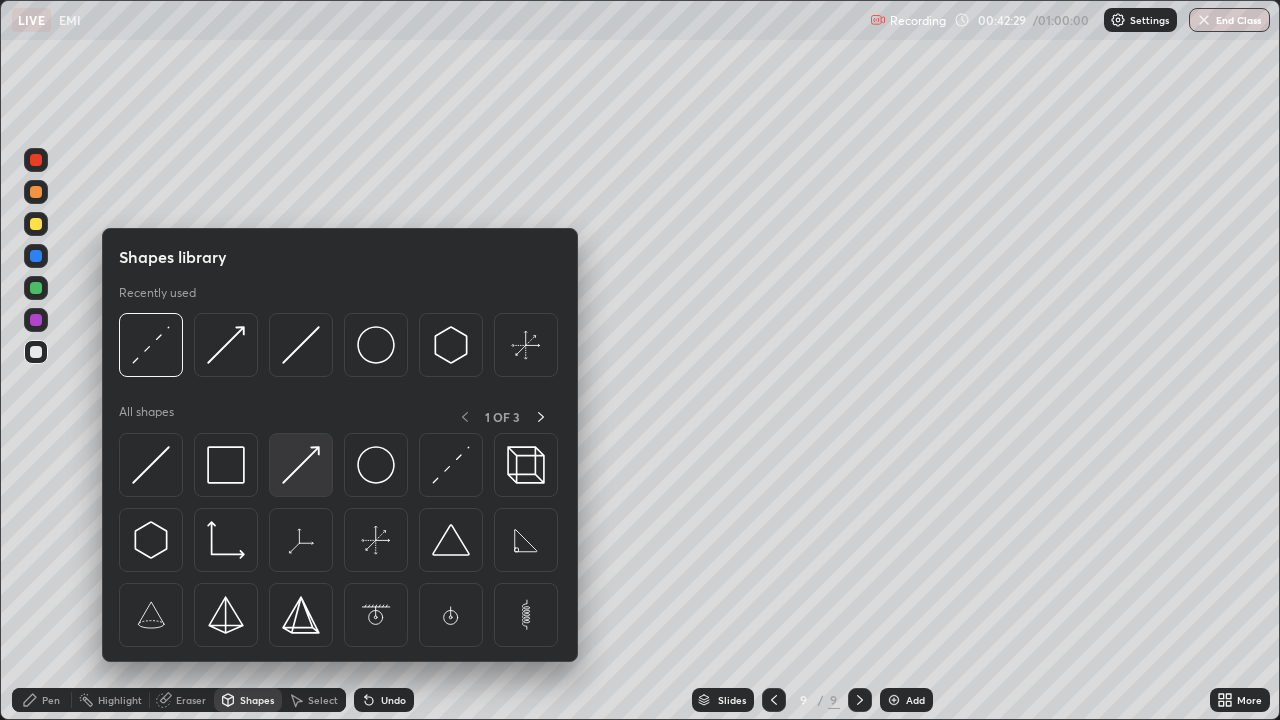 click at bounding box center [301, 465] 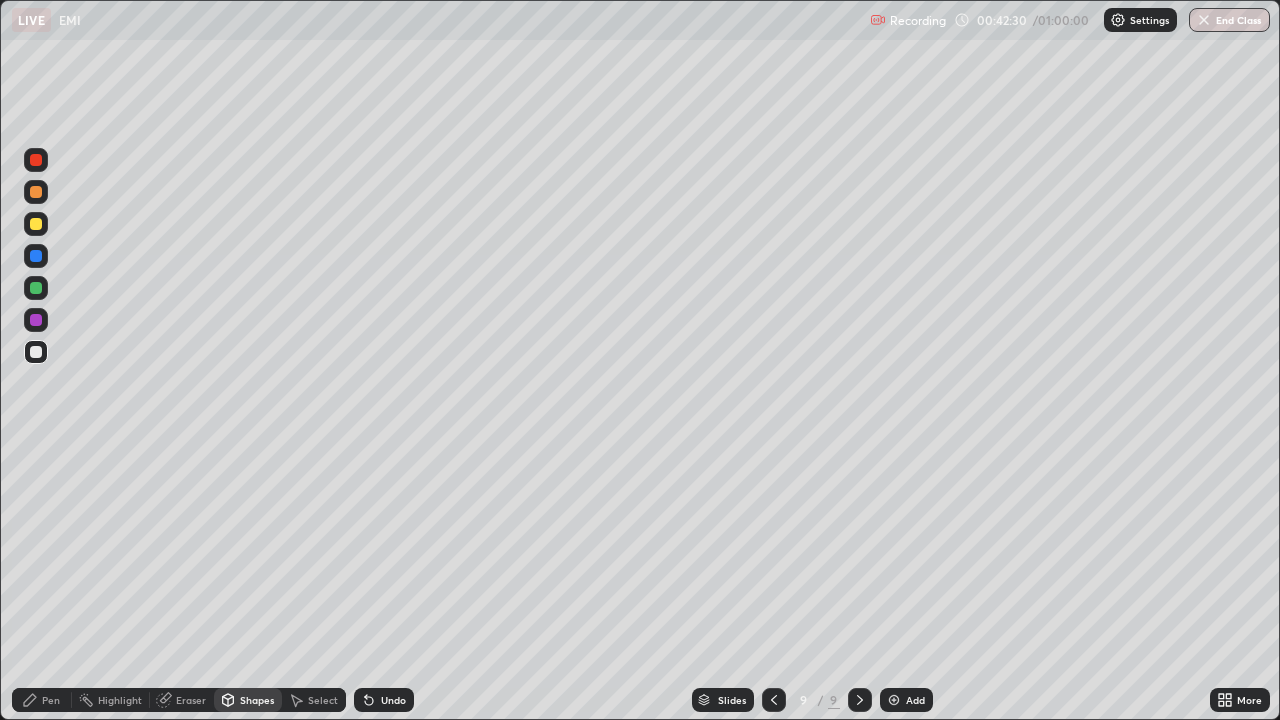 click on "Shapes" at bounding box center (257, 700) 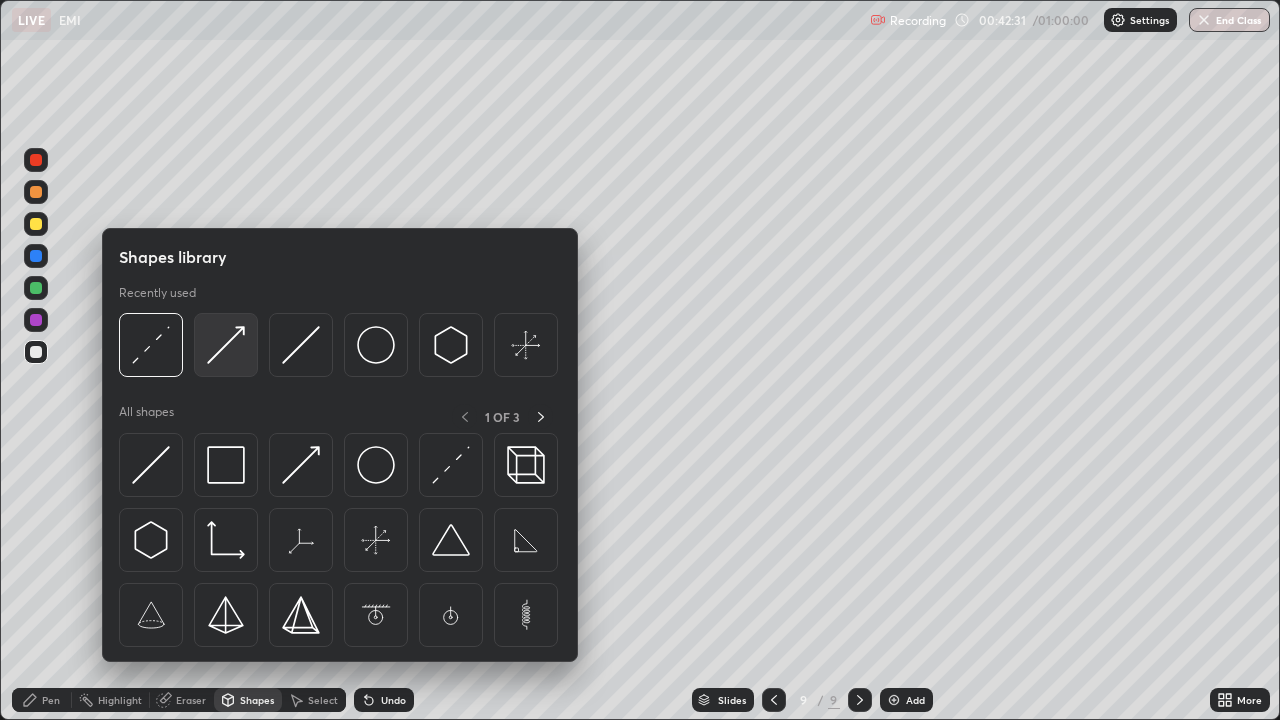 click at bounding box center [226, 345] 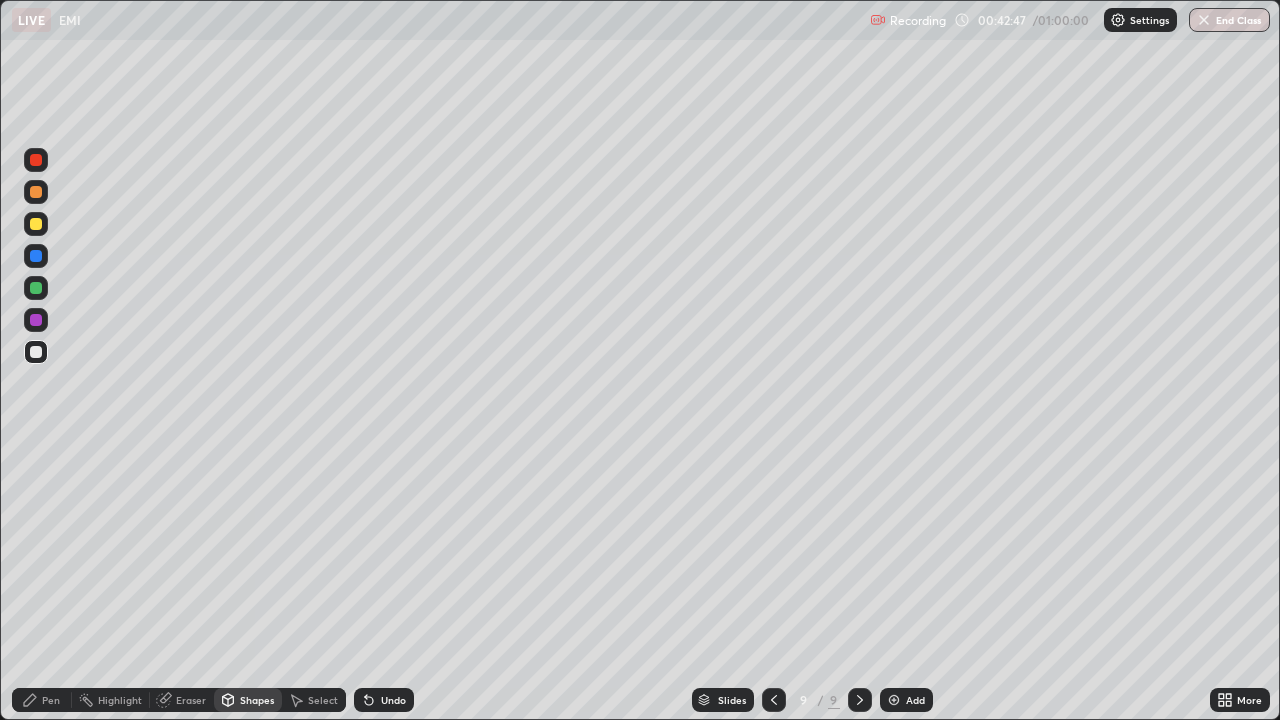 click on "Pen" at bounding box center (51, 700) 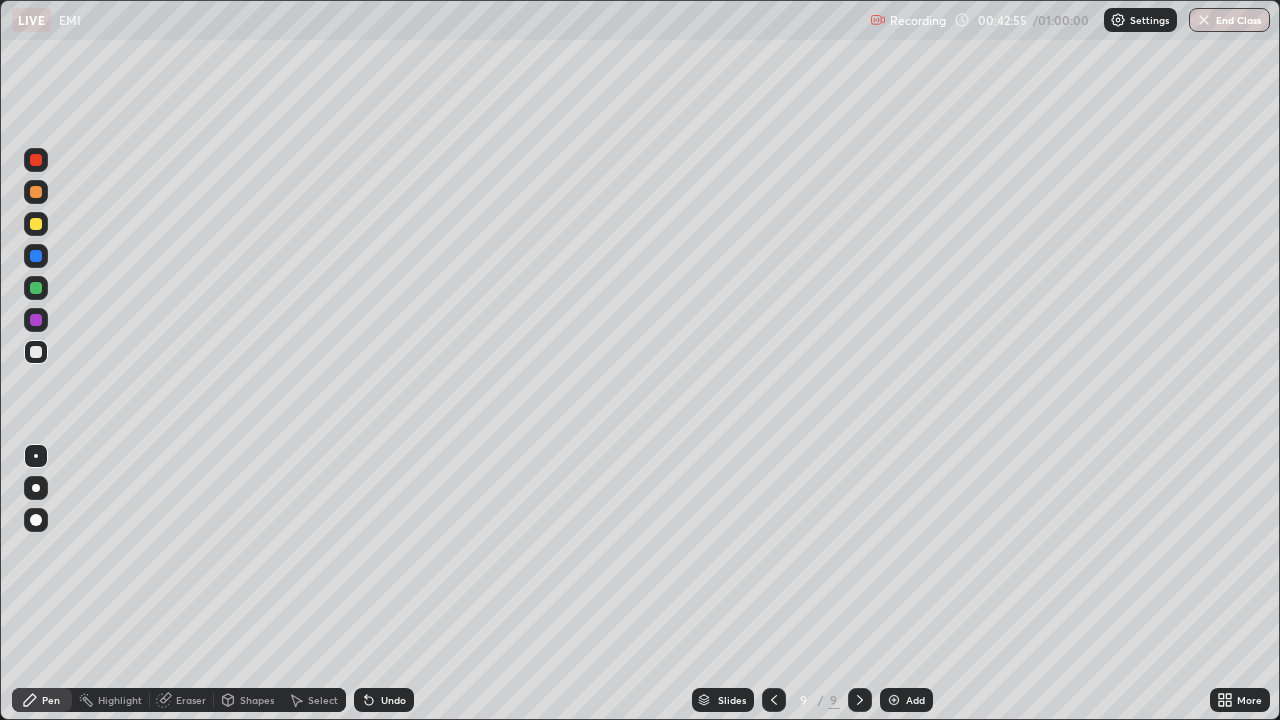 click on "Shapes" at bounding box center (257, 700) 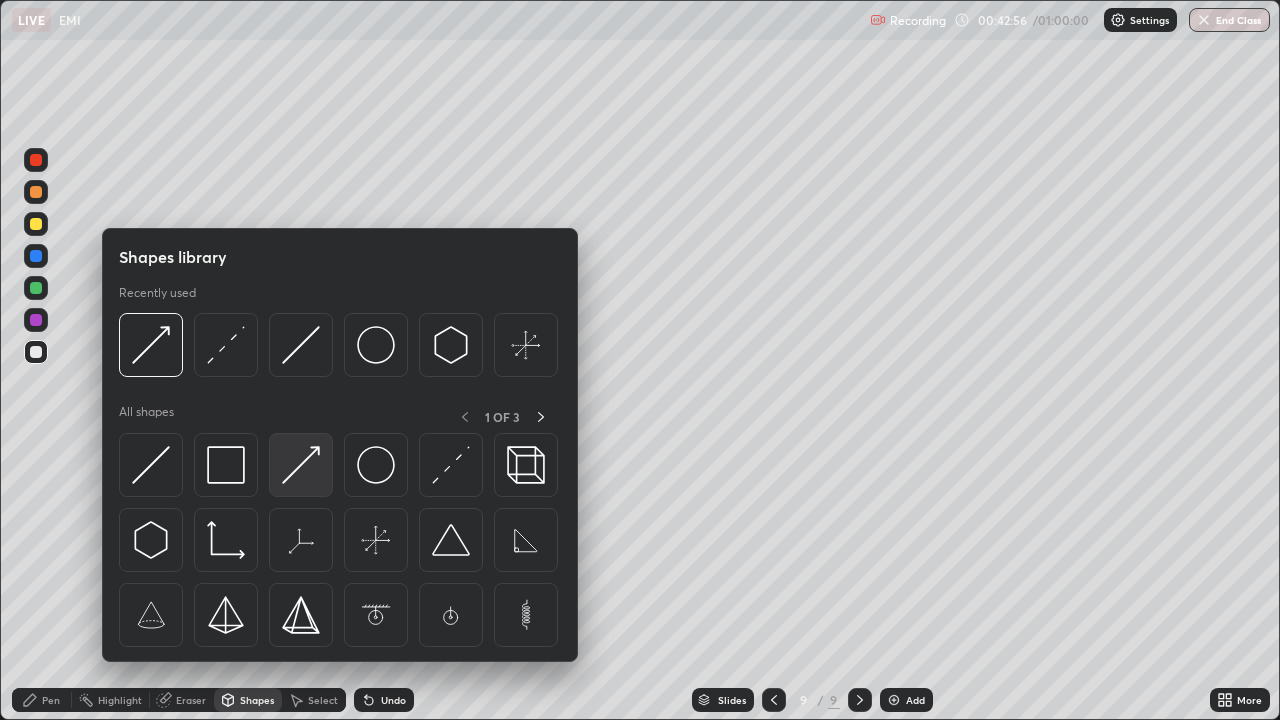 click at bounding box center (301, 465) 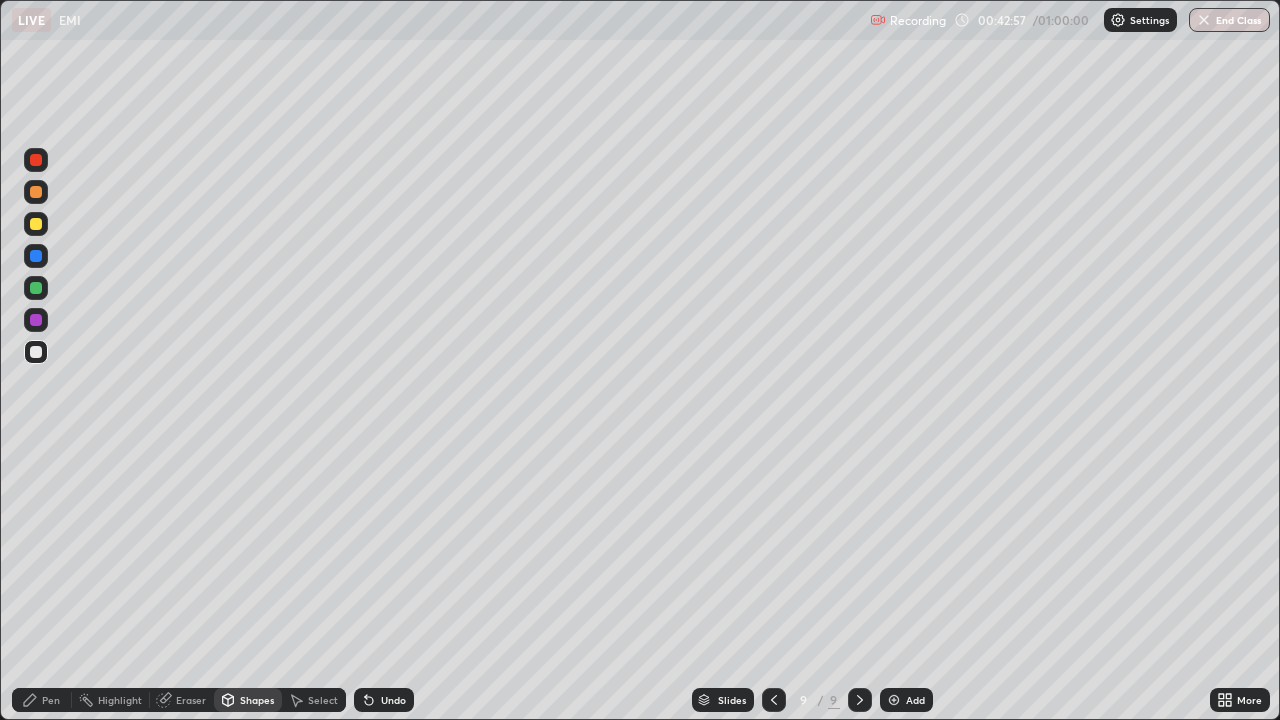 click at bounding box center (36, 256) 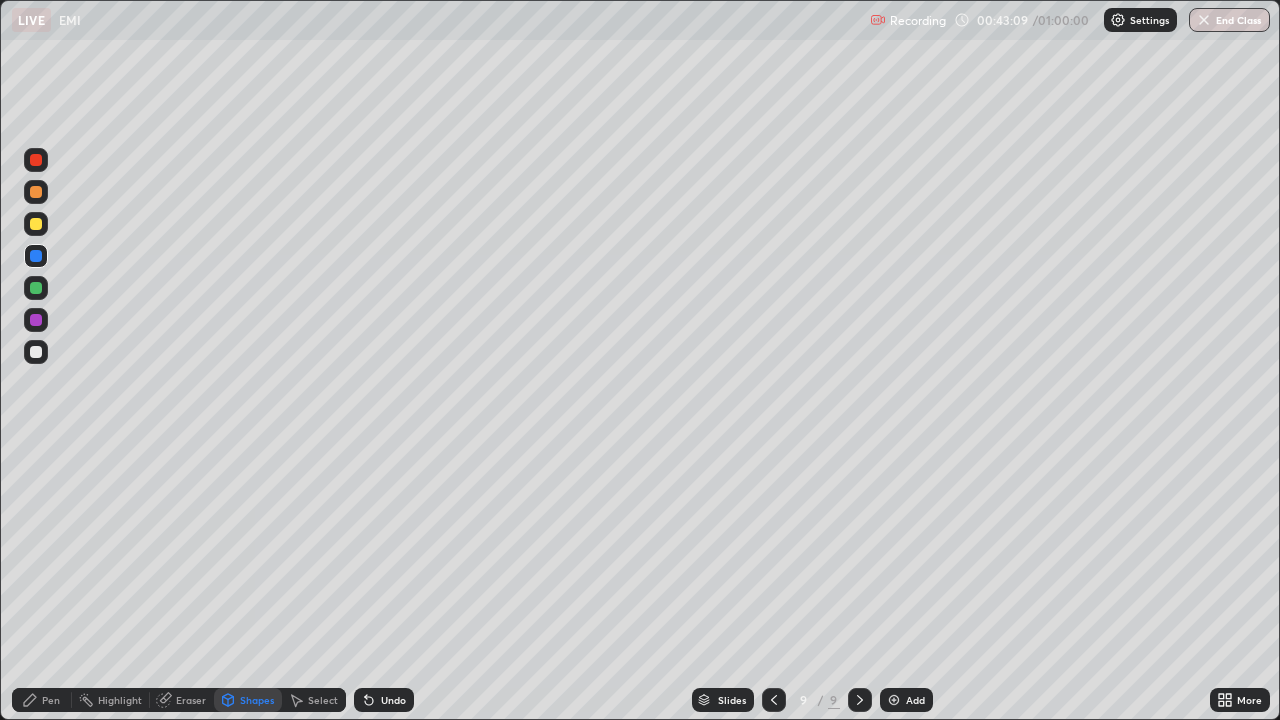 click on "Eraser" at bounding box center (191, 700) 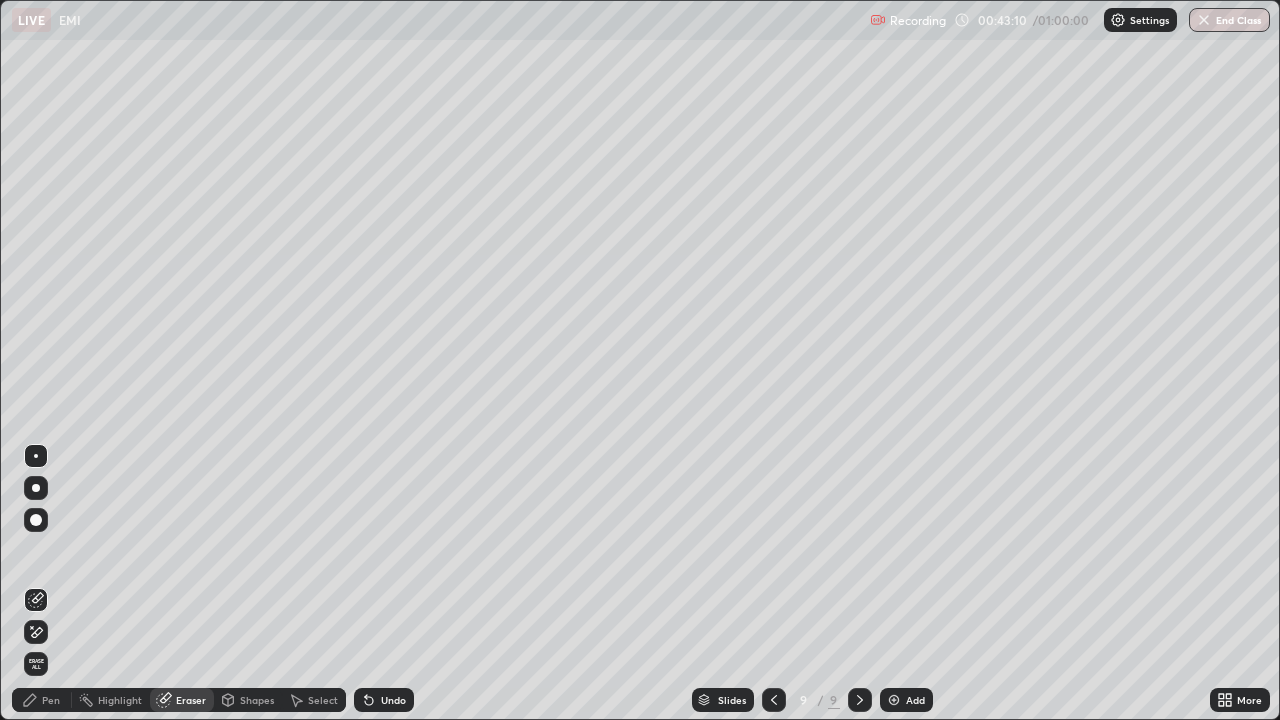 click on "Shapes" at bounding box center [257, 700] 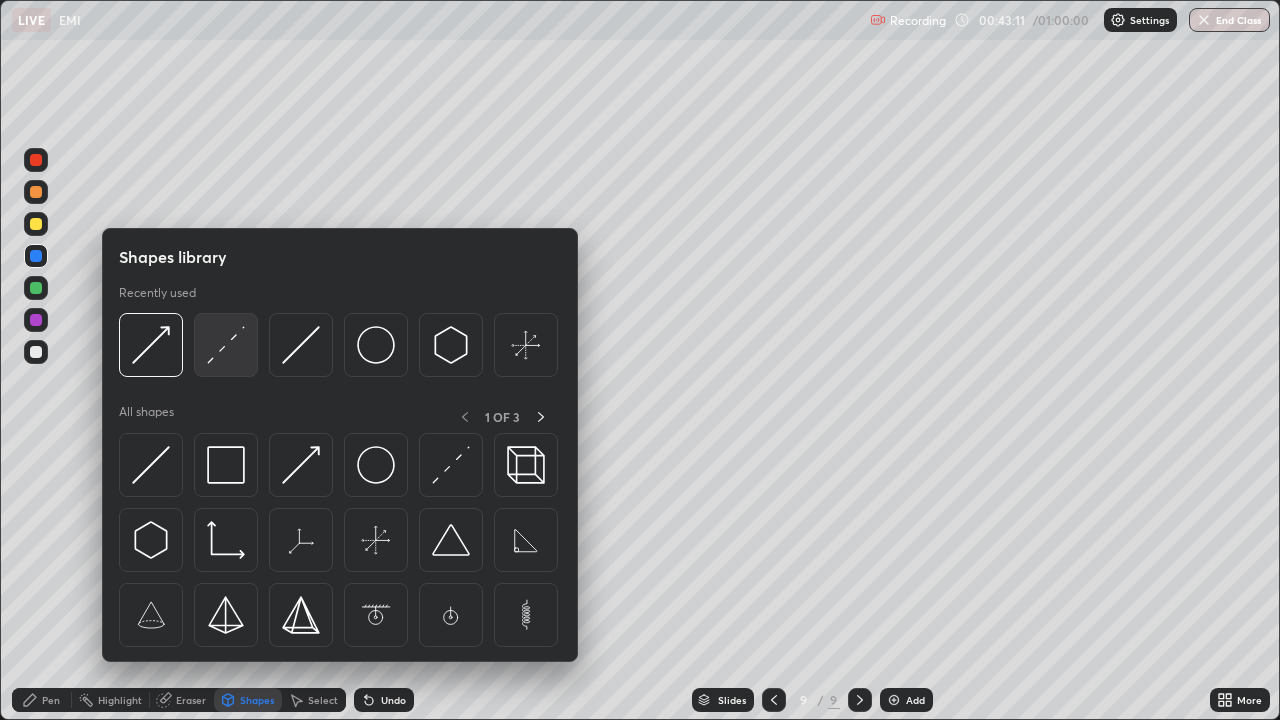 click at bounding box center [226, 345] 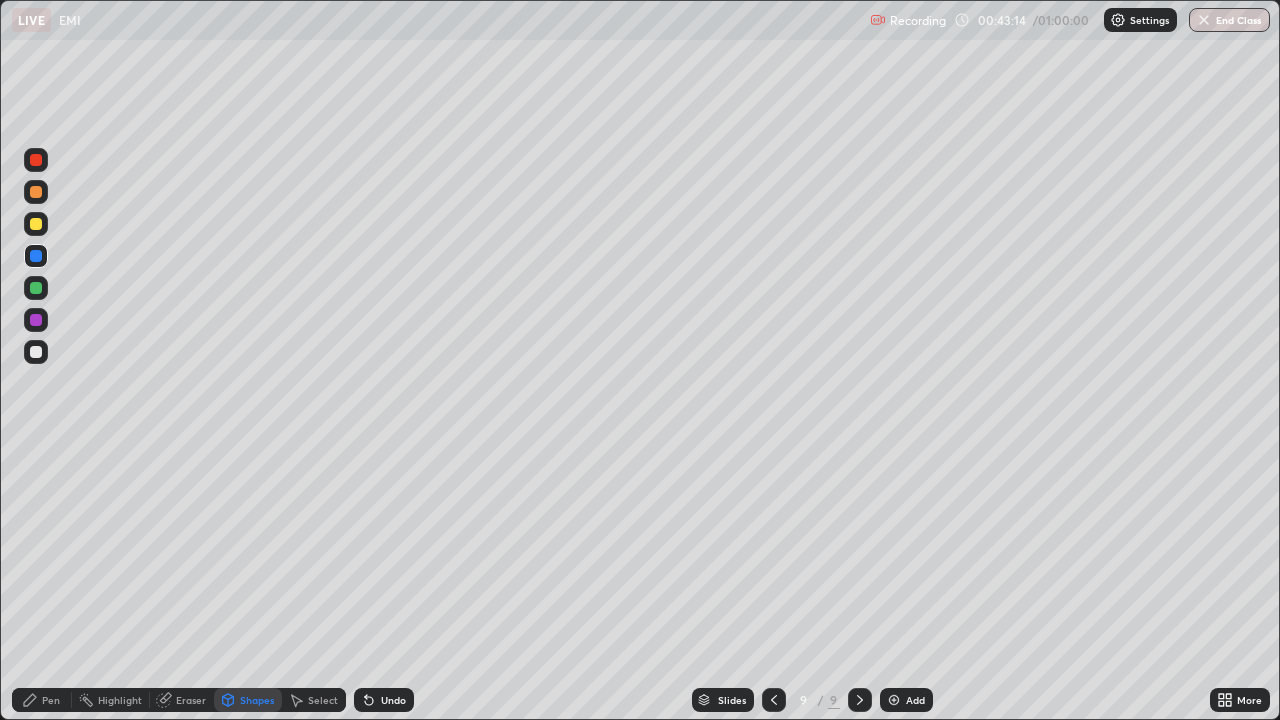 click on "Undo" at bounding box center [393, 700] 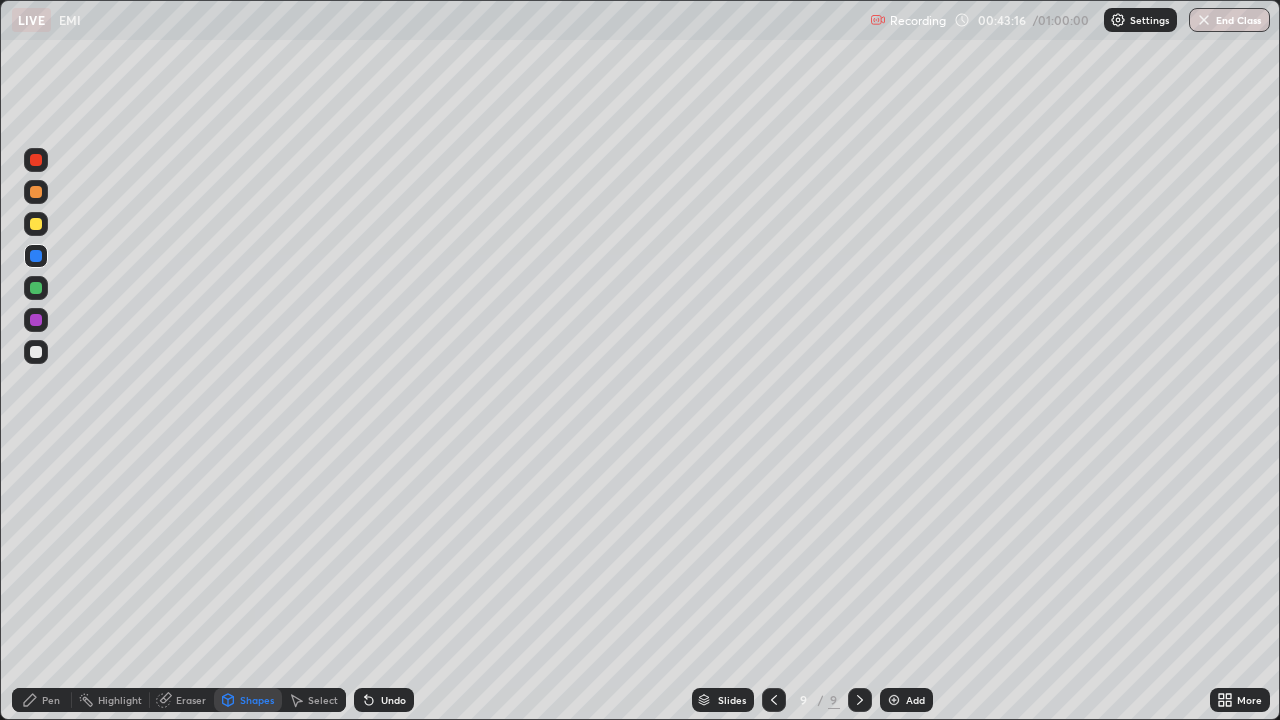 click at bounding box center (36, 224) 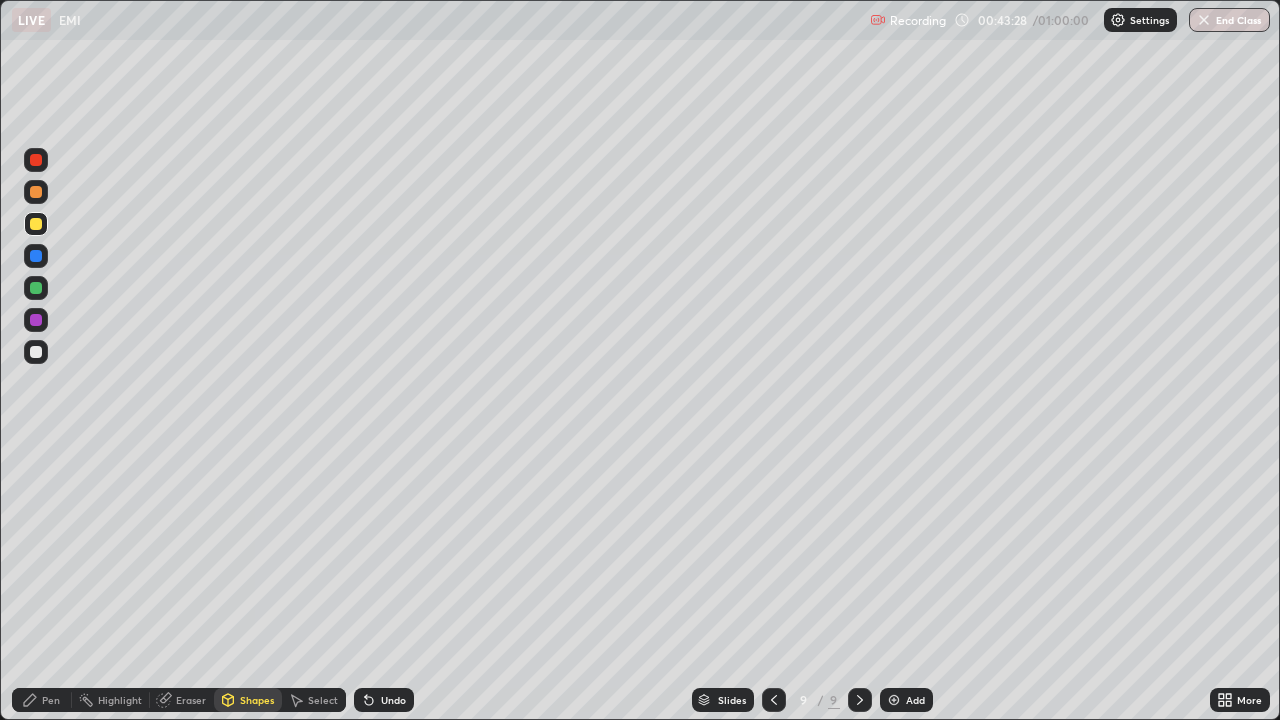click 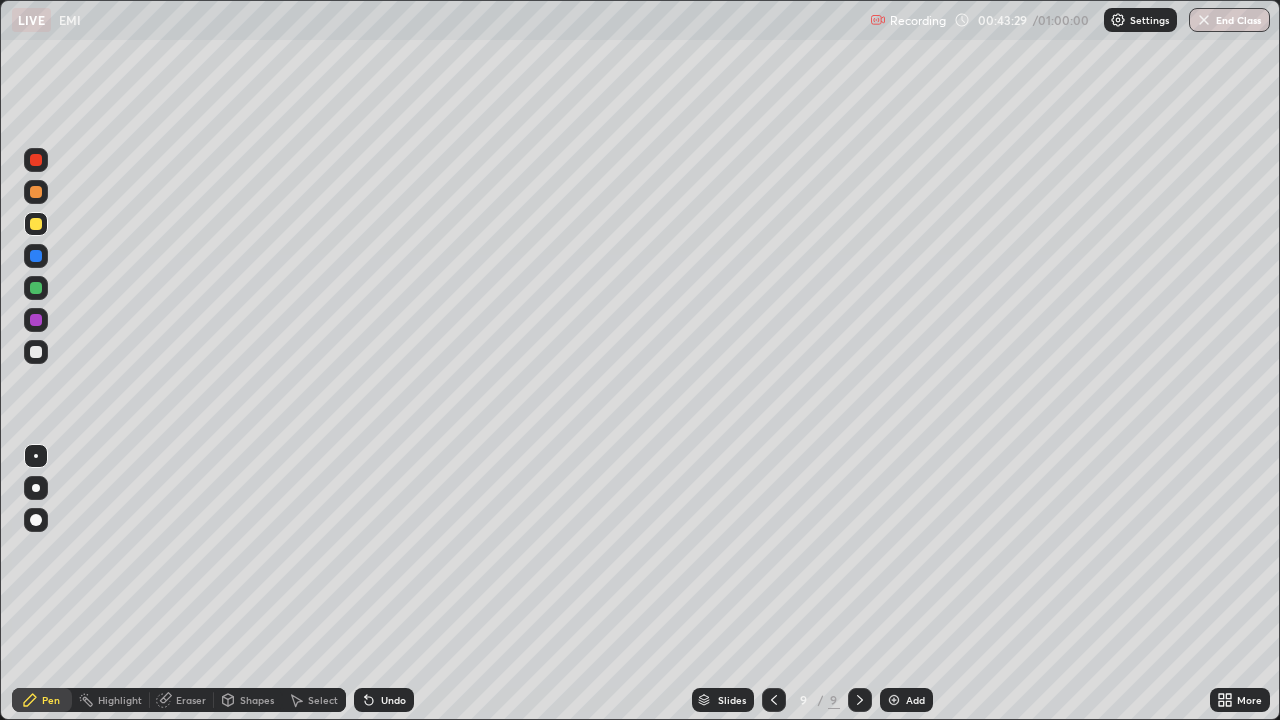 click at bounding box center [36, 192] 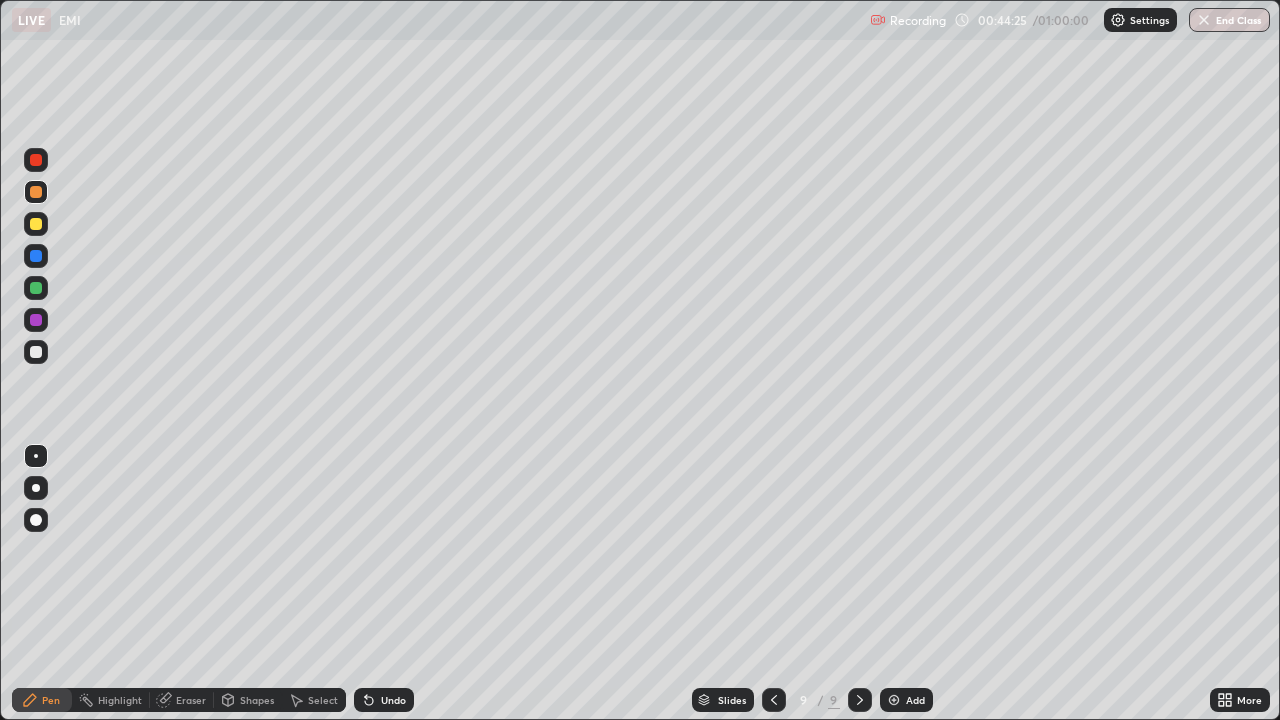click at bounding box center (36, 352) 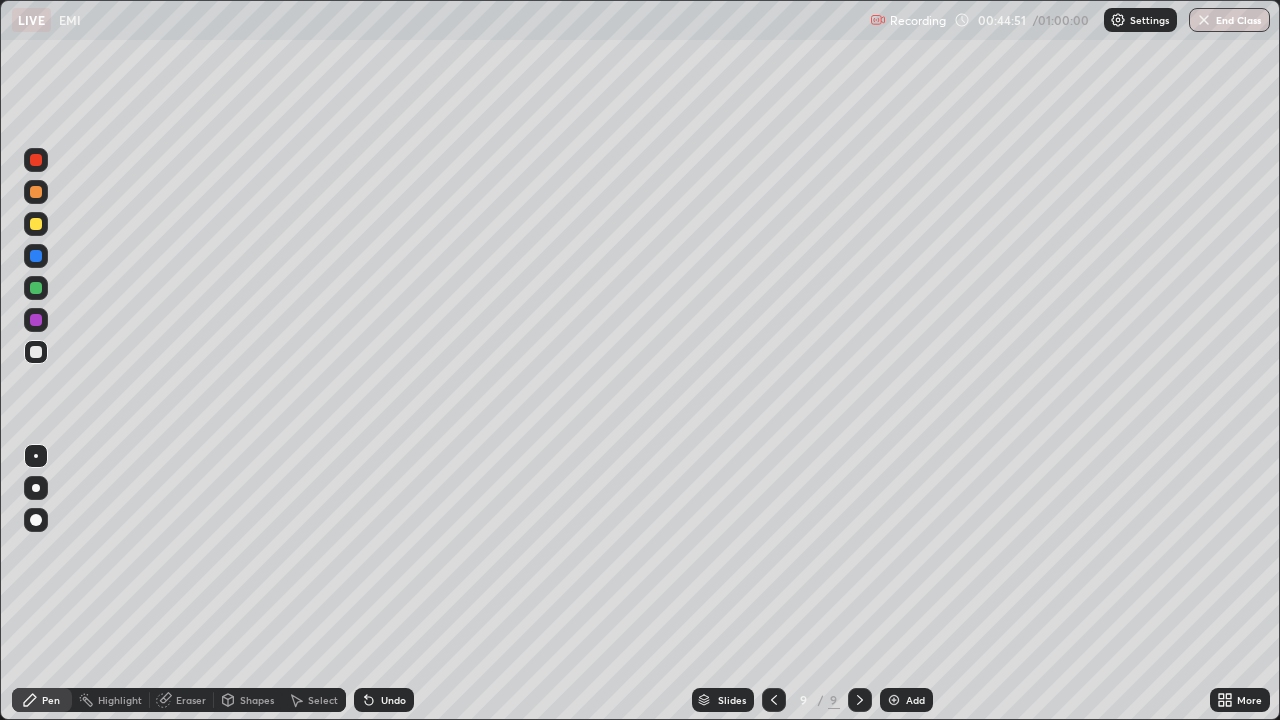 click at bounding box center (36, 160) 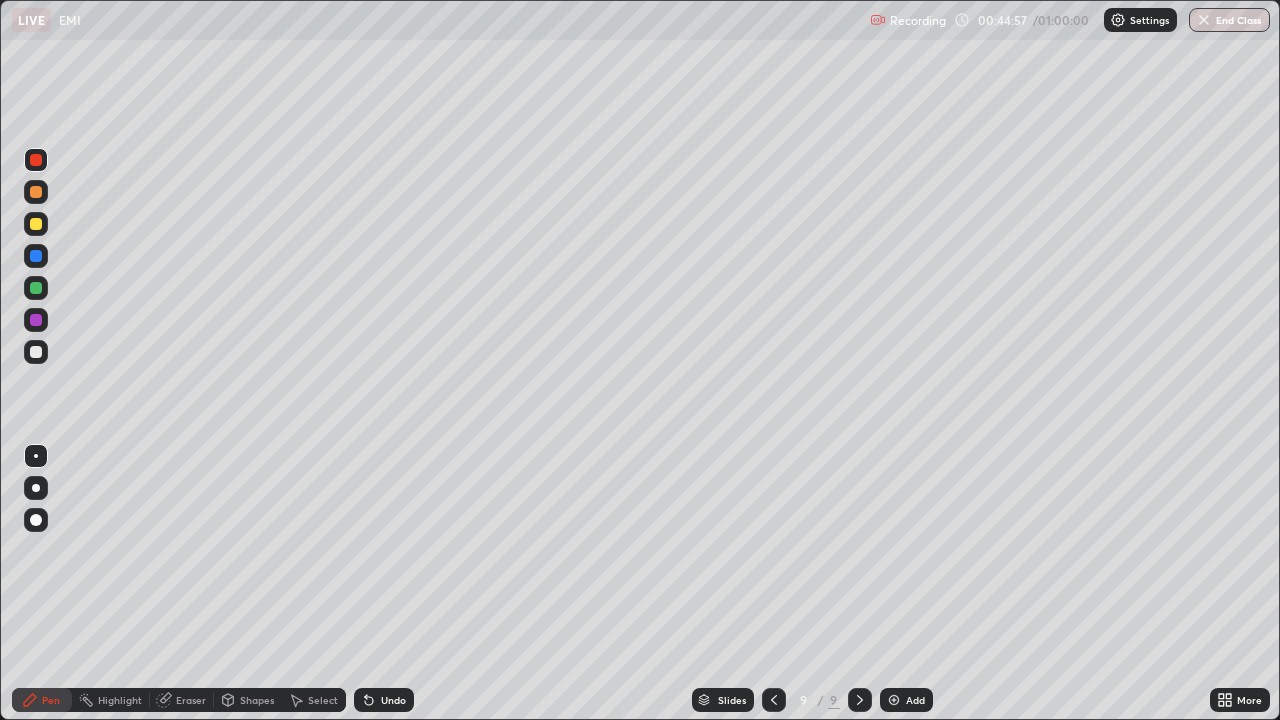 click on "Highlight" at bounding box center [120, 700] 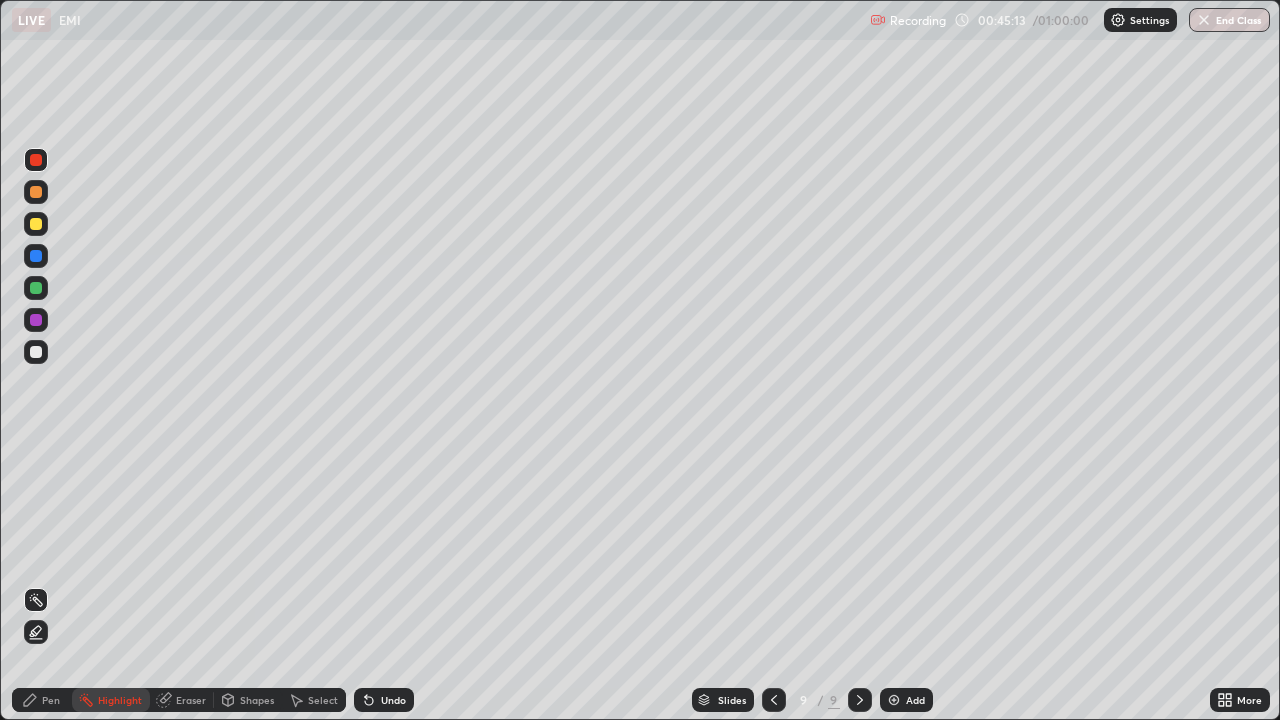 click 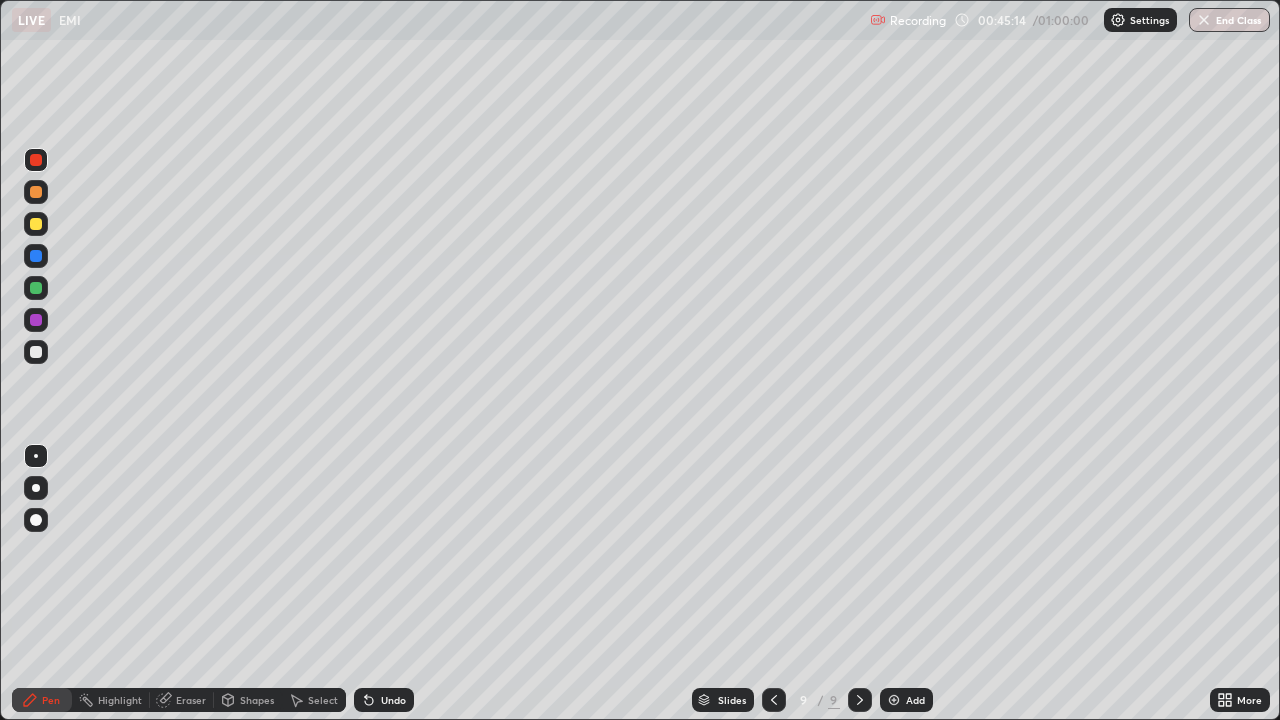 click at bounding box center [36, 352] 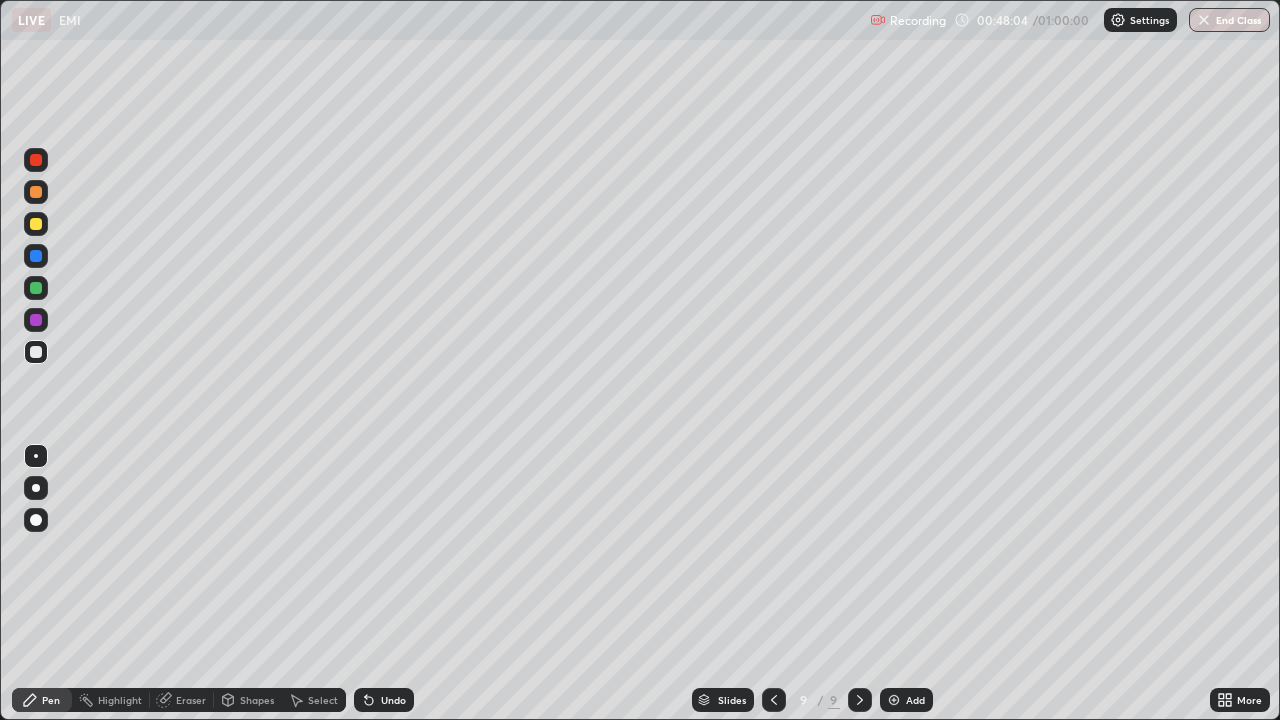 click at bounding box center [36, 192] 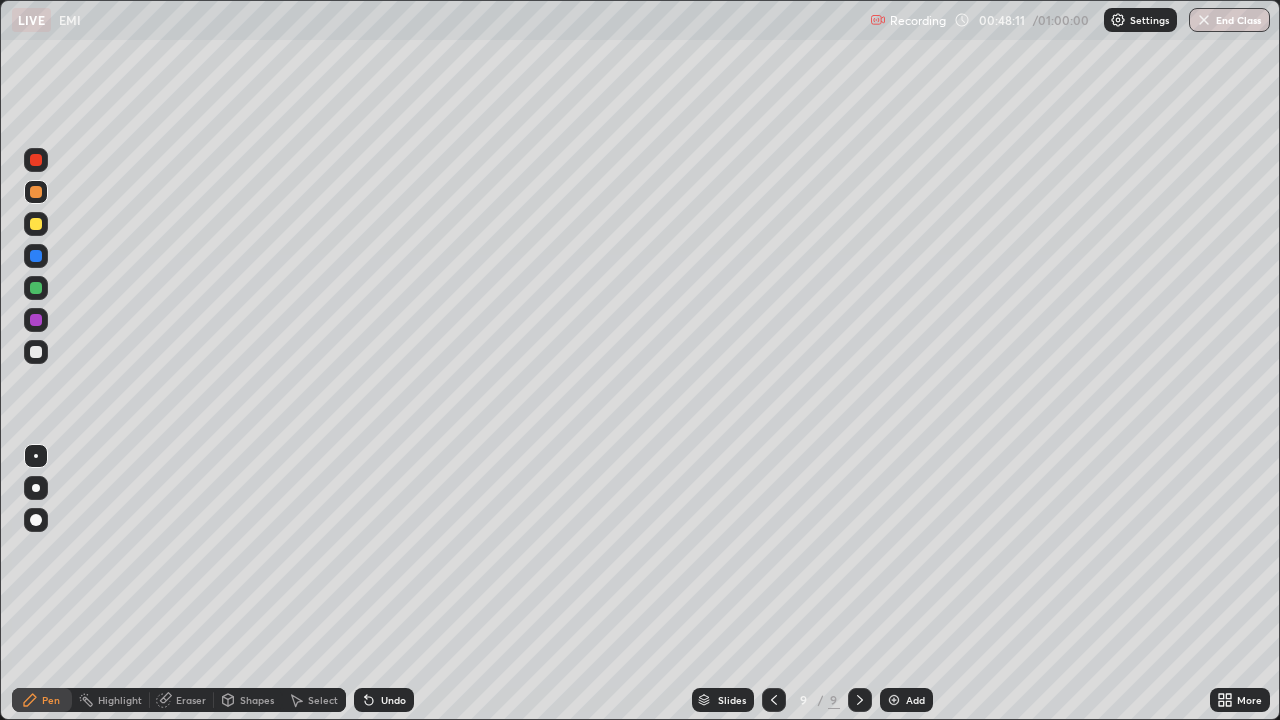 click on "Add" at bounding box center (915, 700) 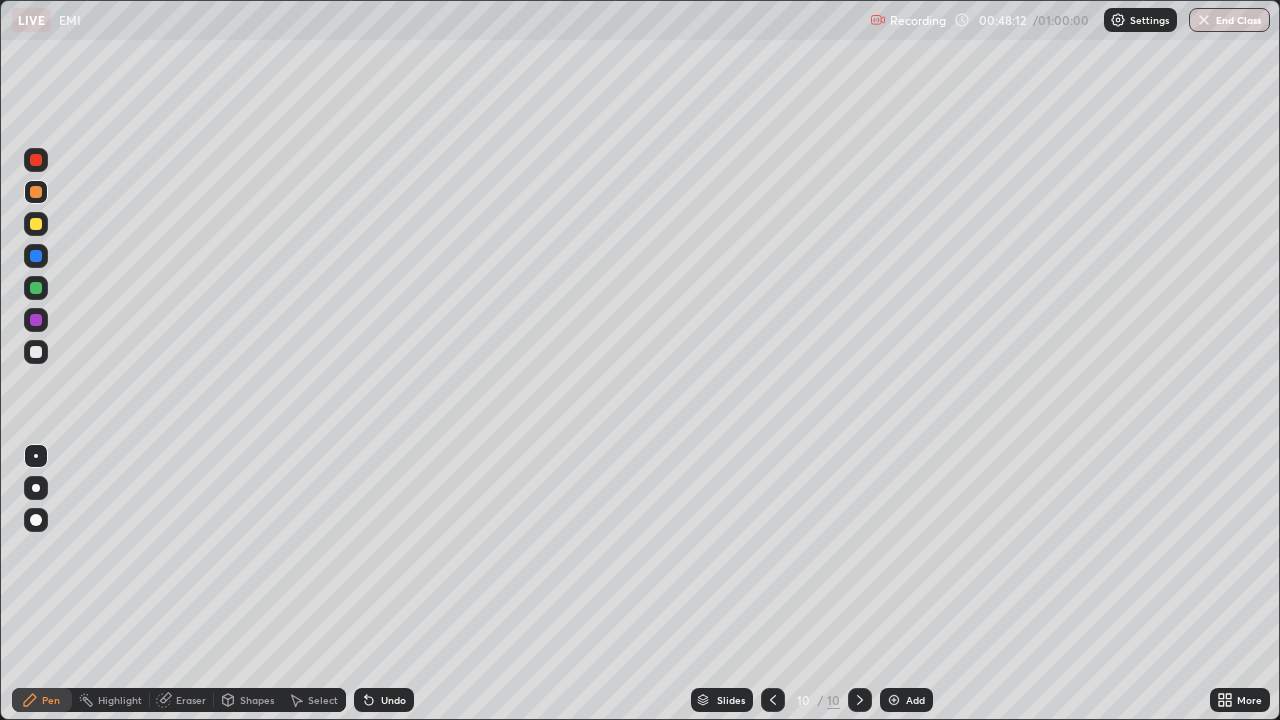 click 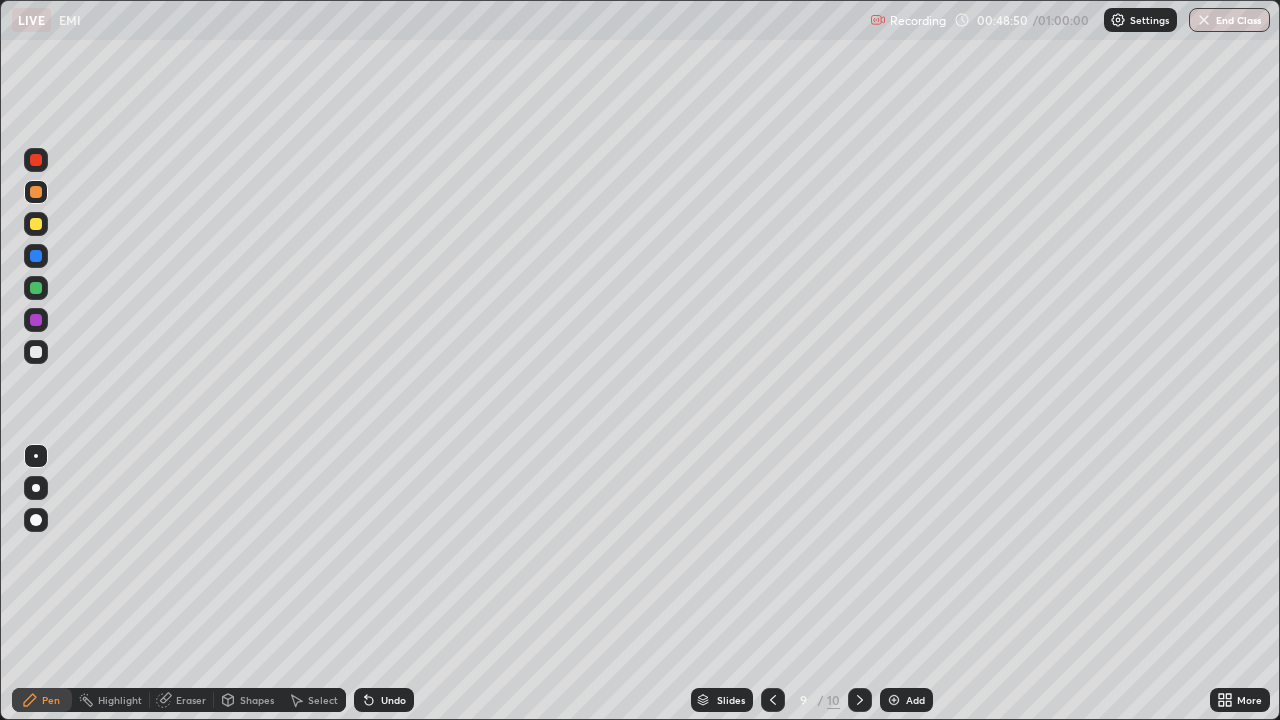 click at bounding box center (36, 488) 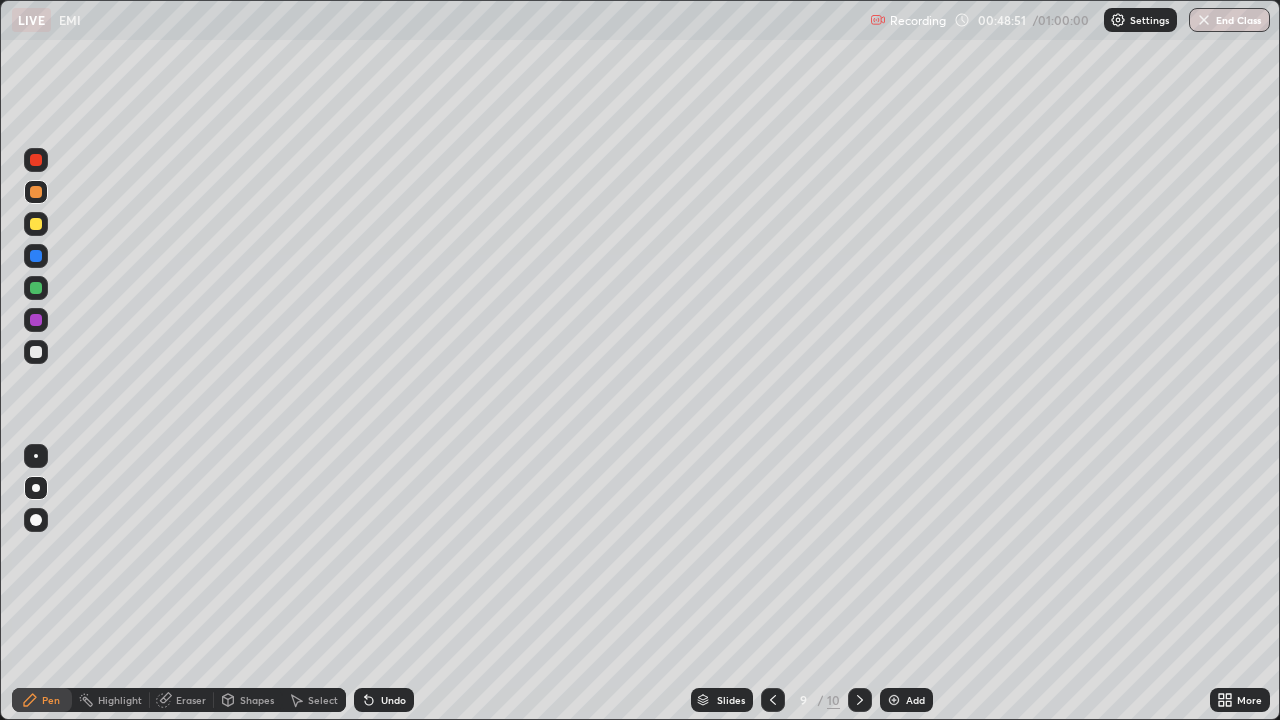 click at bounding box center [36, 224] 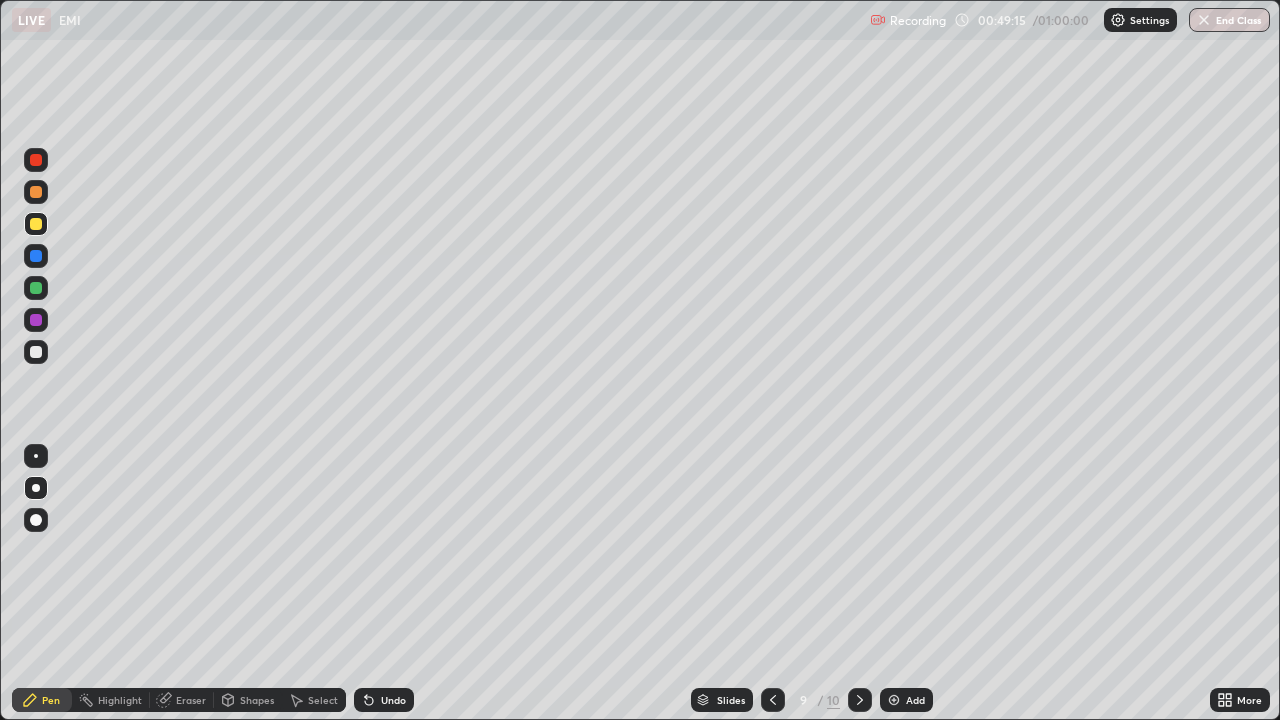 click at bounding box center [36, 192] 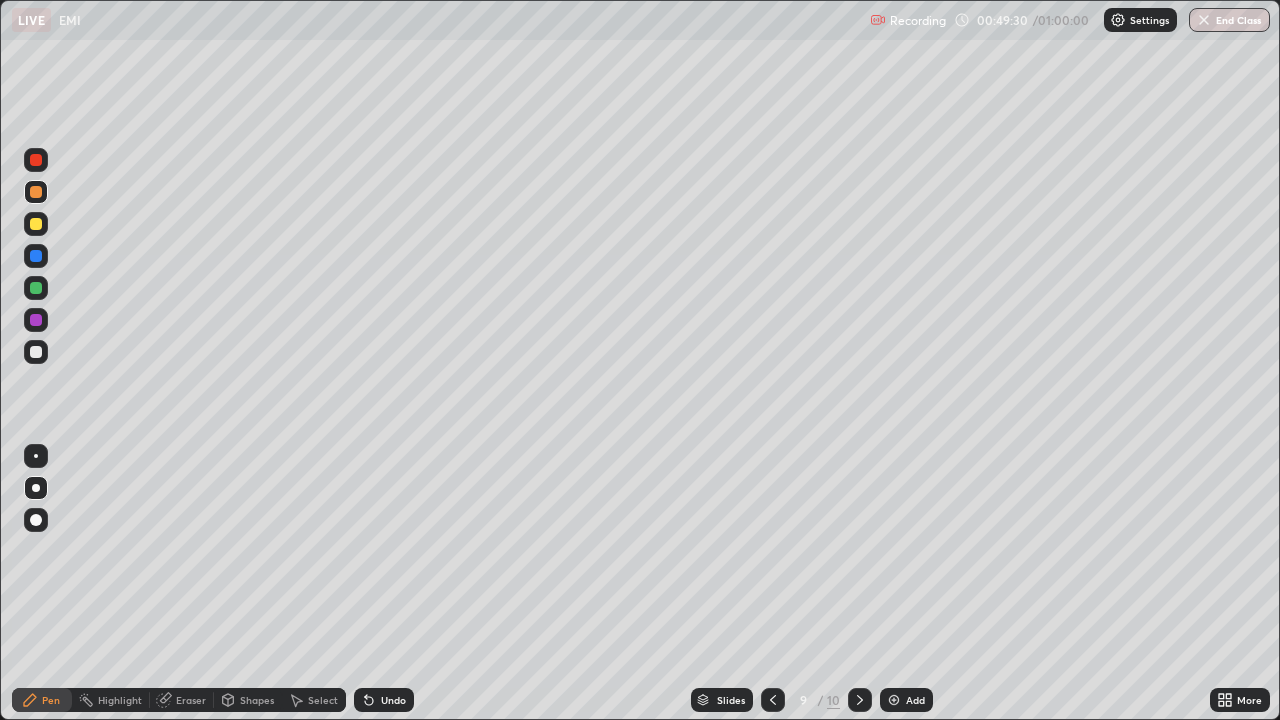 click 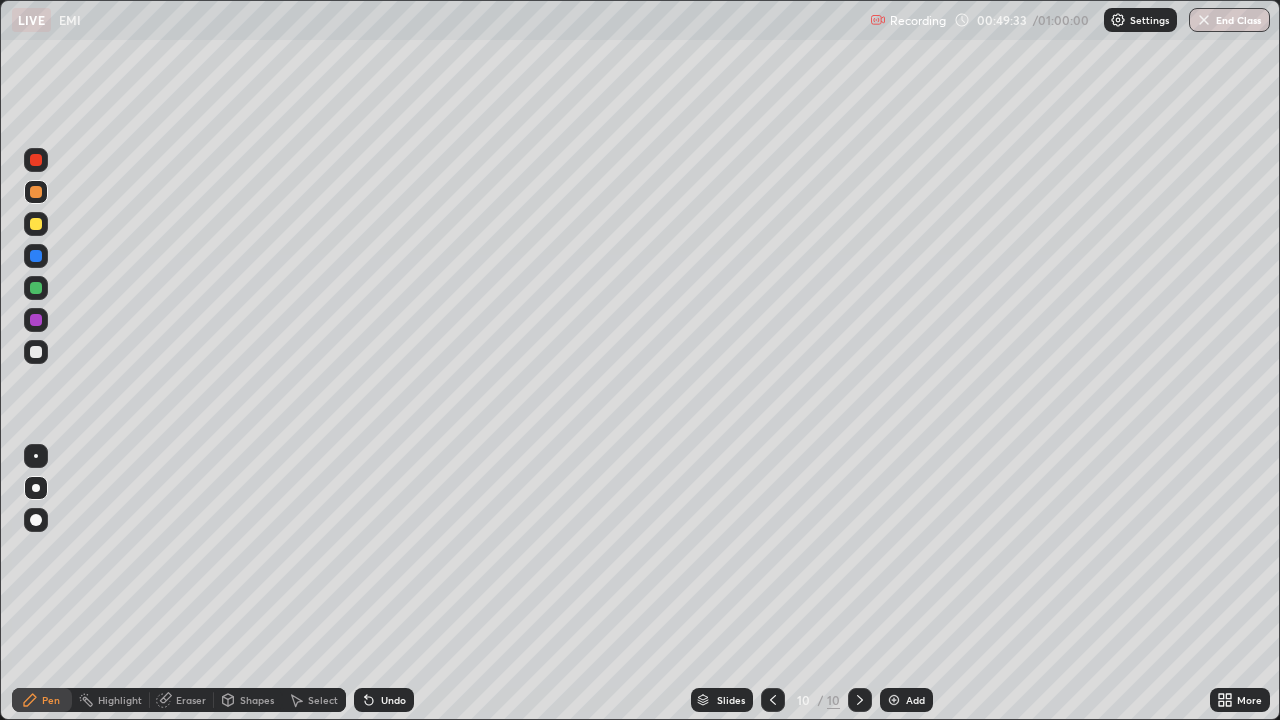 click at bounding box center (36, 352) 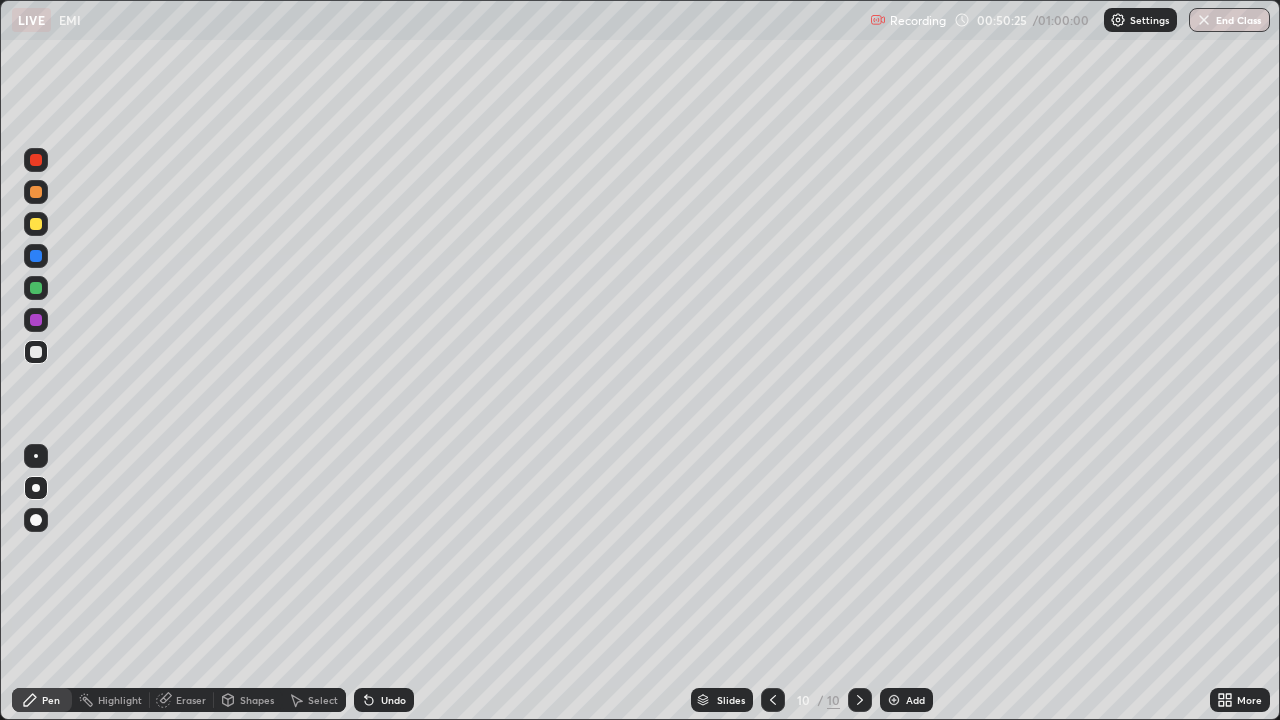 click at bounding box center [36, 320] 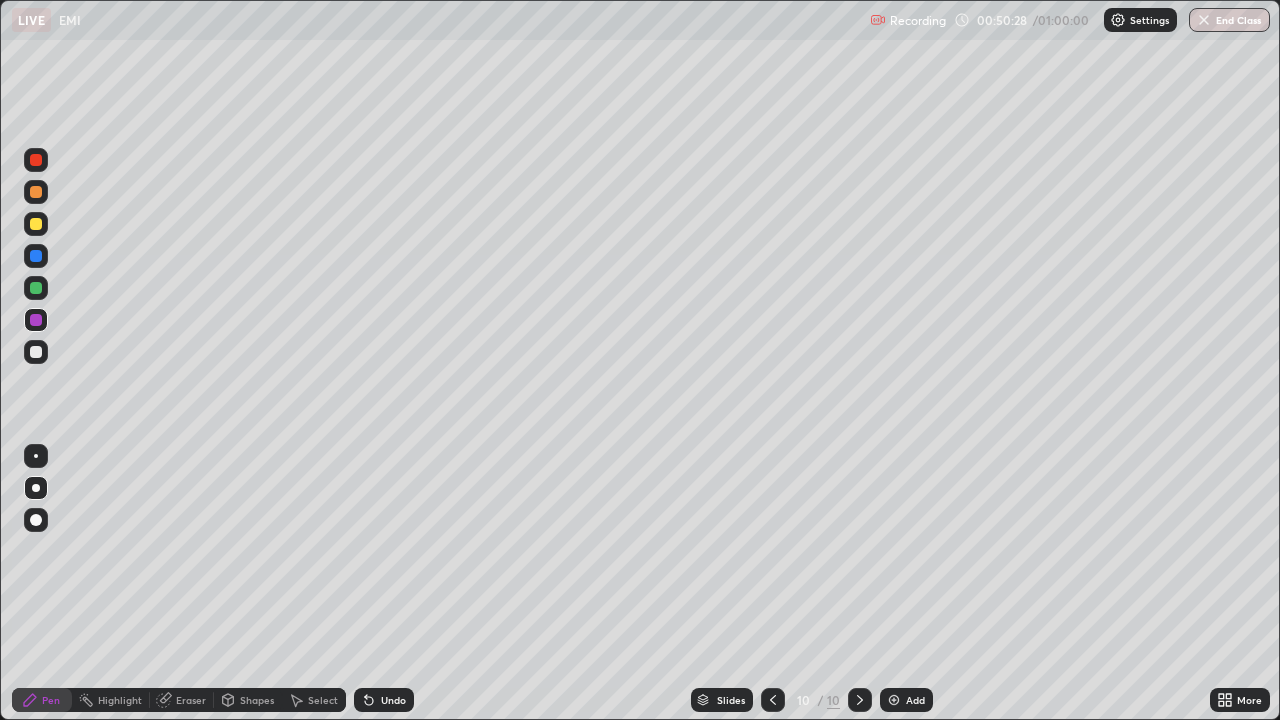 click at bounding box center [36, 288] 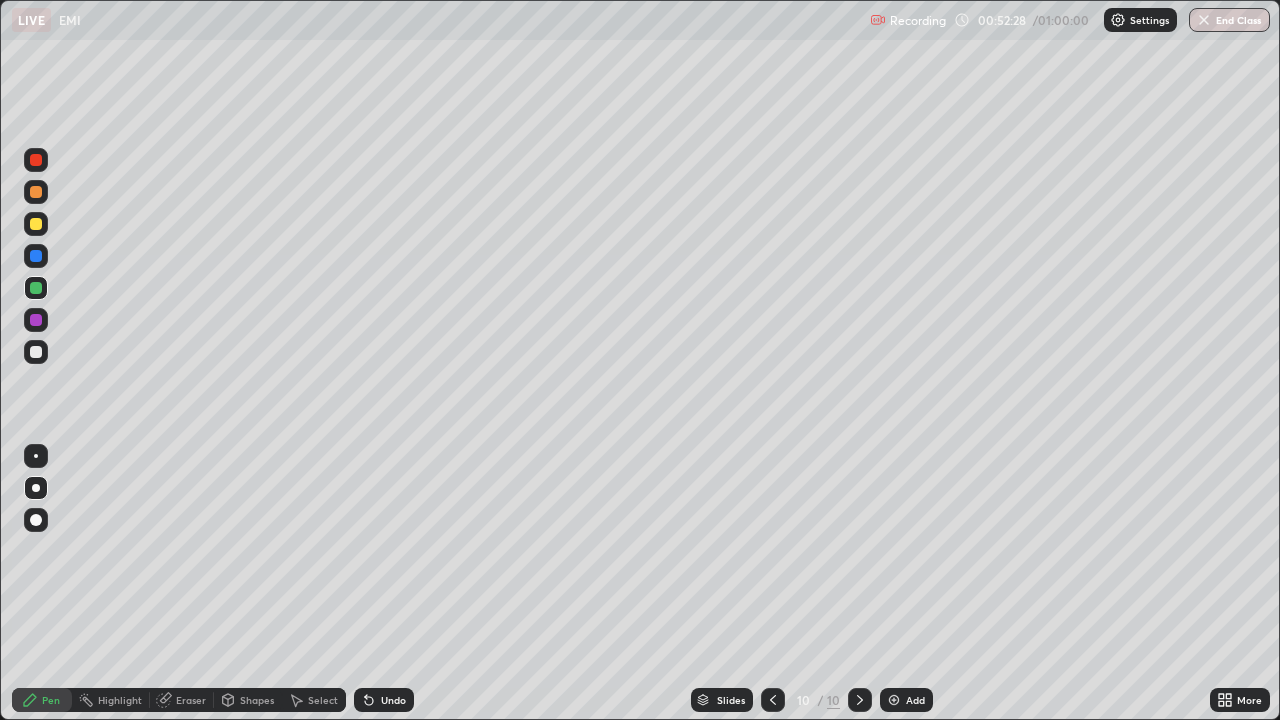 click on "Eraser" at bounding box center (191, 700) 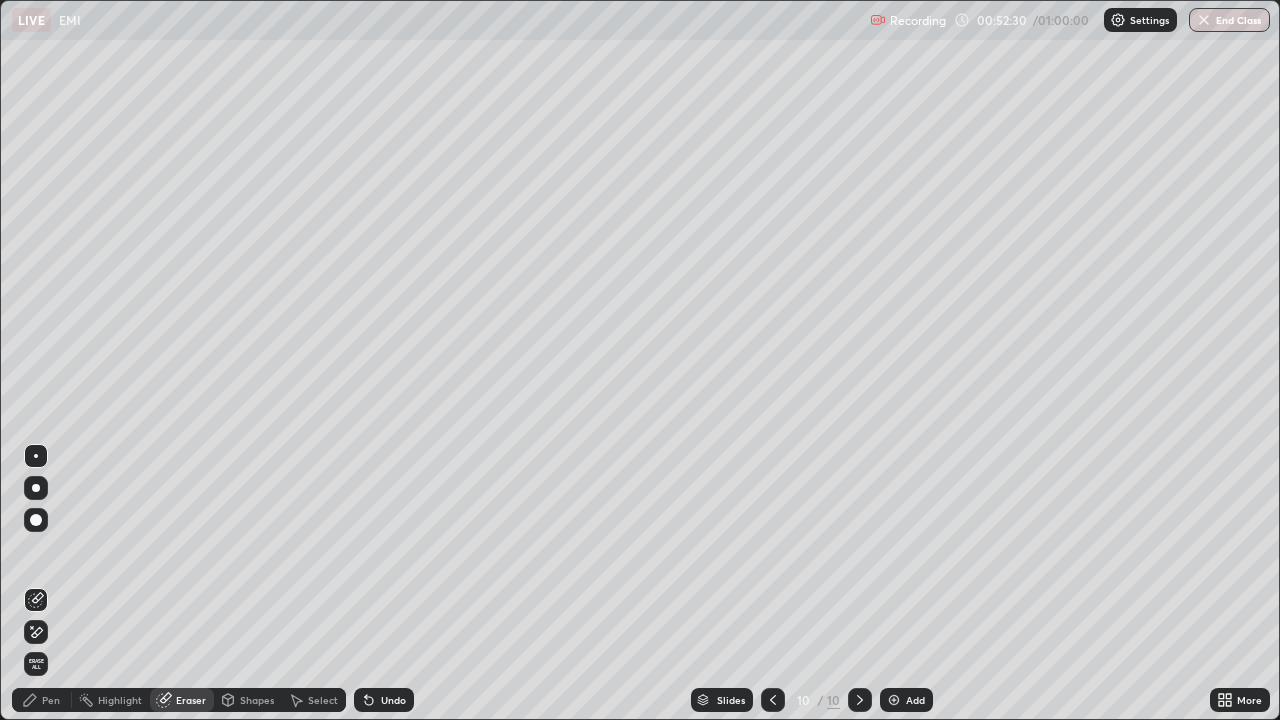 click on "Pen" at bounding box center [51, 700] 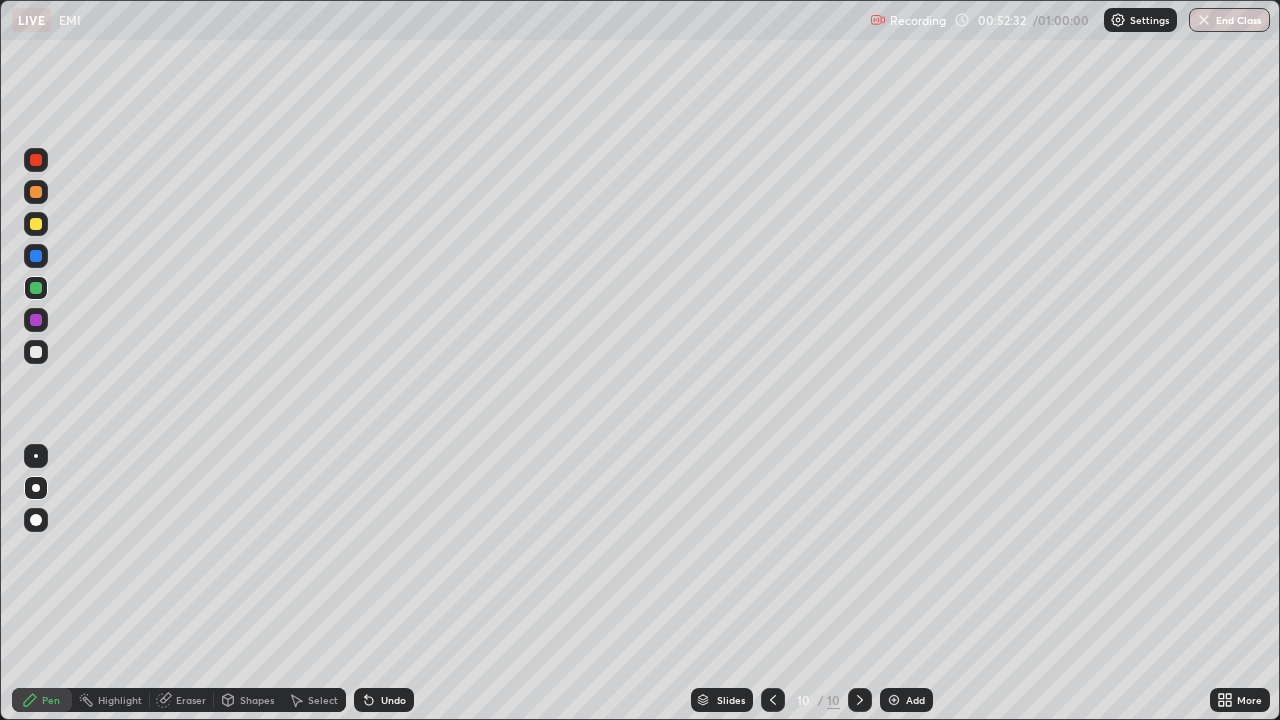 click at bounding box center (36, 320) 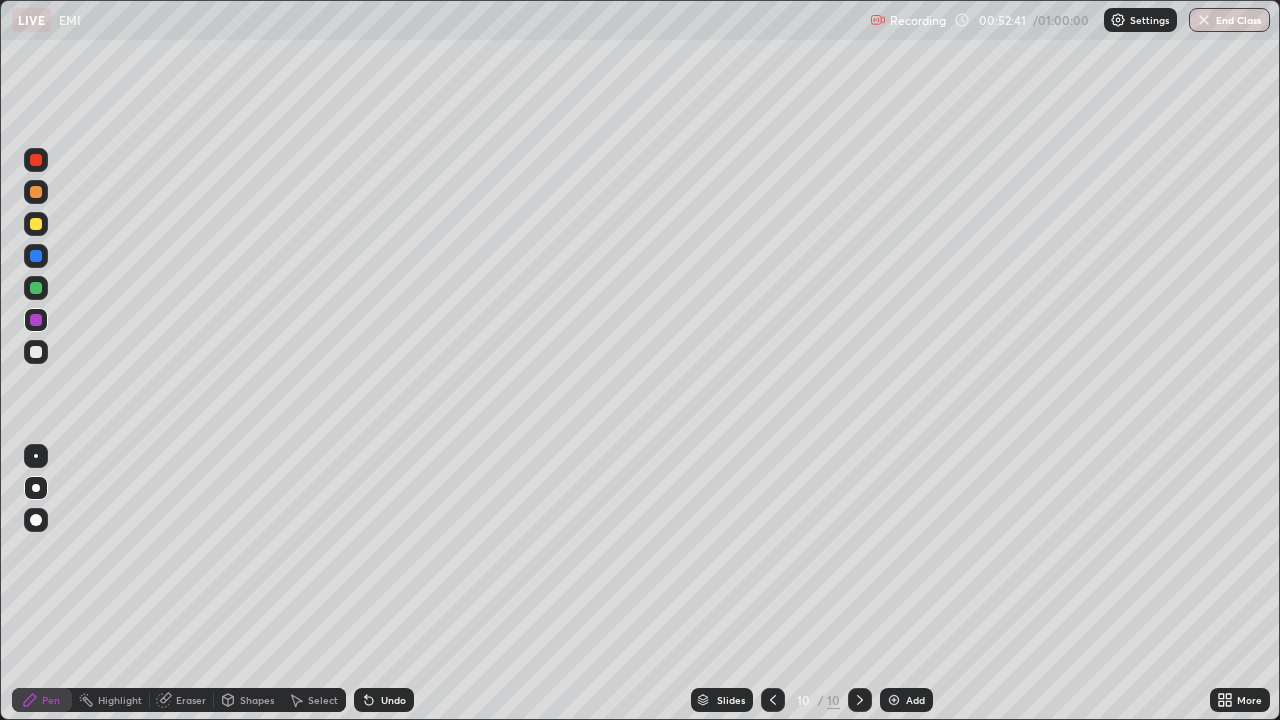 click on "Undo" at bounding box center (393, 700) 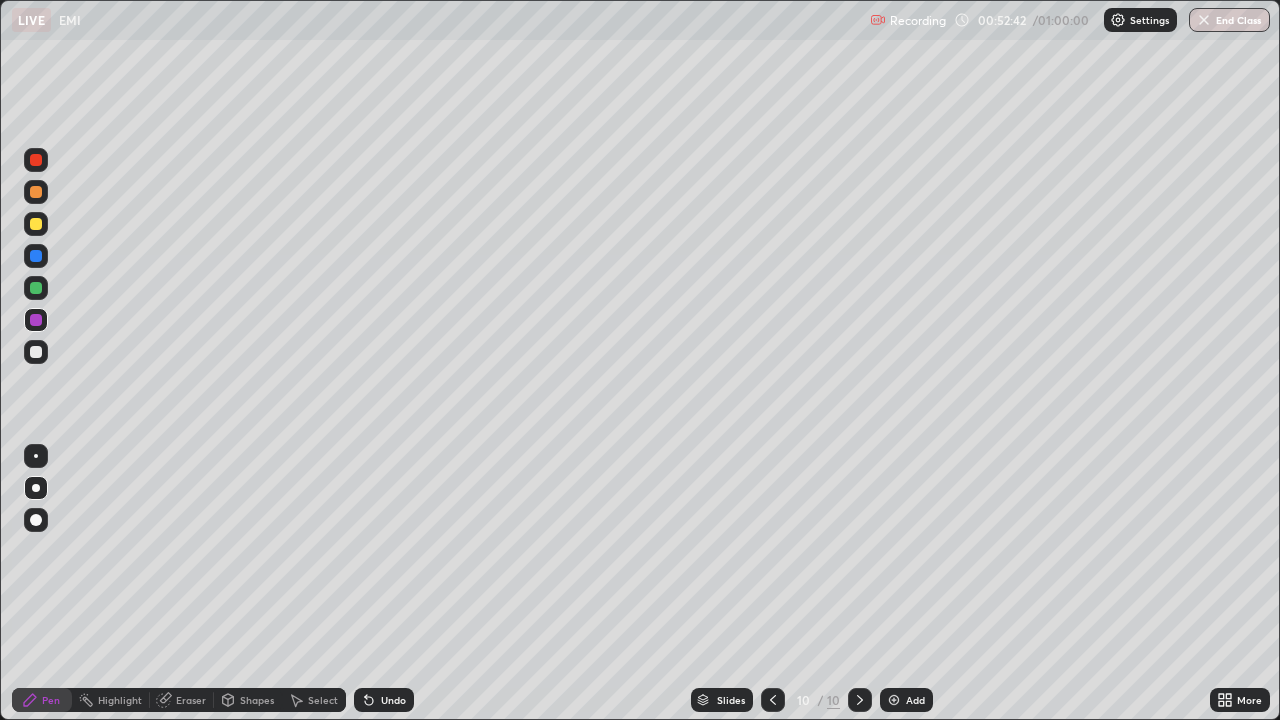 click on "Undo" at bounding box center (393, 700) 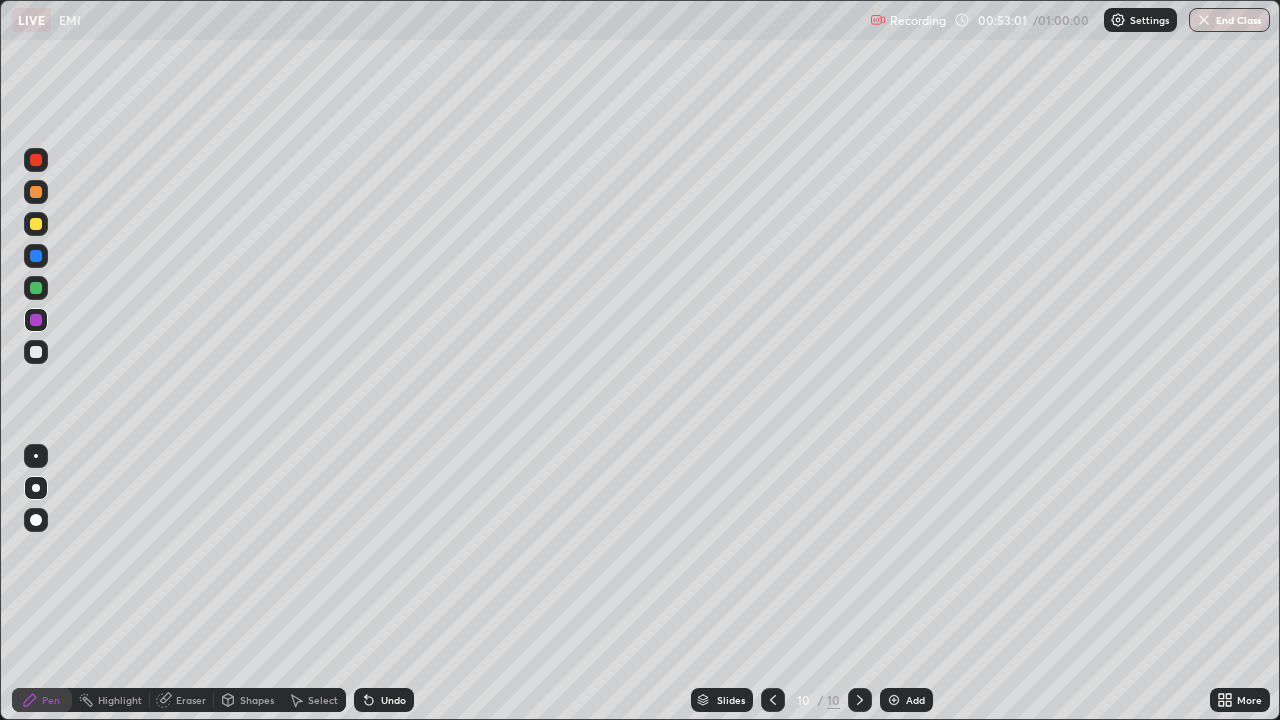 click at bounding box center (36, 288) 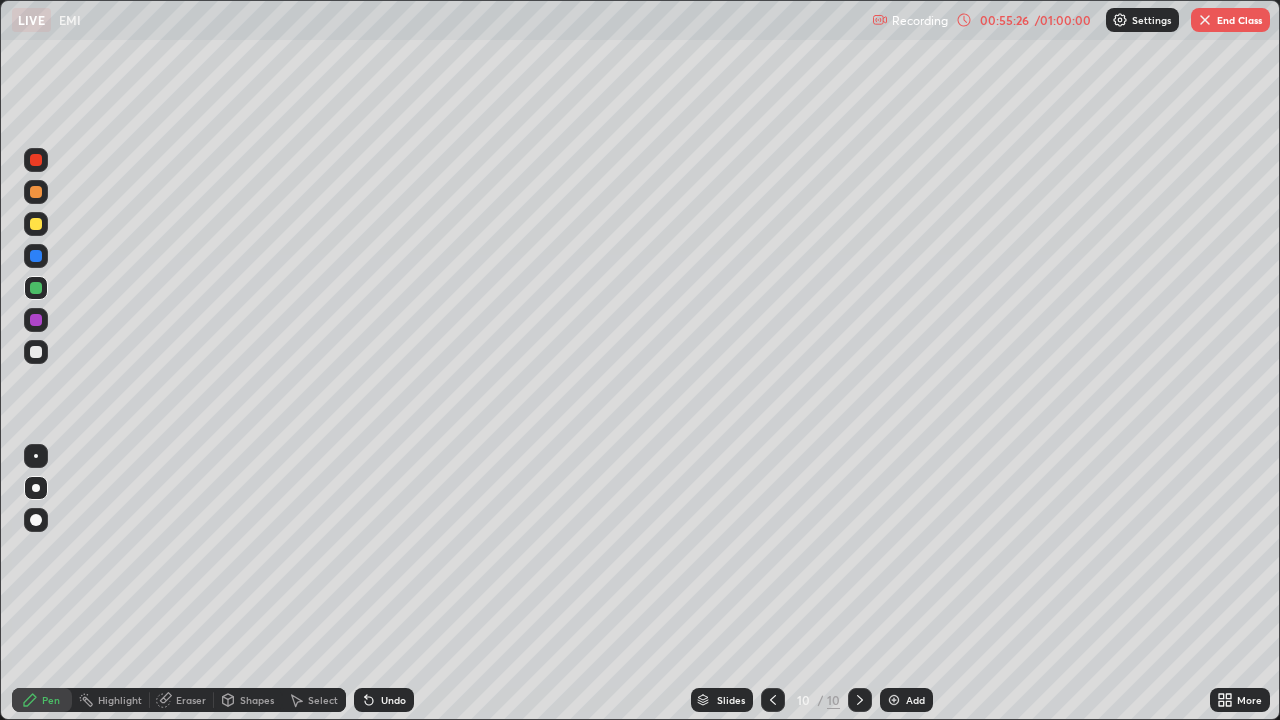 click at bounding box center [894, 700] 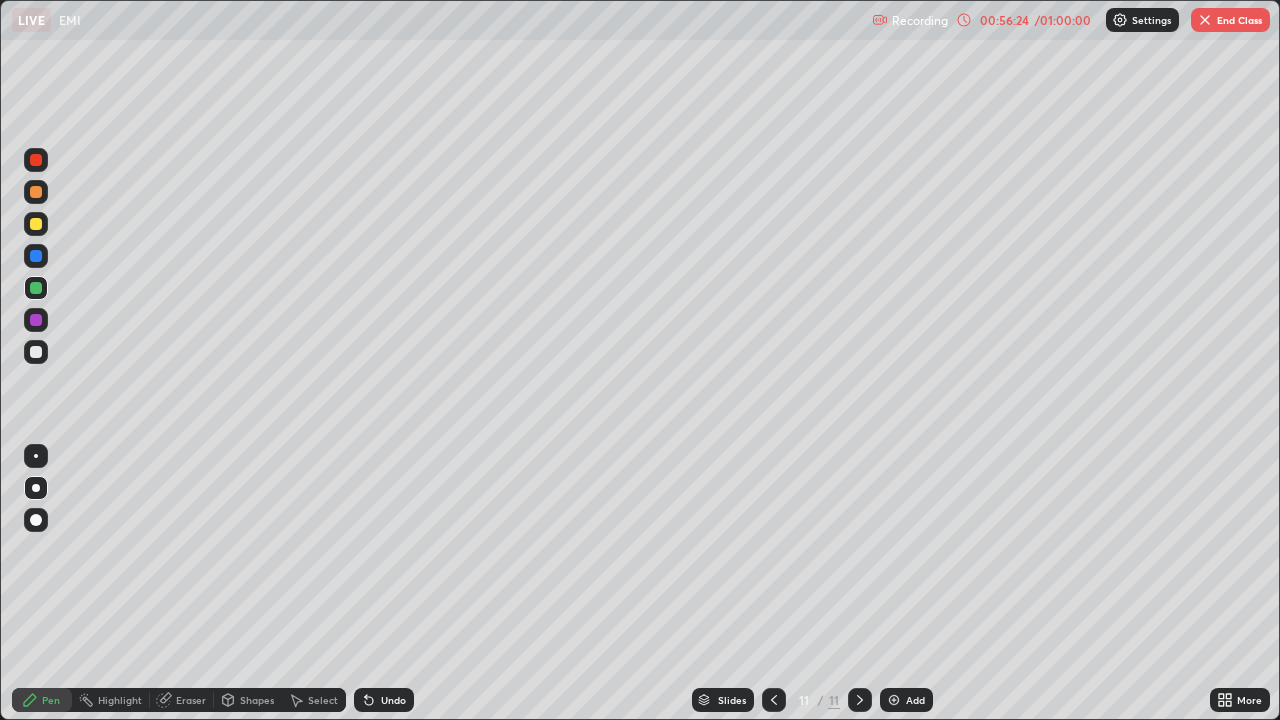 click at bounding box center [36, 352] 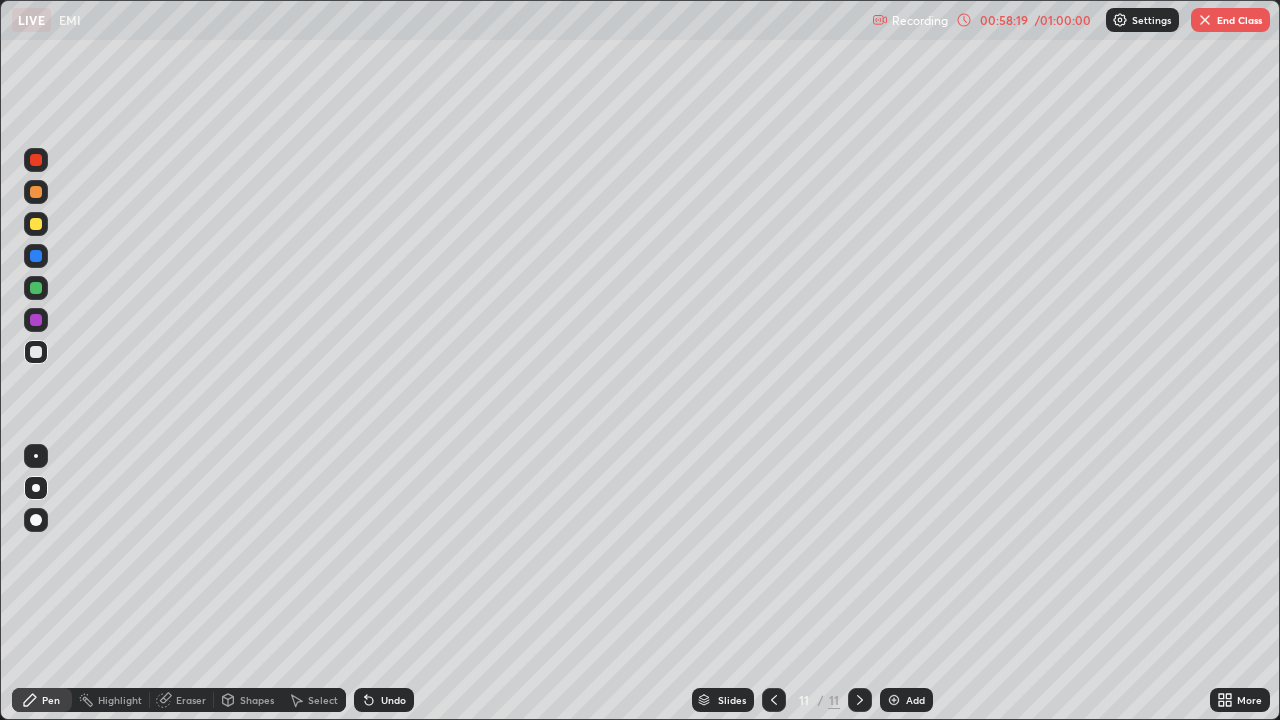 click on "End Class" at bounding box center (1230, 20) 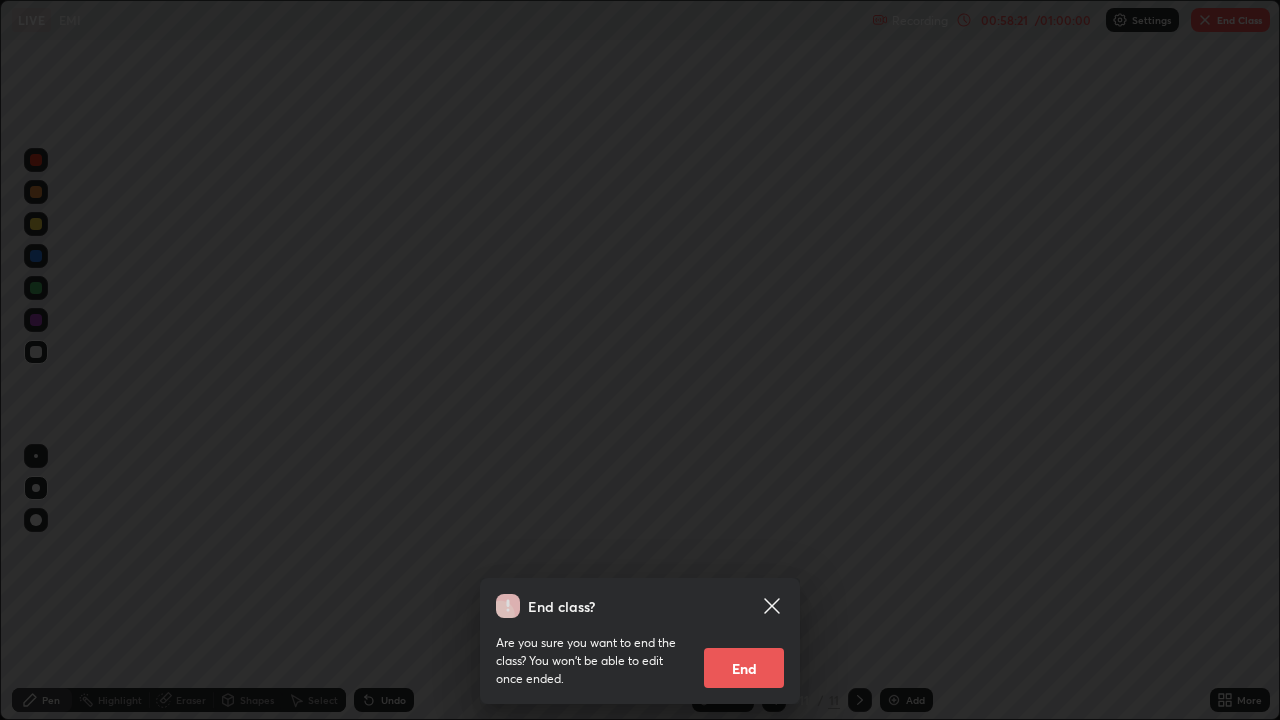click on "End" at bounding box center (744, 668) 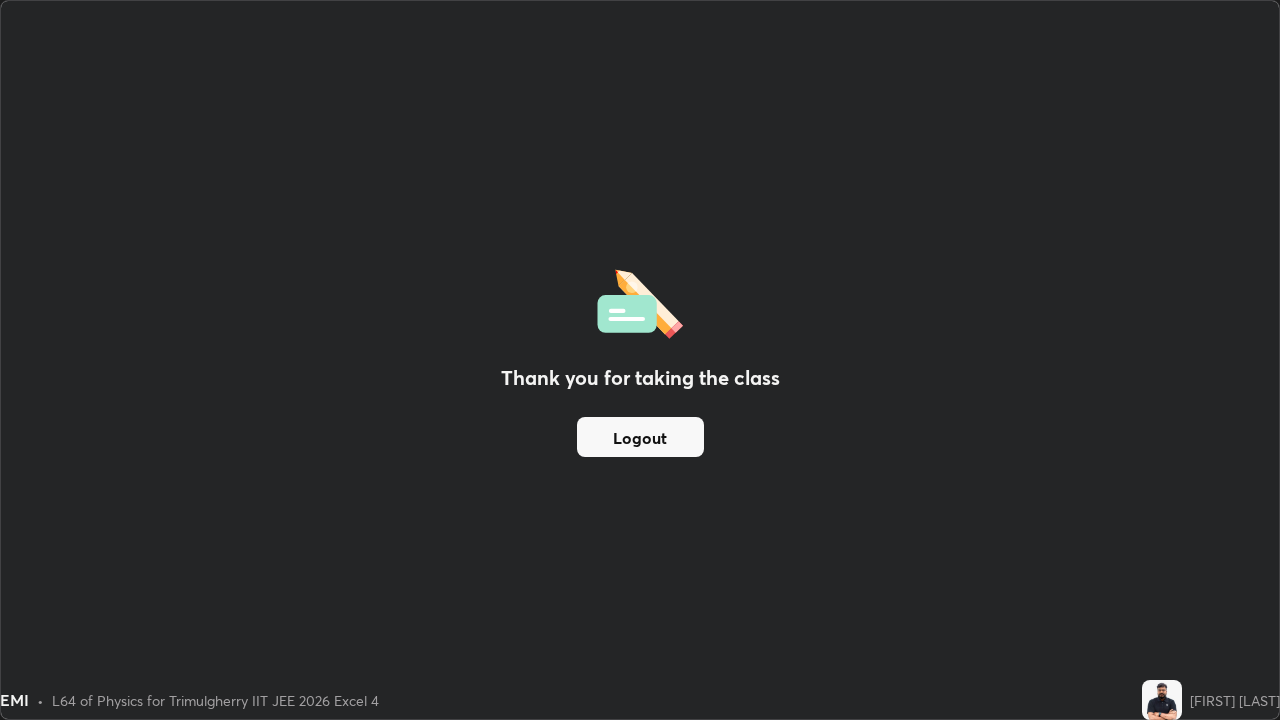 click on "Logout" at bounding box center (640, 437) 